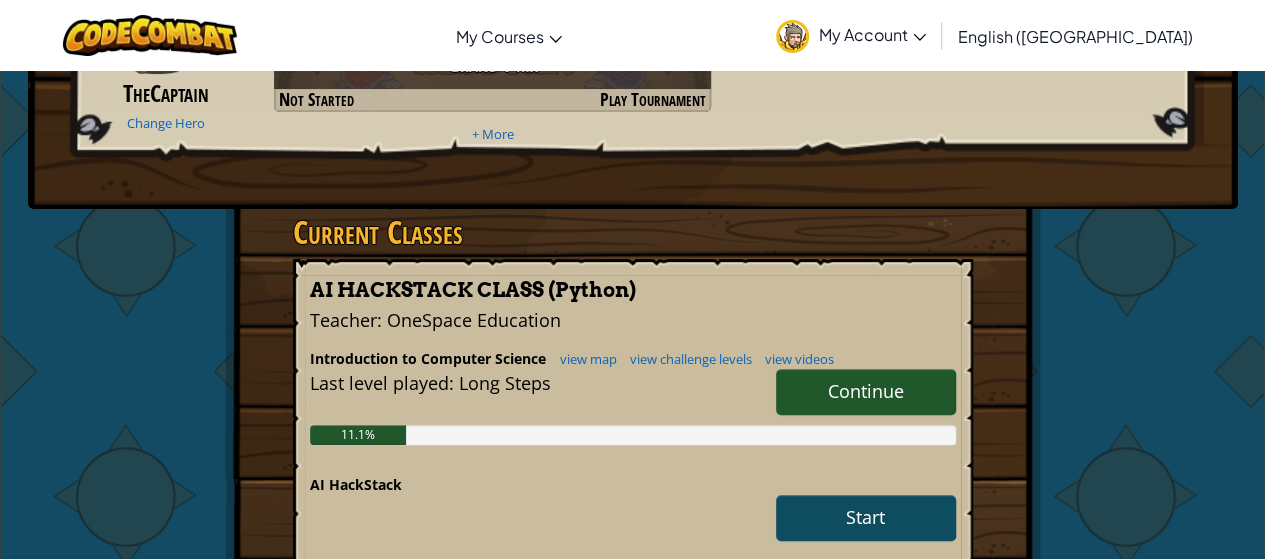 scroll, scrollTop: 300, scrollLeft: 0, axis: vertical 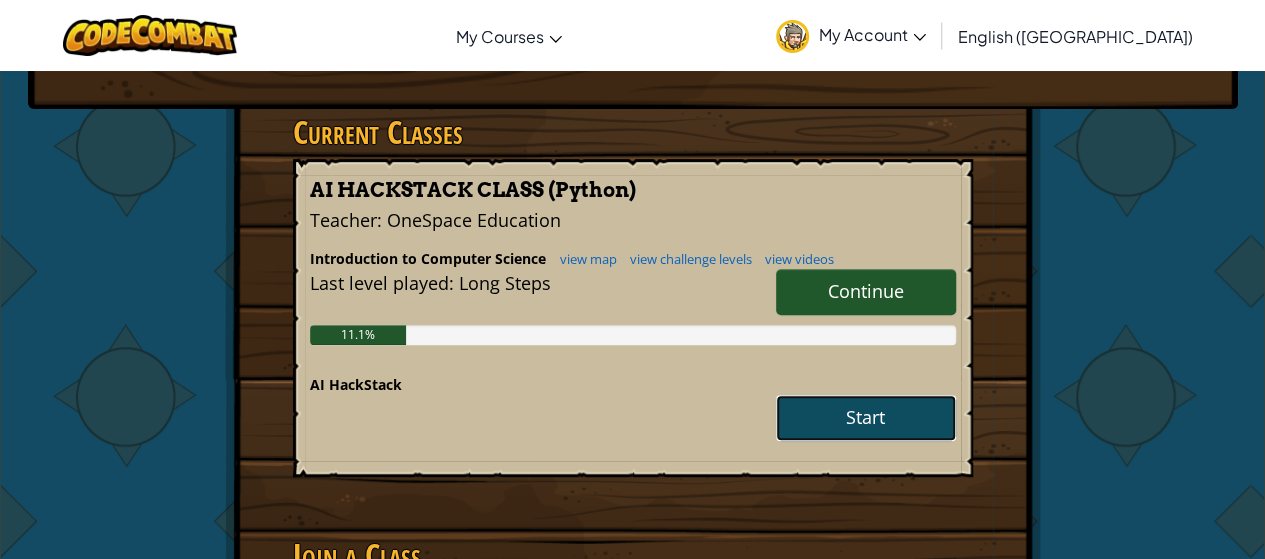 click on "Start" at bounding box center [866, 418] 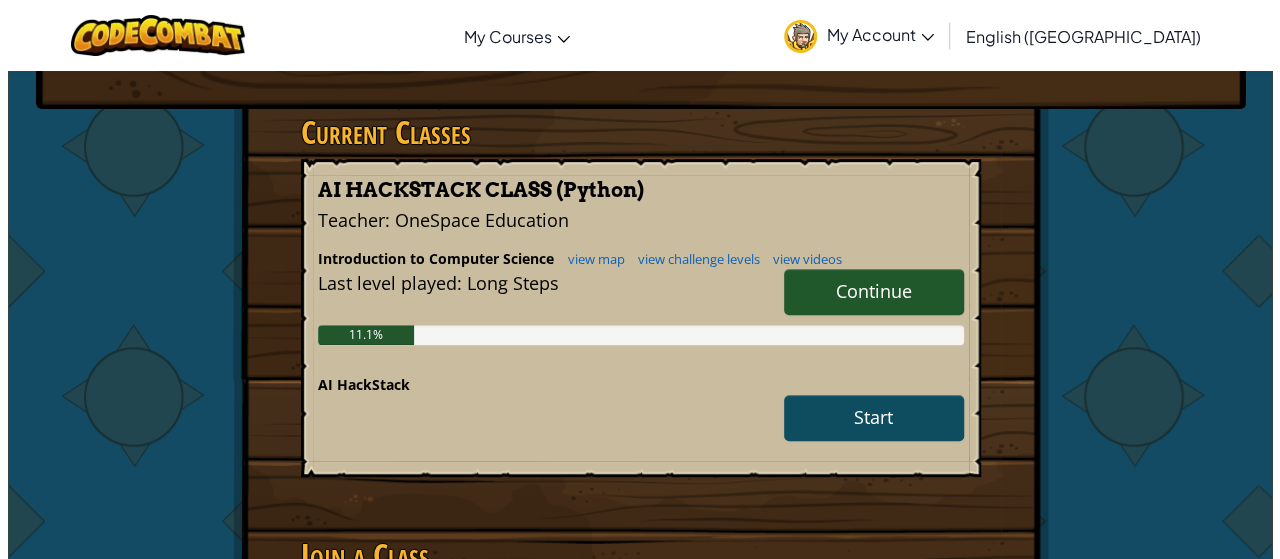 scroll, scrollTop: 0, scrollLeft: 0, axis: both 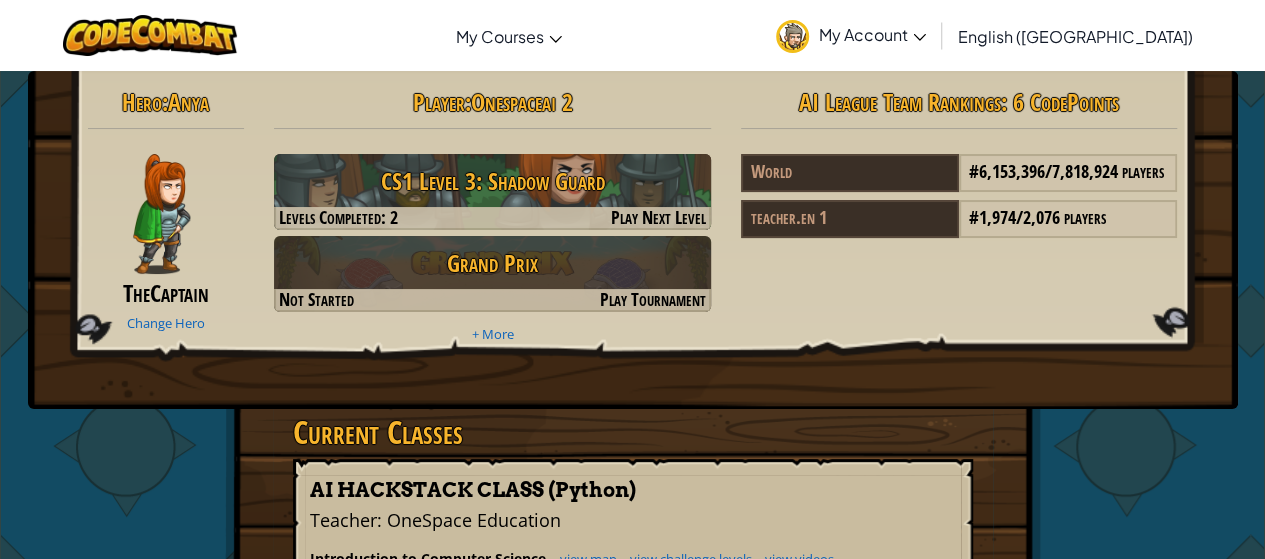 click on "Current Classes" at bounding box center [633, 431] 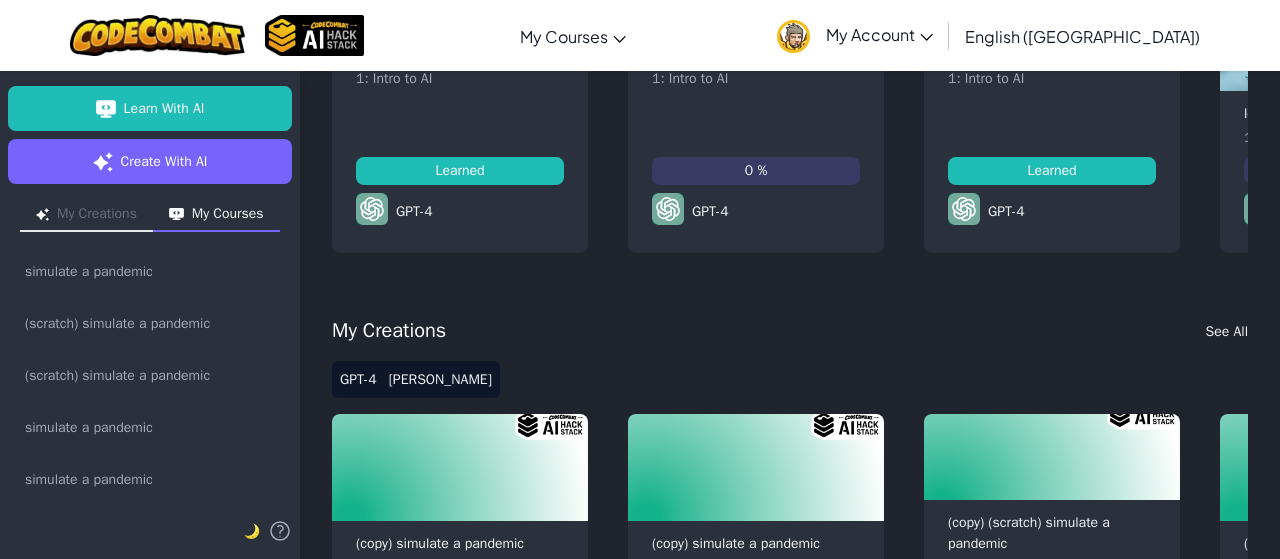 scroll, scrollTop: 100, scrollLeft: 0, axis: vertical 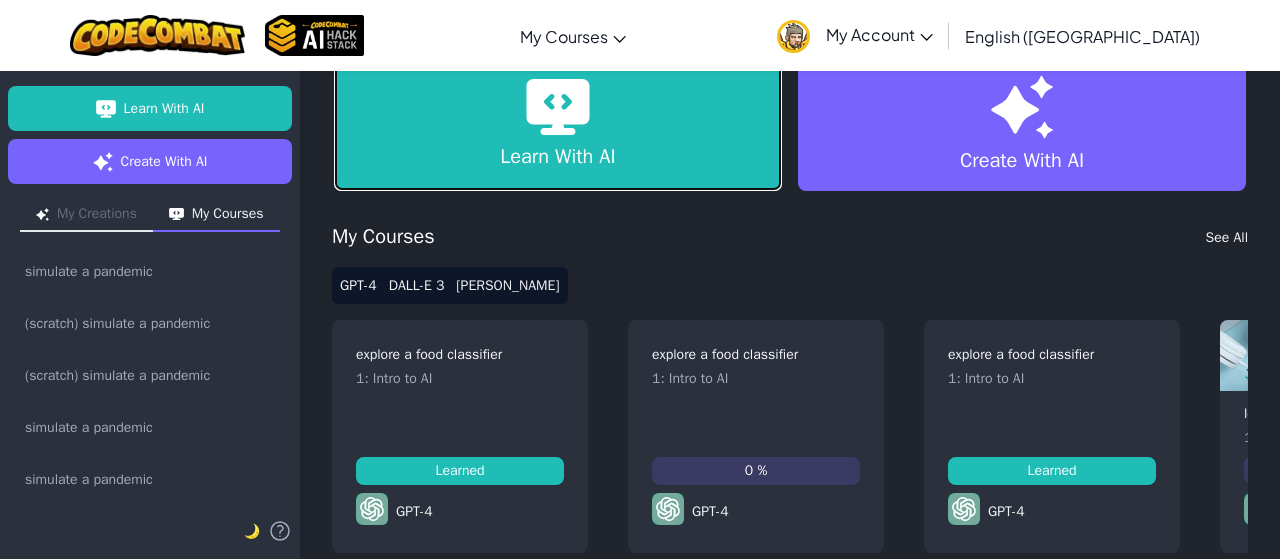 click on "Learn With AI" at bounding box center [557, 157] 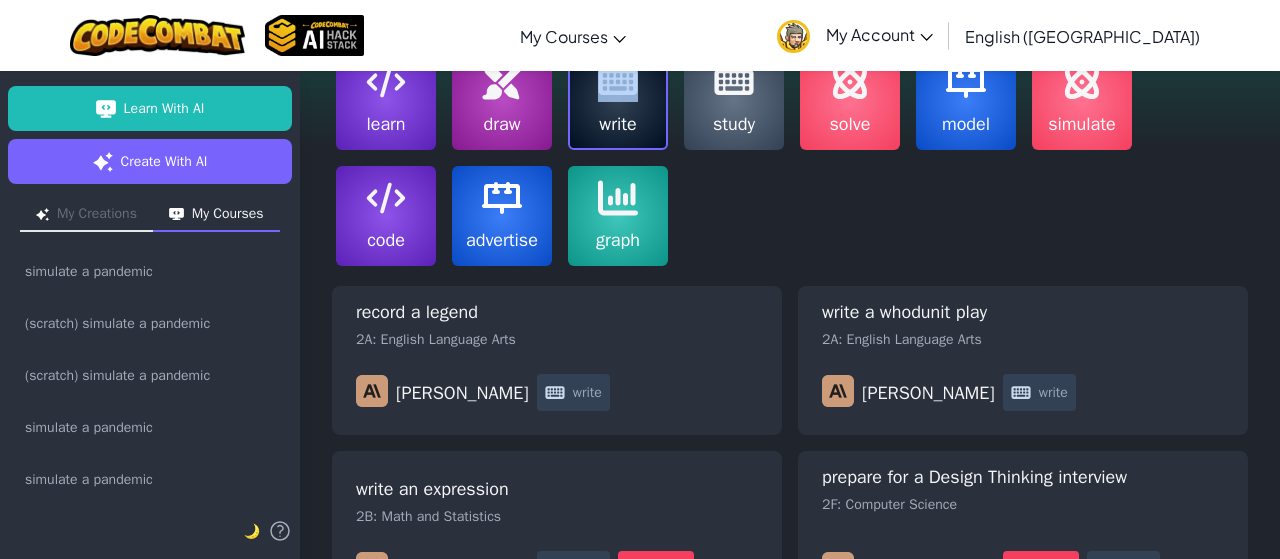 click at bounding box center (618, 198) 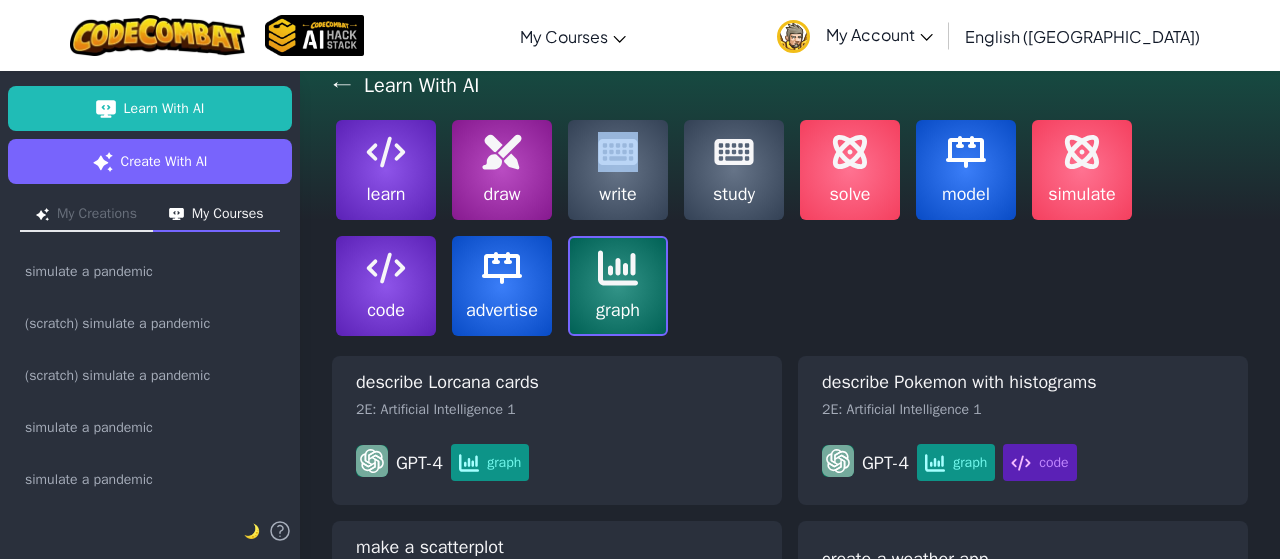 scroll, scrollTop: 0, scrollLeft: 0, axis: both 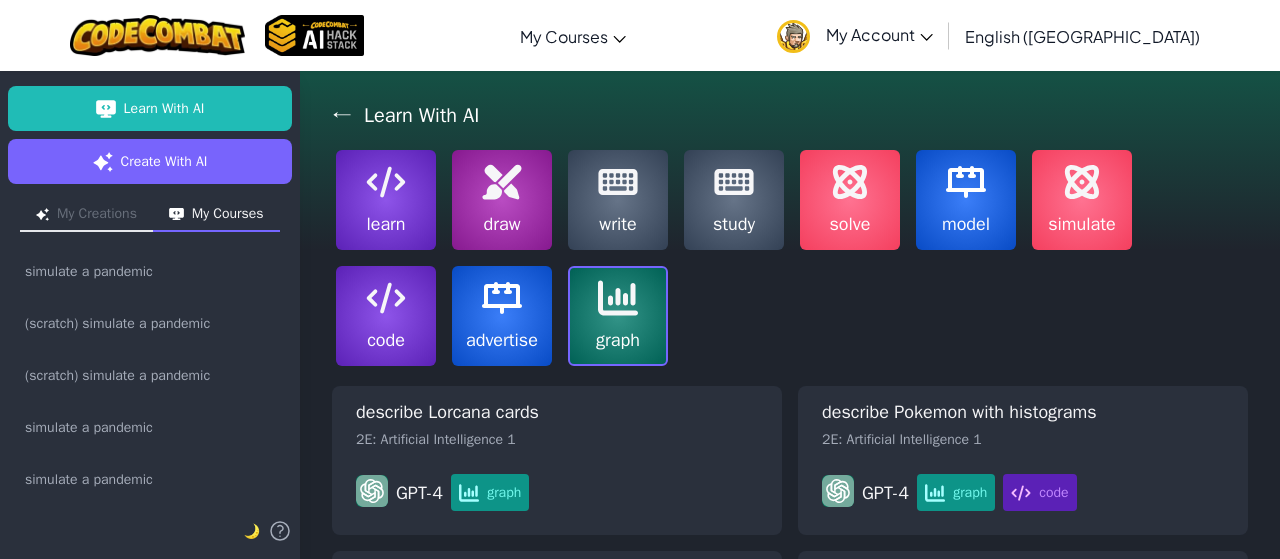 click on "simulate" at bounding box center (1082, 224) 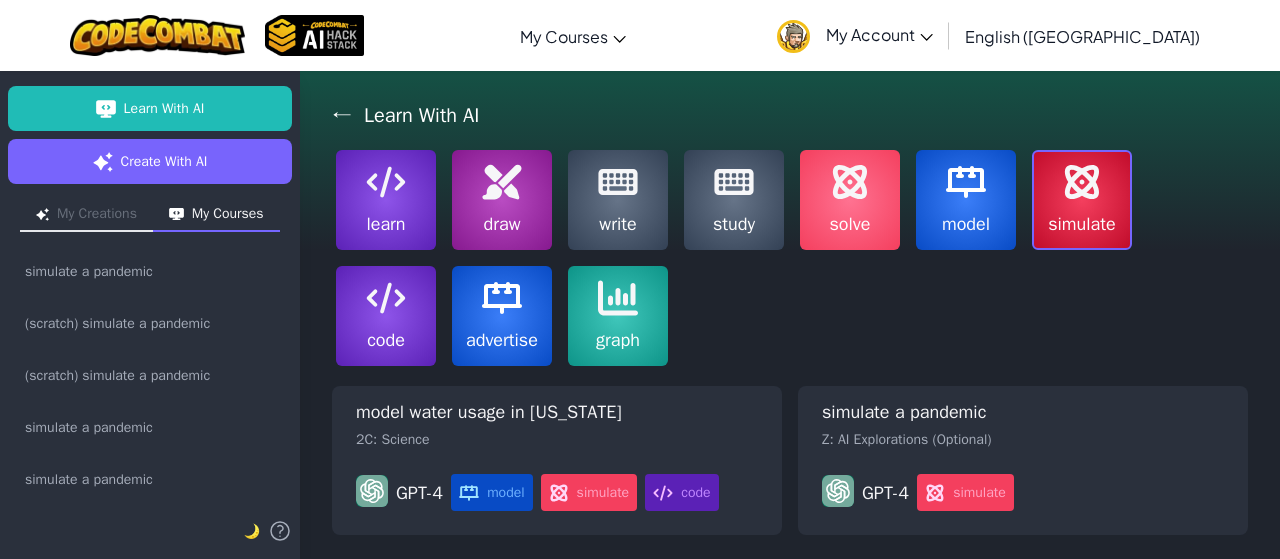 scroll, scrollTop: 8, scrollLeft: 0, axis: vertical 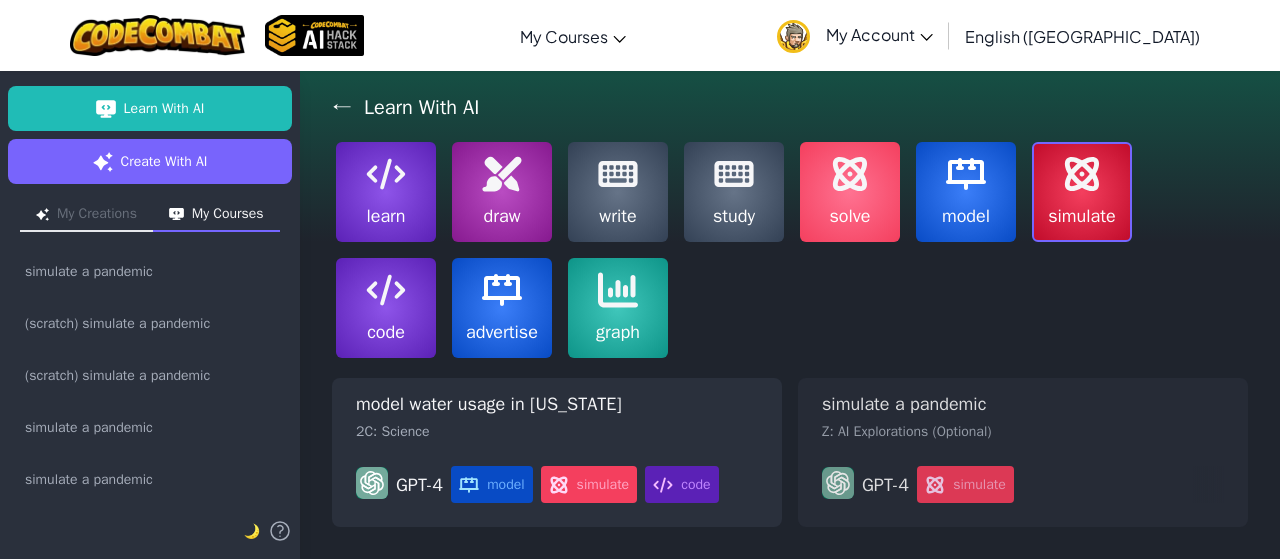 click on "simulate a pandemic Z: AI Explorations (Optional)" at bounding box center (1023, 416) 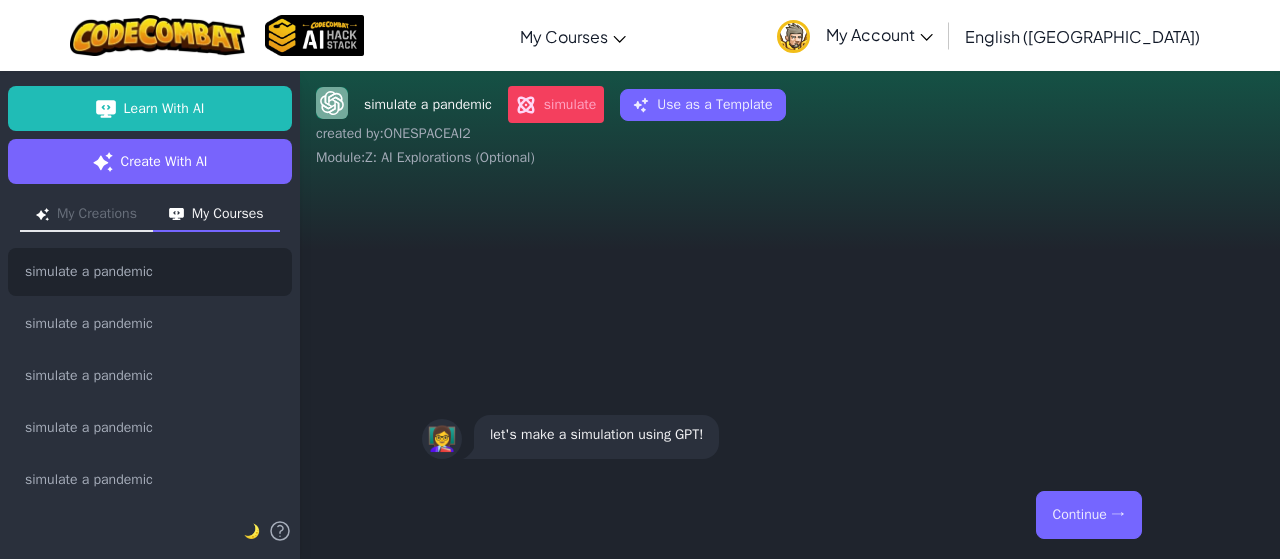 click on "Continue →" at bounding box center [1089, 515] 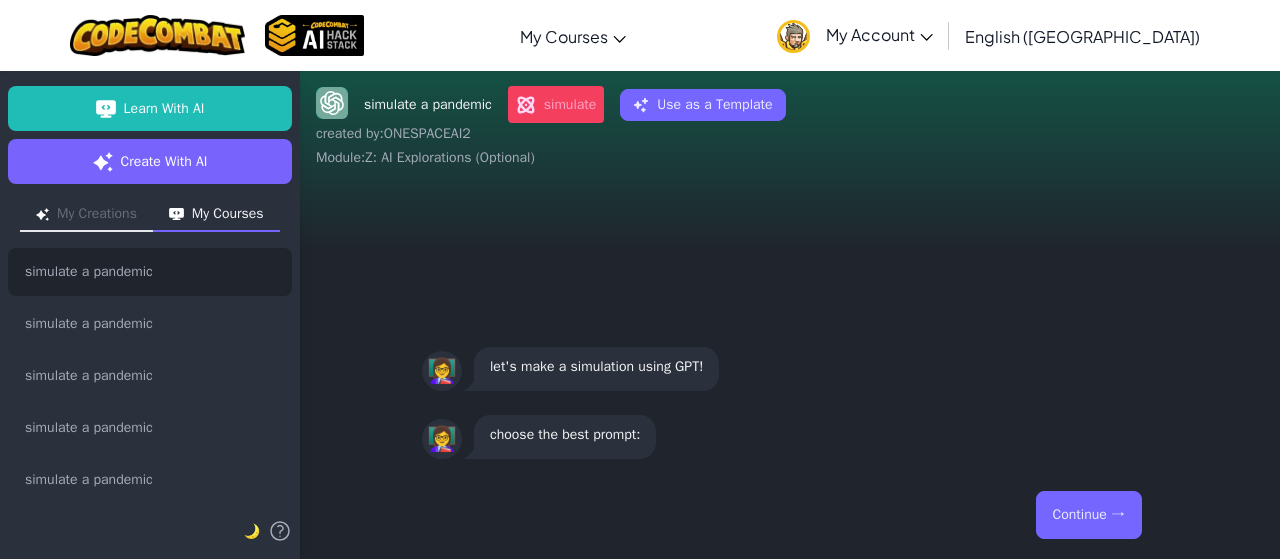 click on "Continue →" at bounding box center [1089, 515] 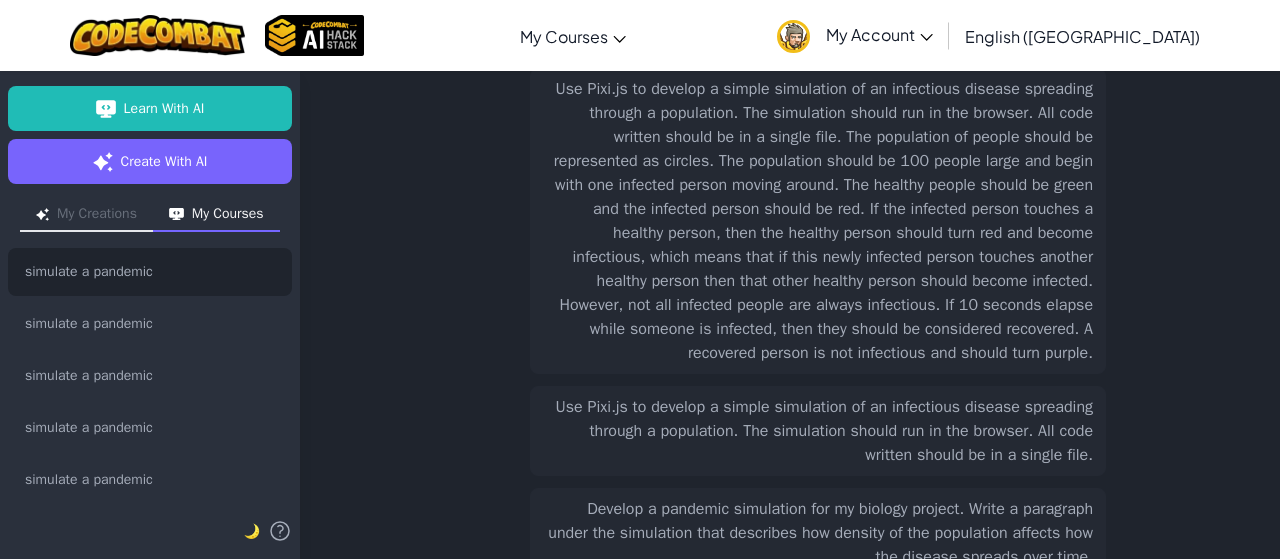 click on "Use Pixi.js to develop a simple simulation of an infectious disease spreading through a population. The simulation should run in the browser. All code written should be in a single file. The population of people should be represented as circles. The population should be 100 people large and begin with one infected person moving around. The healthy people should be green and the infected person should be red. If the infected person touches a healthy person, then the healthy person should turn red and become infectious, which means that if this newly infected person touches another healthy person then that other healthy person should become infected. However, not all infected people are always infectious. If 10 seconds elapse while someone is infected, then they should be considered recovered. A recovered person is not infectious and should turn purple." at bounding box center [818, 221] 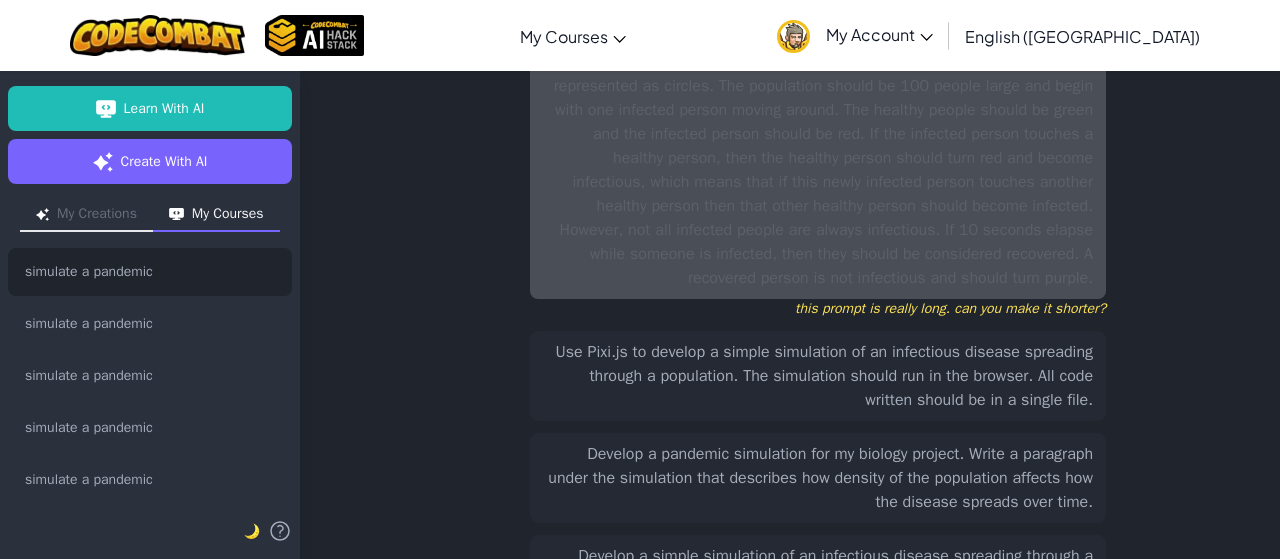 scroll, scrollTop: 375, scrollLeft: 0, axis: vertical 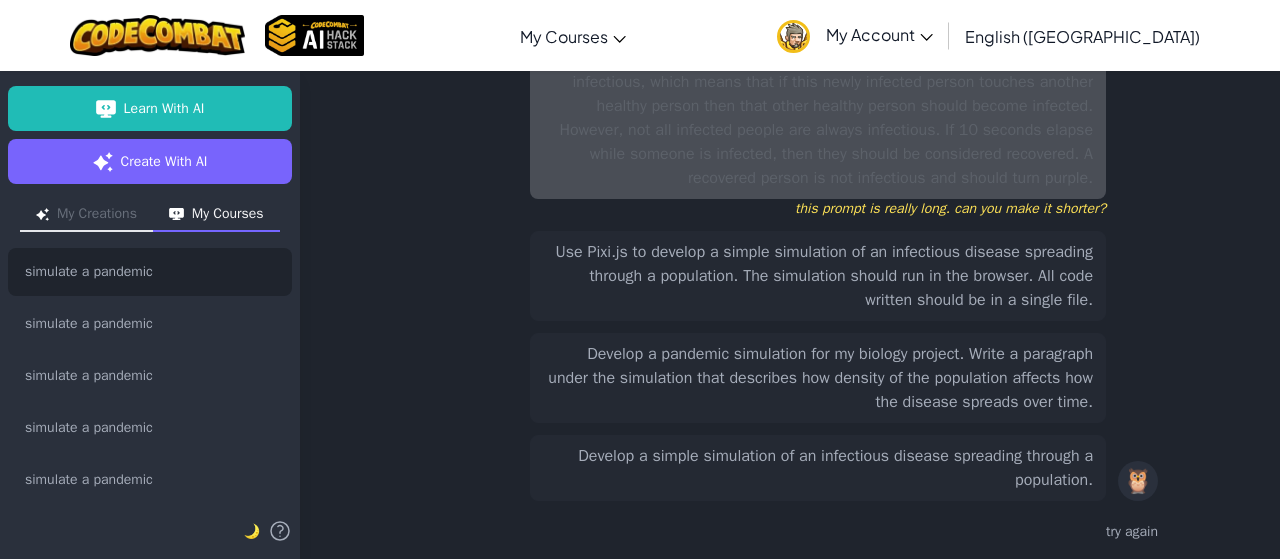 drag, startPoint x: 899, startPoint y: 499, endPoint x: 892, endPoint y: 461, distance: 38.63936 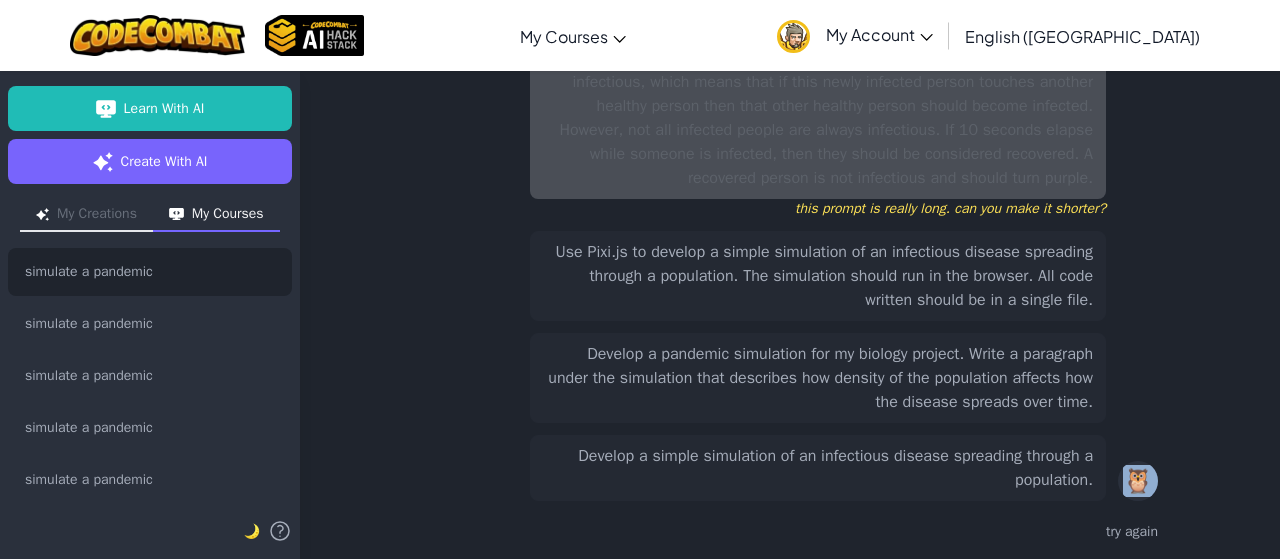 click on "Develop a simple simulation of an infectious disease spreading through a population." at bounding box center [818, 468] 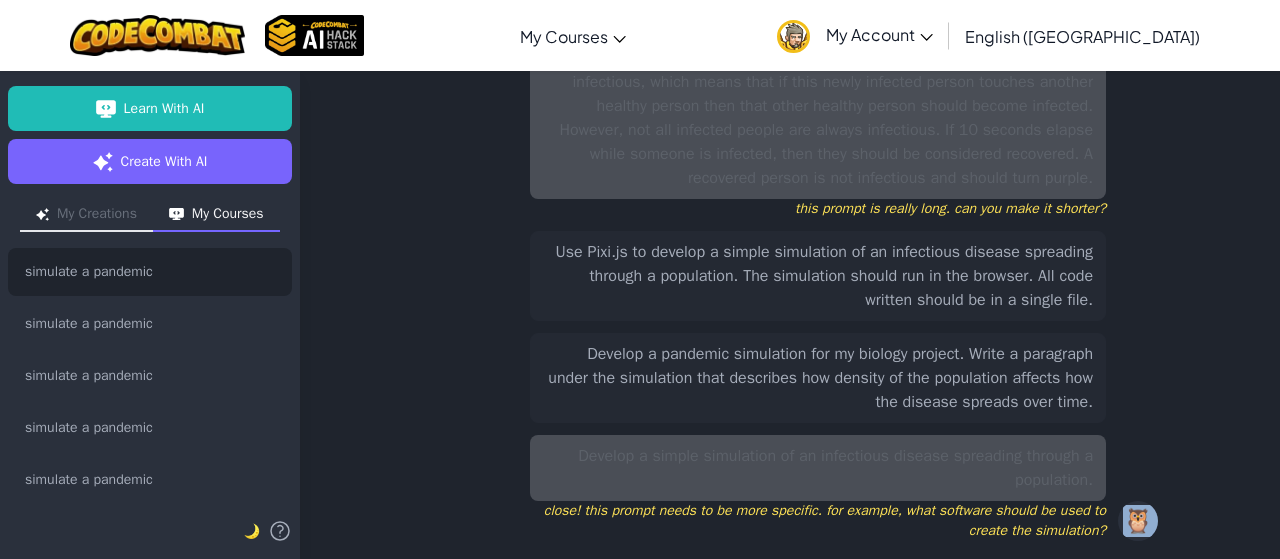 click on "Use Pixi.js to develop a simple simulation of an infectious disease spreading through a population. The simulation should run in the browser. All code written should be in a single file." at bounding box center (818, 276) 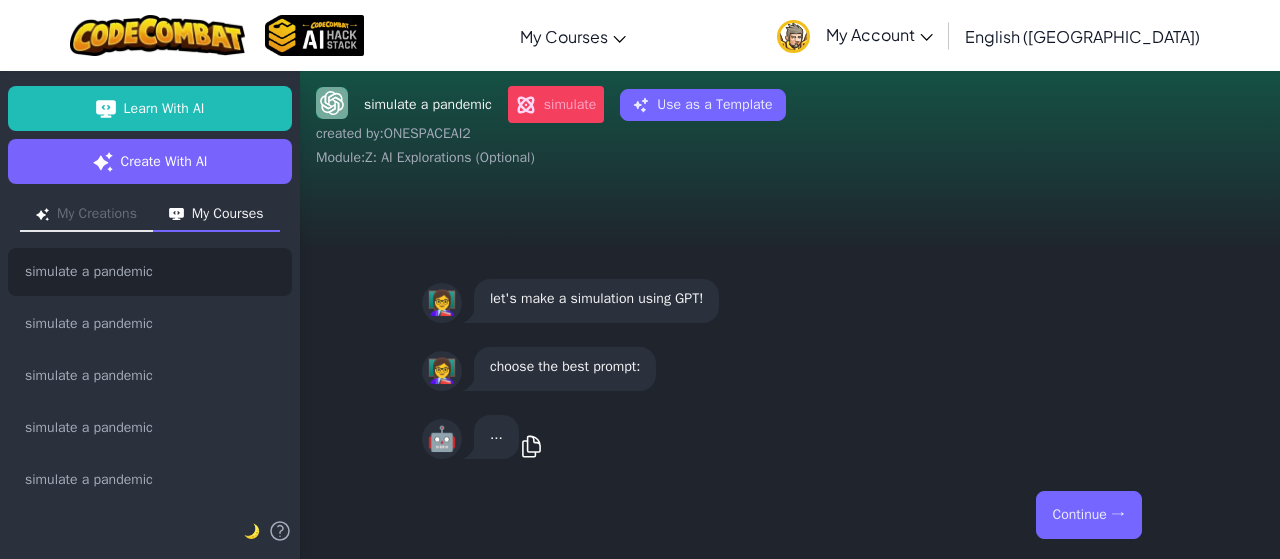 scroll, scrollTop: 0, scrollLeft: 0, axis: both 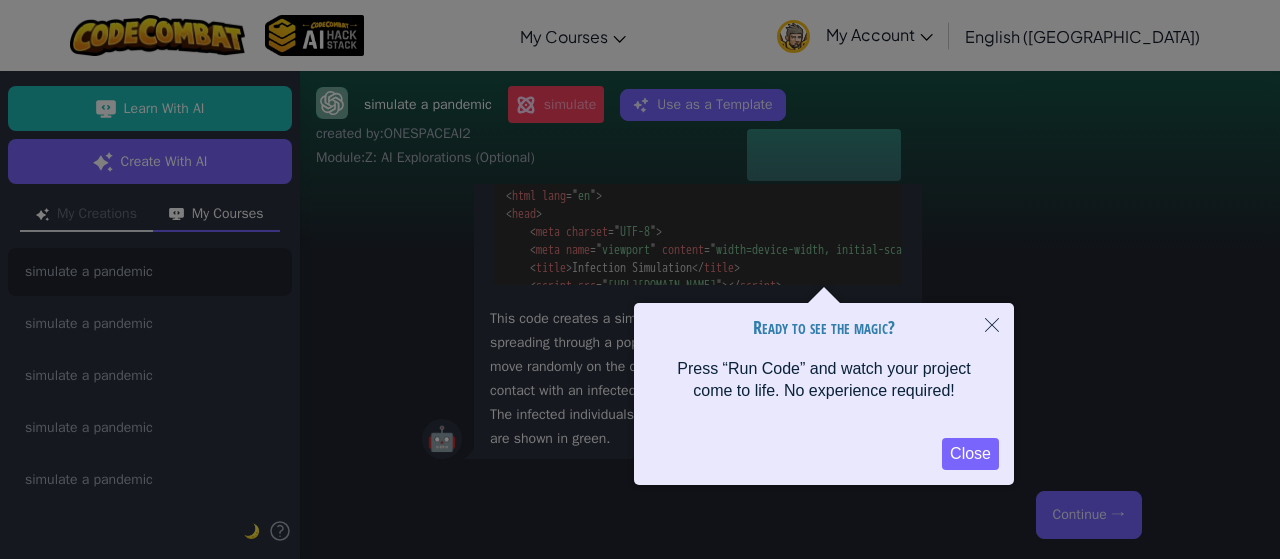 click on "Close" at bounding box center (970, 454) 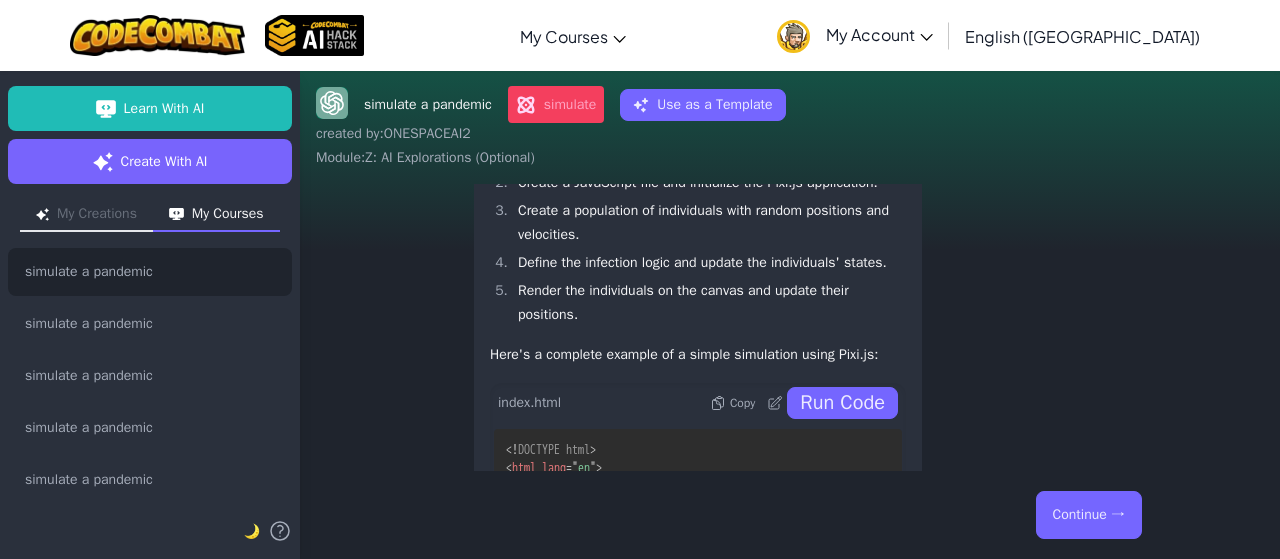 scroll, scrollTop: -200, scrollLeft: 0, axis: vertical 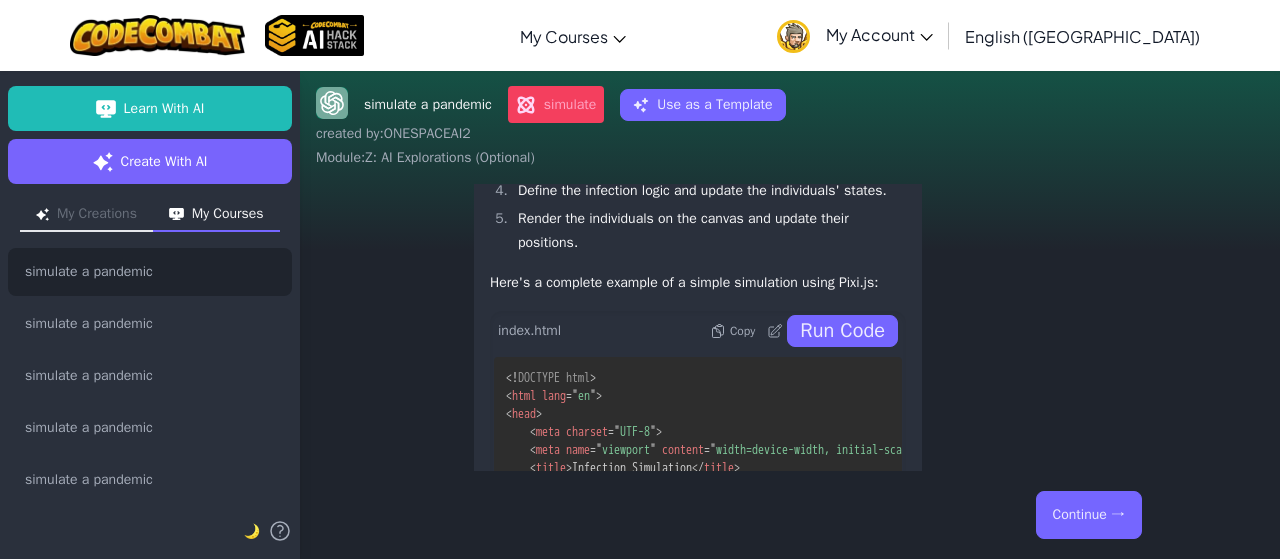 click on "Run Code" at bounding box center (842, 331) 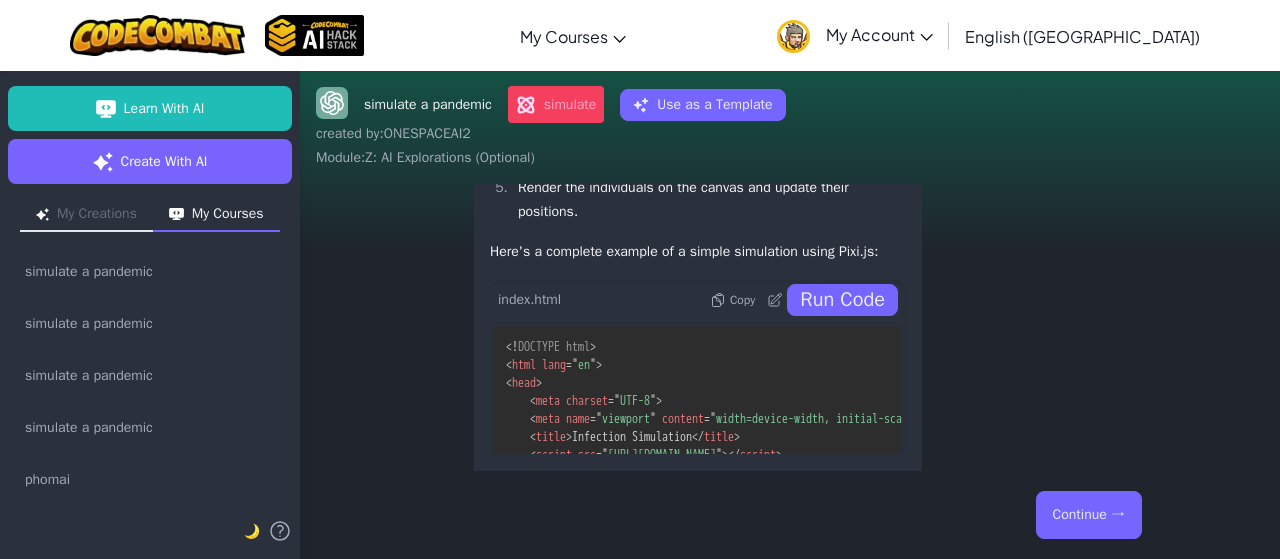scroll, scrollTop: 0, scrollLeft: 0, axis: both 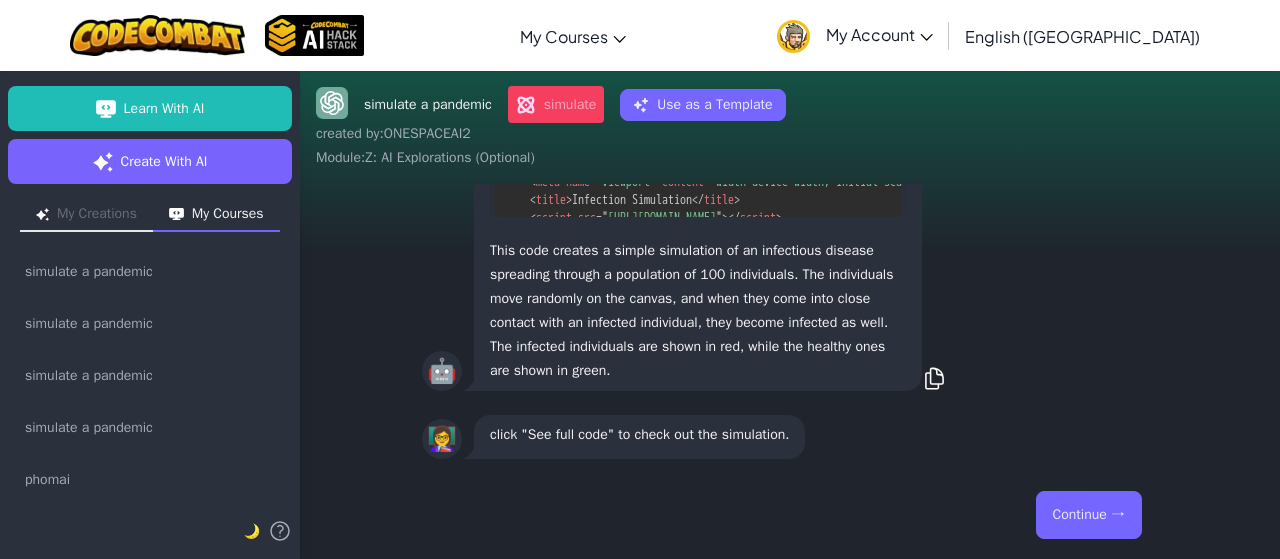 click on "Continue →" at bounding box center [1089, 515] 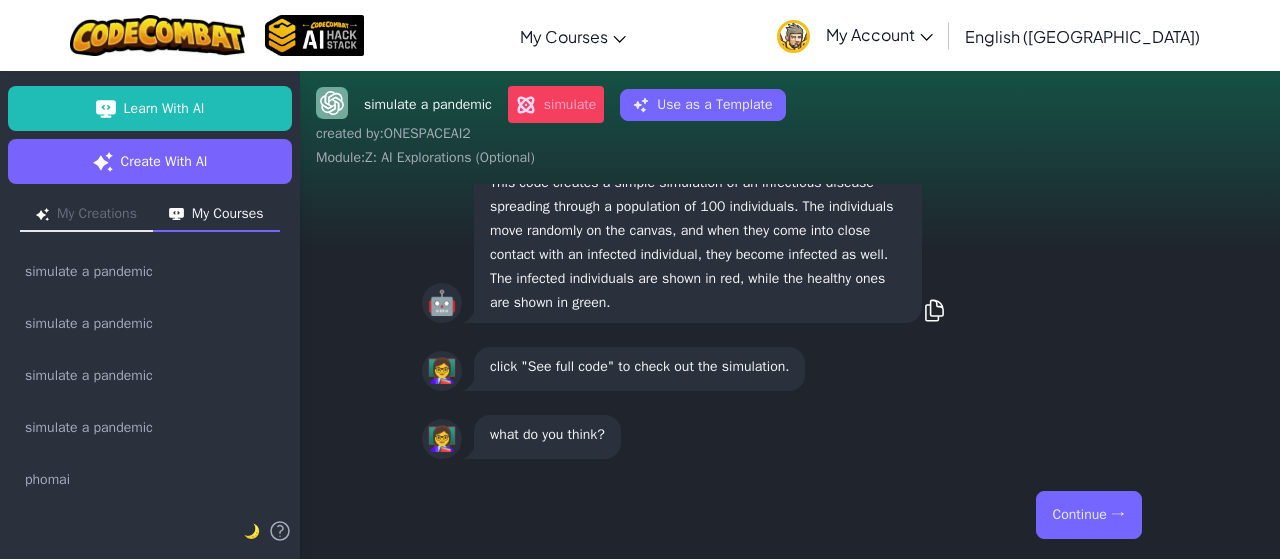 click on "Continue →" at bounding box center (1089, 515) 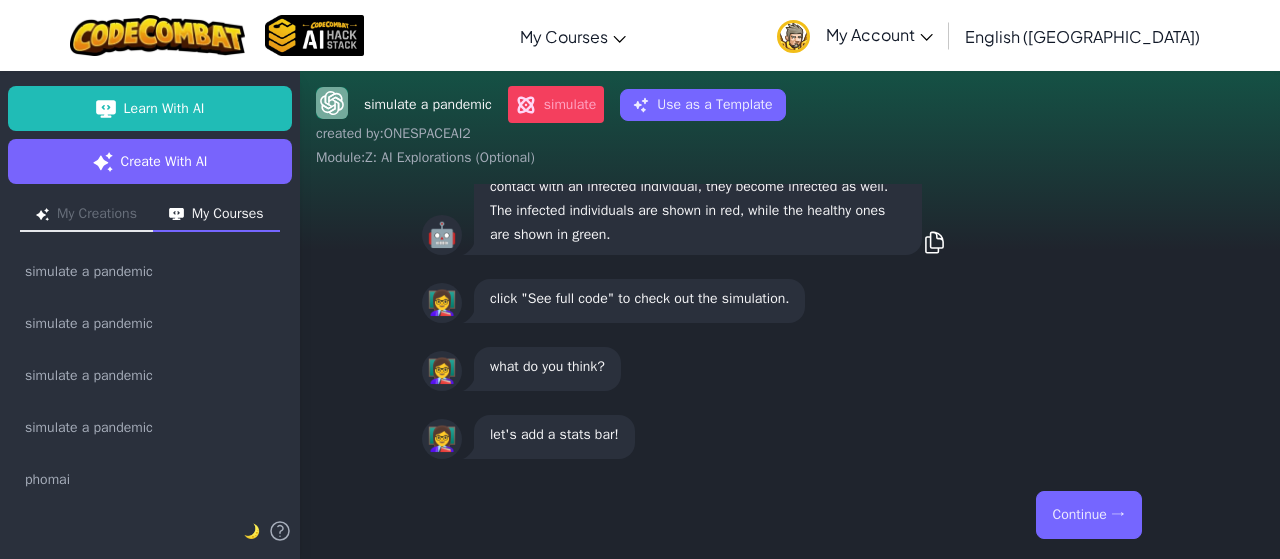 click on "Continue →" at bounding box center [1089, 515] 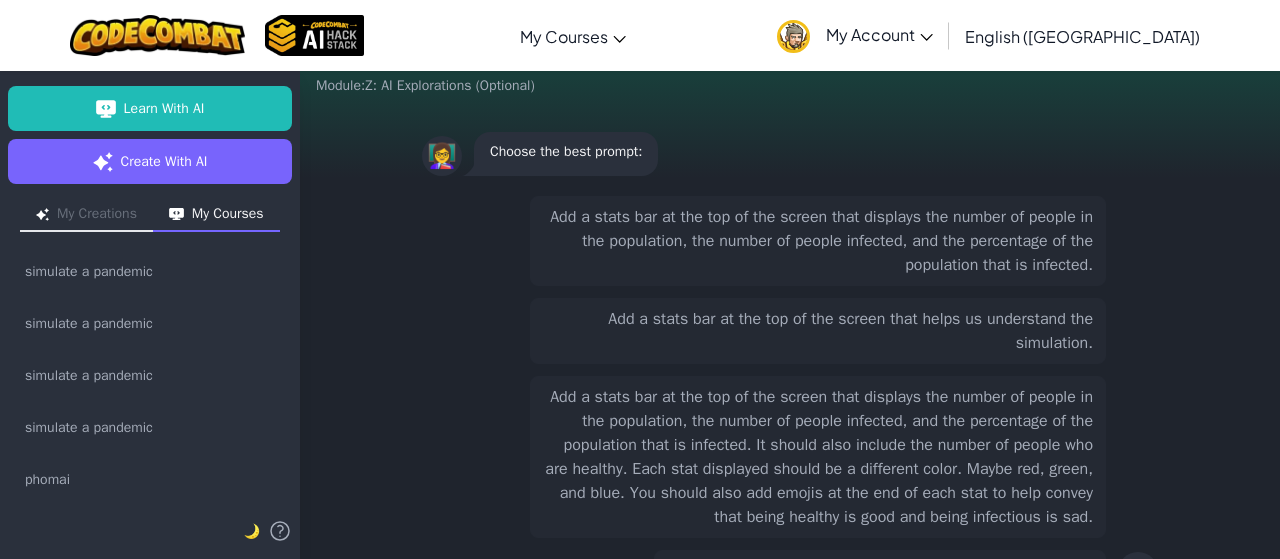 scroll, scrollTop: 118, scrollLeft: 0, axis: vertical 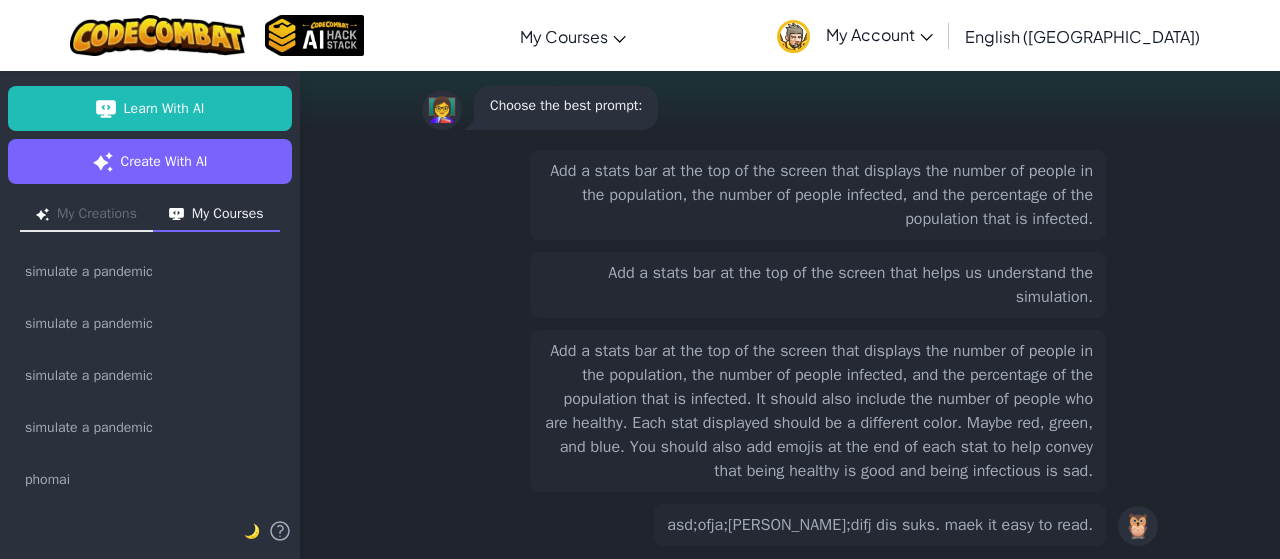 click on "Add a stats bar at the top of the screen that displays the number of people in the population, the number of people infected, and the percentage of the population that is infected. It should also include the number of people who are healthy. Each stat displayed should be a different color. Maybe red, green, and blue. You should also add emojis at the end of each stat to help convey that being healthy is good and being infectious is sad." at bounding box center [818, 411] 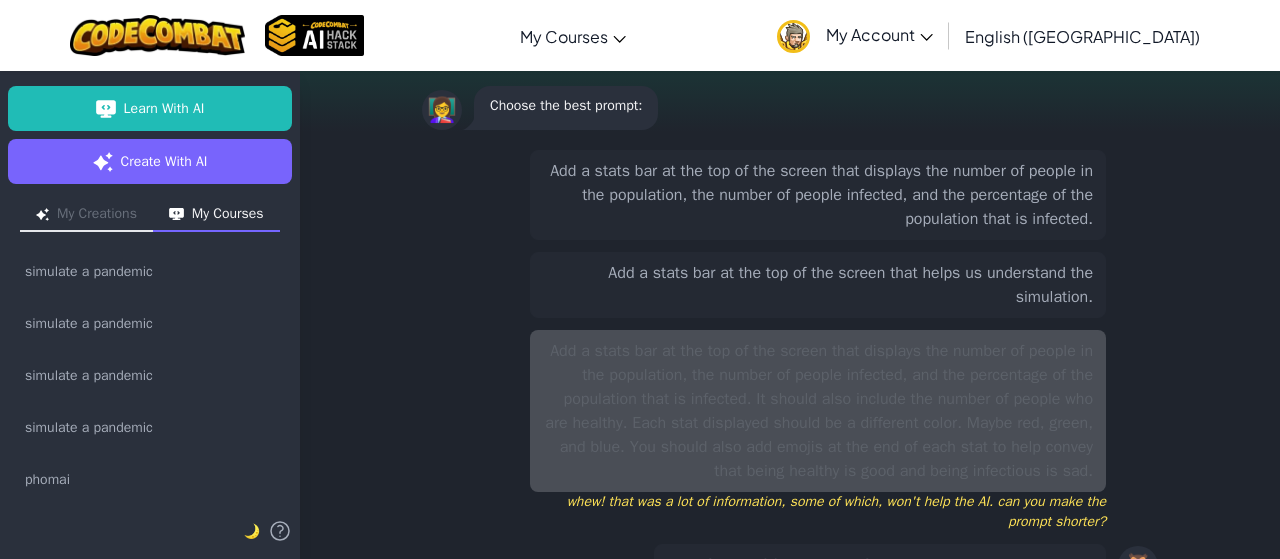 click on "Add a stats bar at the top of the screen that displays the number of people in the population, the number of people infected, and the percentage of the population that is infected." at bounding box center [818, 195] 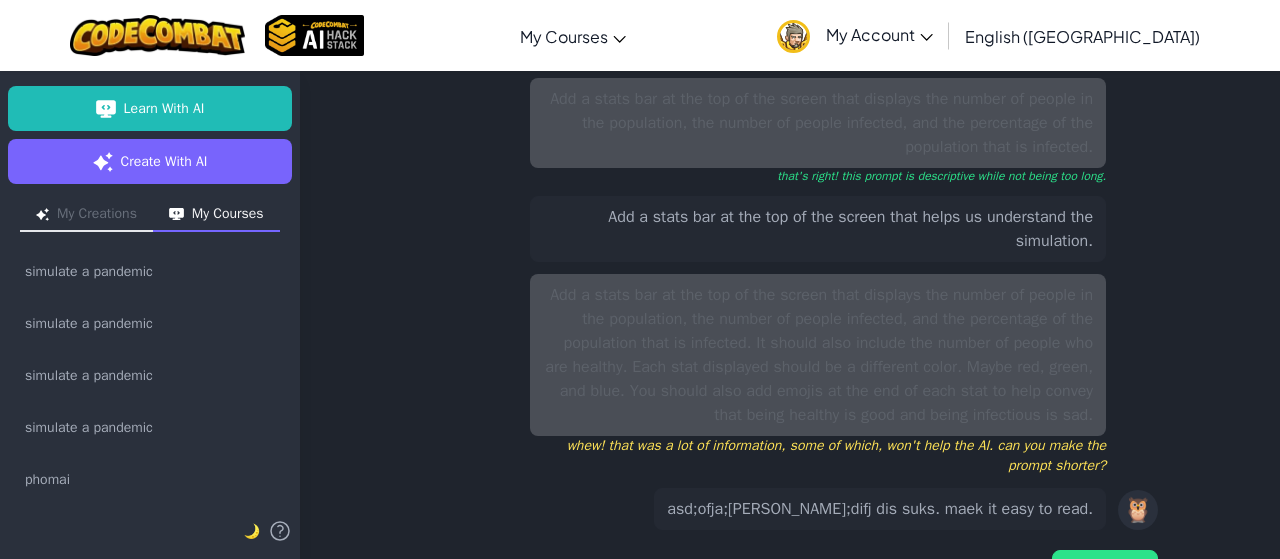 scroll, scrollTop: 246, scrollLeft: 0, axis: vertical 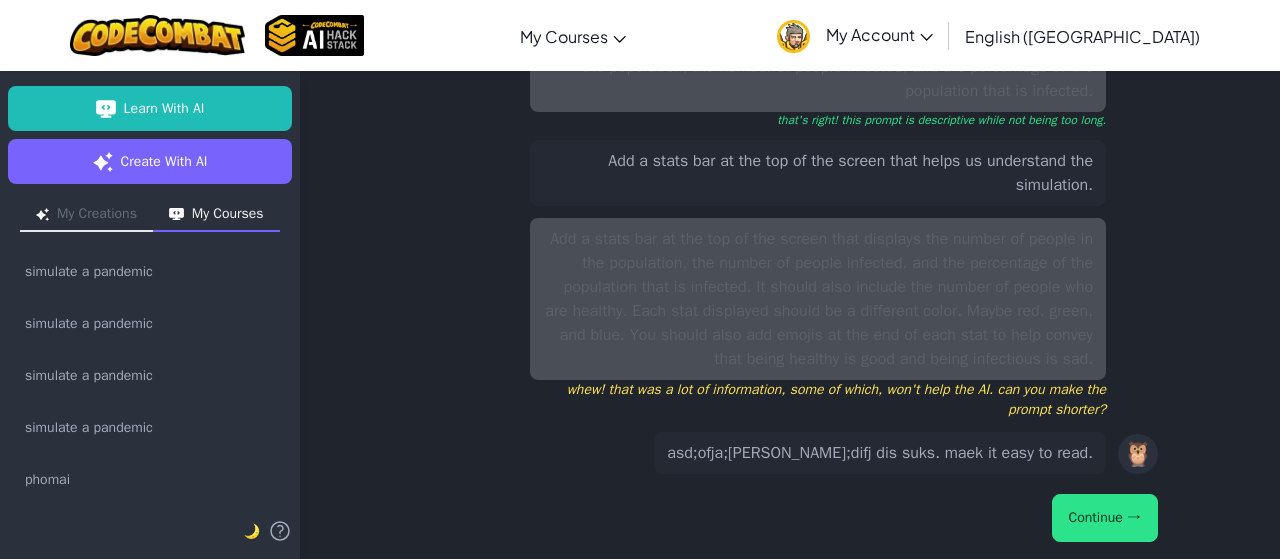 click on "Continue →" at bounding box center (1105, 518) 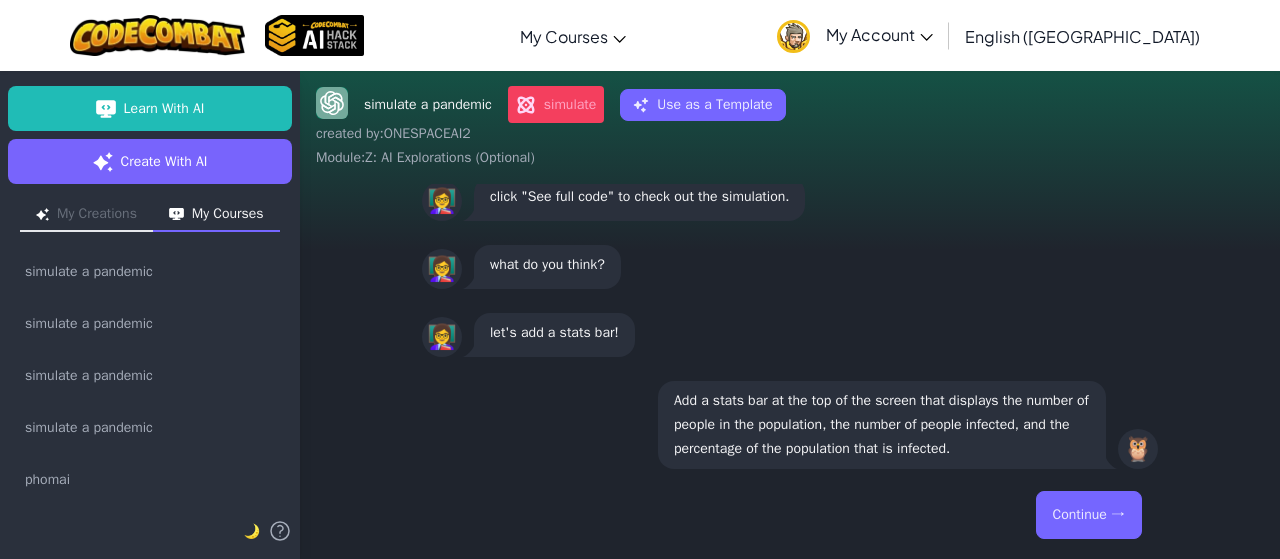 scroll, scrollTop: 0, scrollLeft: 0, axis: both 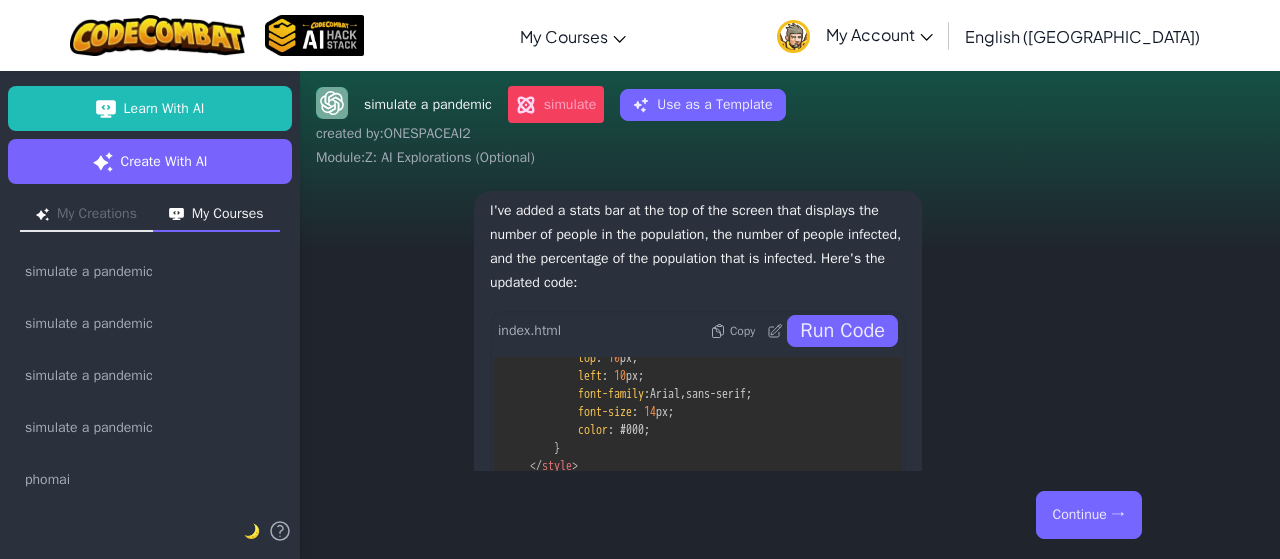 drag, startPoint x: 1128, startPoint y: 509, endPoint x: 1116, endPoint y: 509, distance: 12 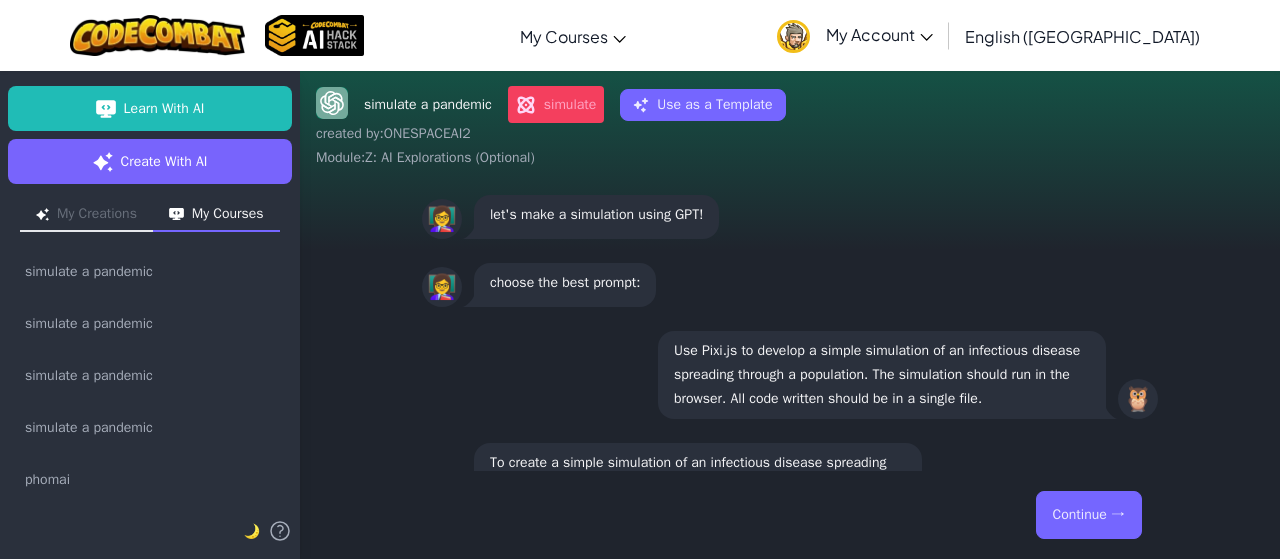 scroll, scrollTop: 0, scrollLeft: 0, axis: both 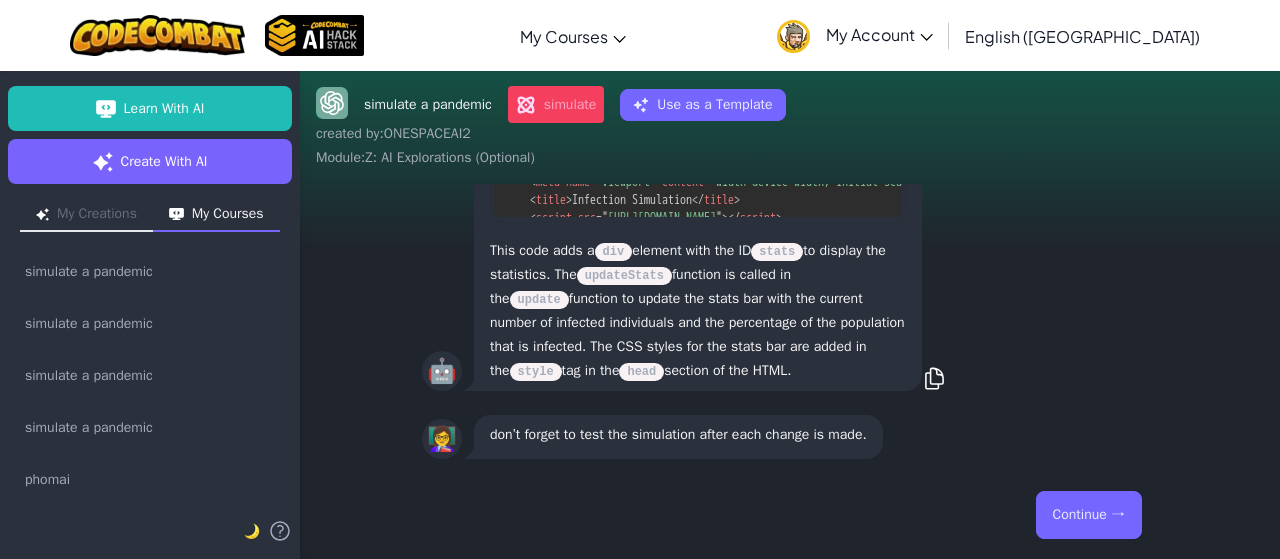 drag, startPoint x: 1103, startPoint y: 520, endPoint x: 1090, endPoint y: 515, distance: 13.928389 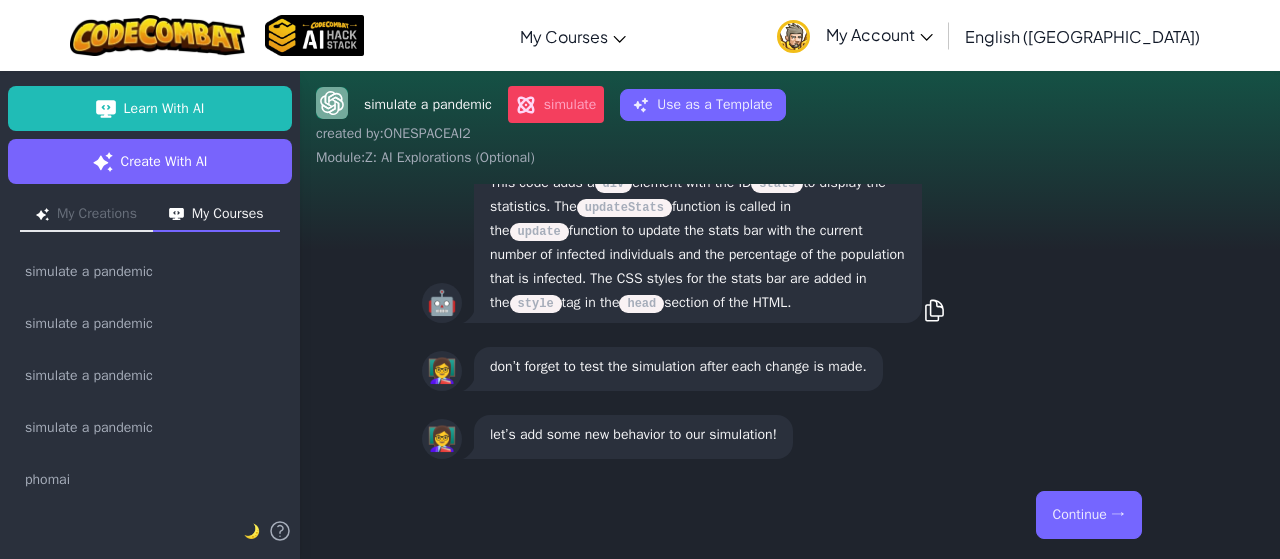 click on "Continue →" at bounding box center (1089, 515) 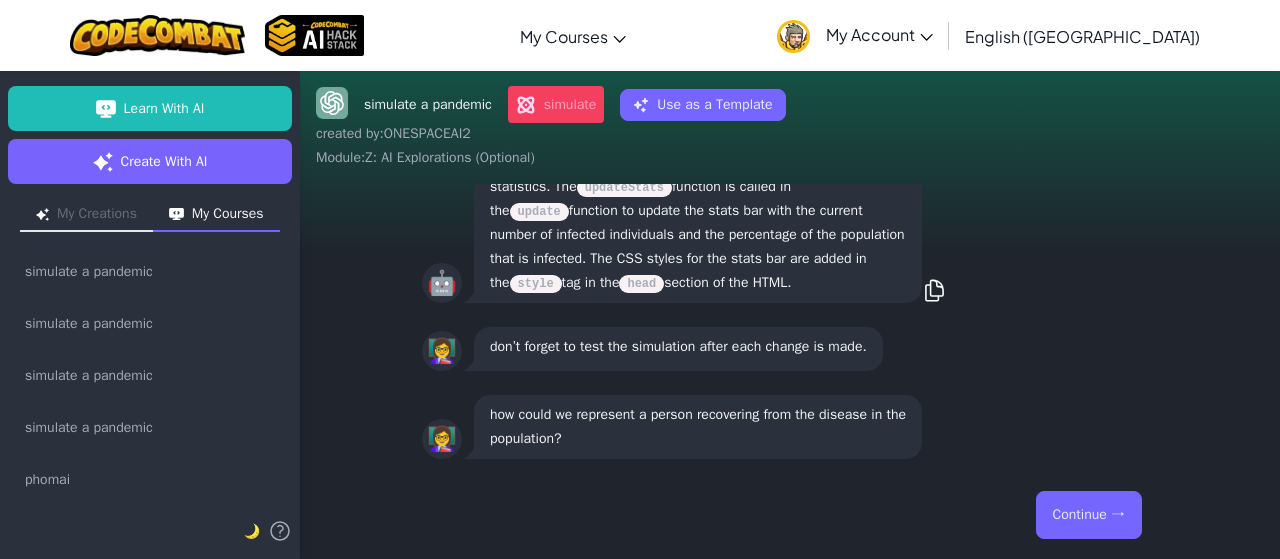 click on "Continue →" at bounding box center (1089, 515) 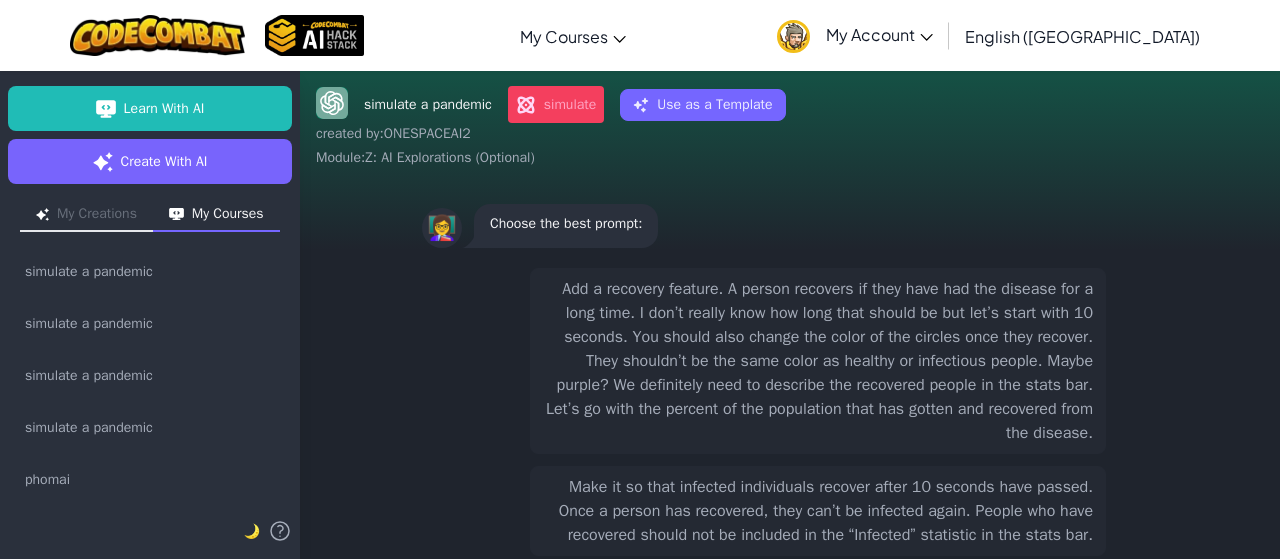 click on "Add a recovery feature. A person recovers if they have had the disease for a long time. I don’t really know how long that should be but let’s start with 10 seconds. You should also change the color of the circles once they recover. They shouldn’t be the same color as healthy or infectious people. Maybe purple? We definitely need to describe the recovered people in the stats bar. Let’s go with the percent of the population that has gotten and recovered from the disease." at bounding box center [818, 361] 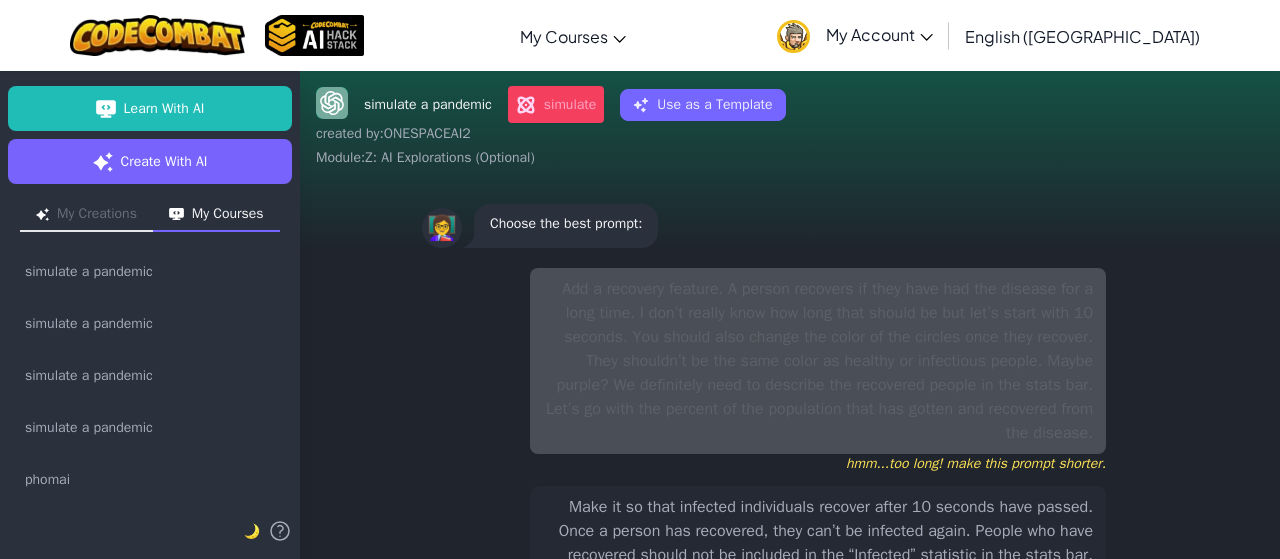 scroll, scrollTop: 183, scrollLeft: 0, axis: vertical 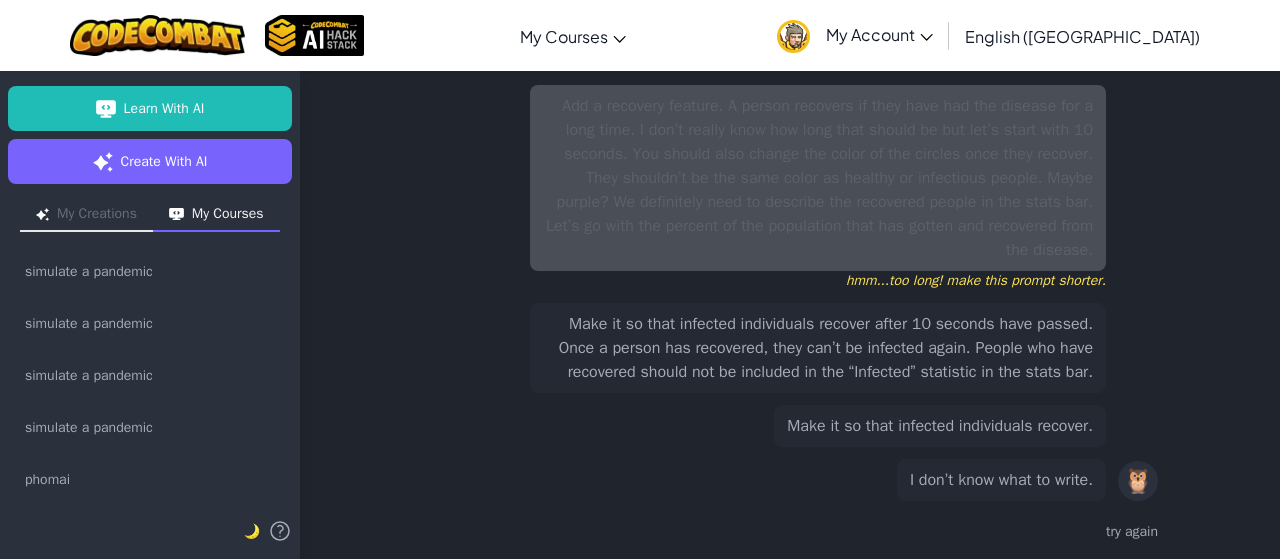 click on "Make it so that infected individuals recover." at bounding box center [940, 426] 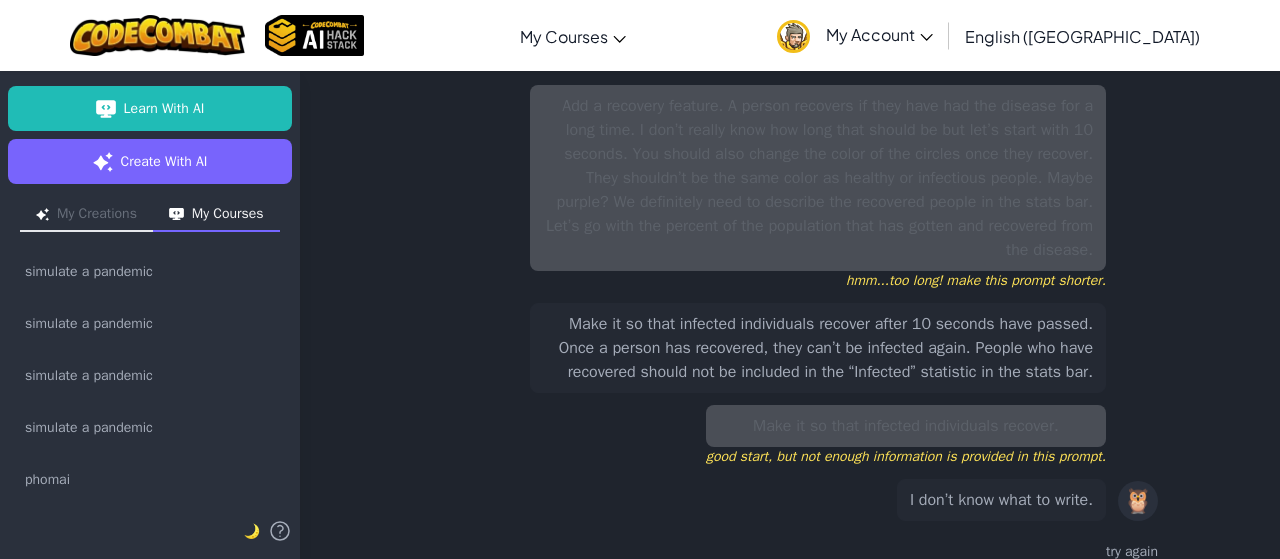 click on "Make it so that infected individuals recover after 10 seconds have passed. Once a person has recovered, they can’t be infected again. People who have recovered should not be included in the “Infected” statistic in the stats bar." at bounding box center (818, 348) 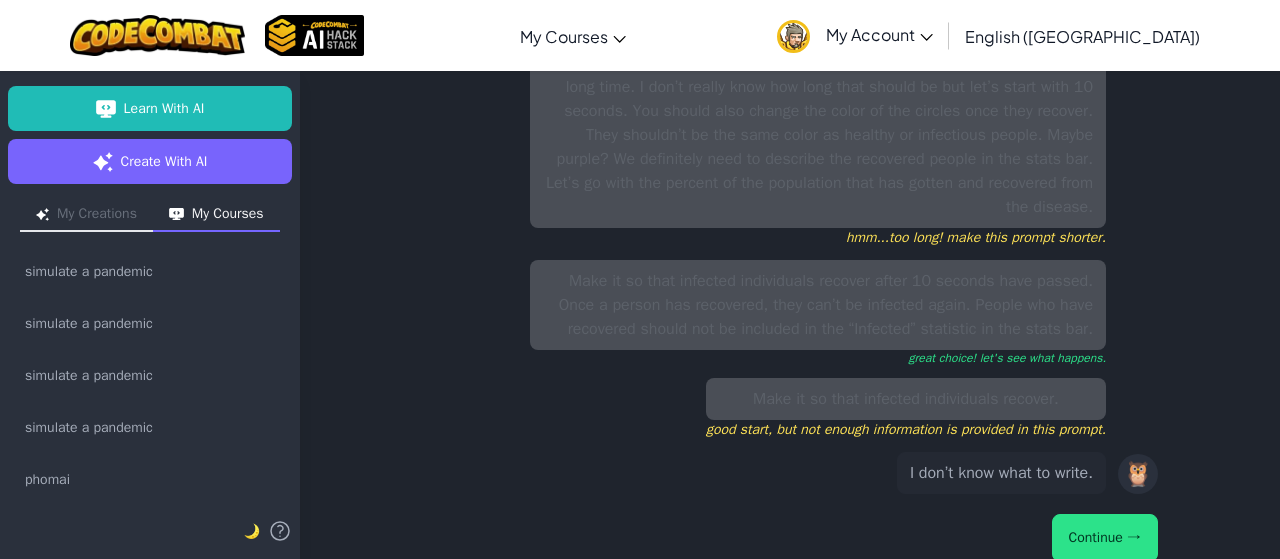 scroll, scrollTop: 246, scrollLeft: 0, axis: vertical 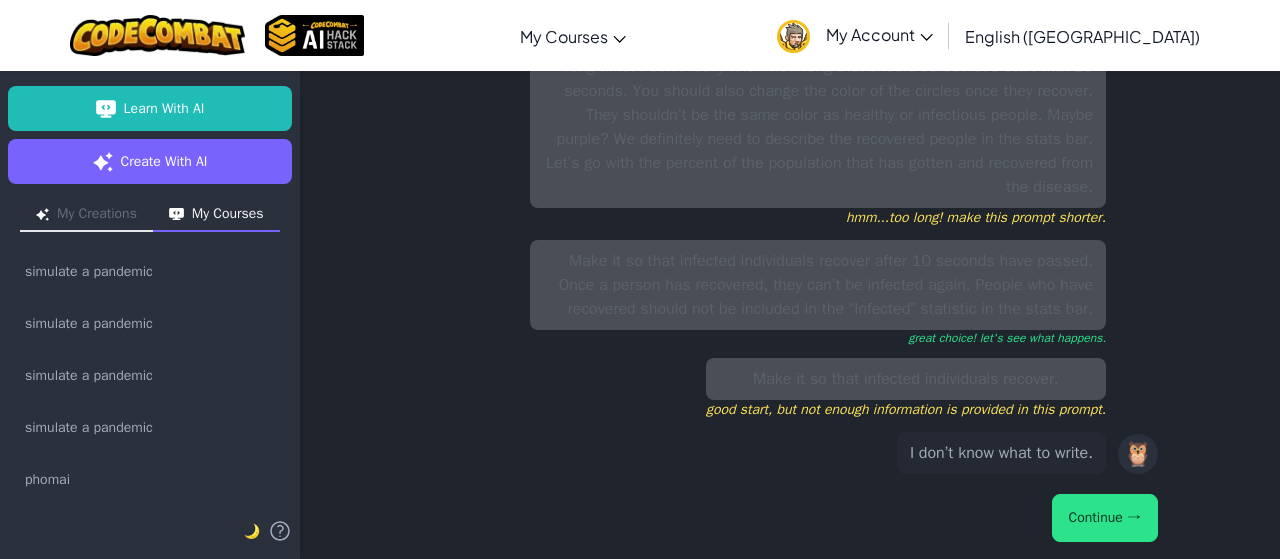 click on "Continue →" at bounding box center (1105, 518) 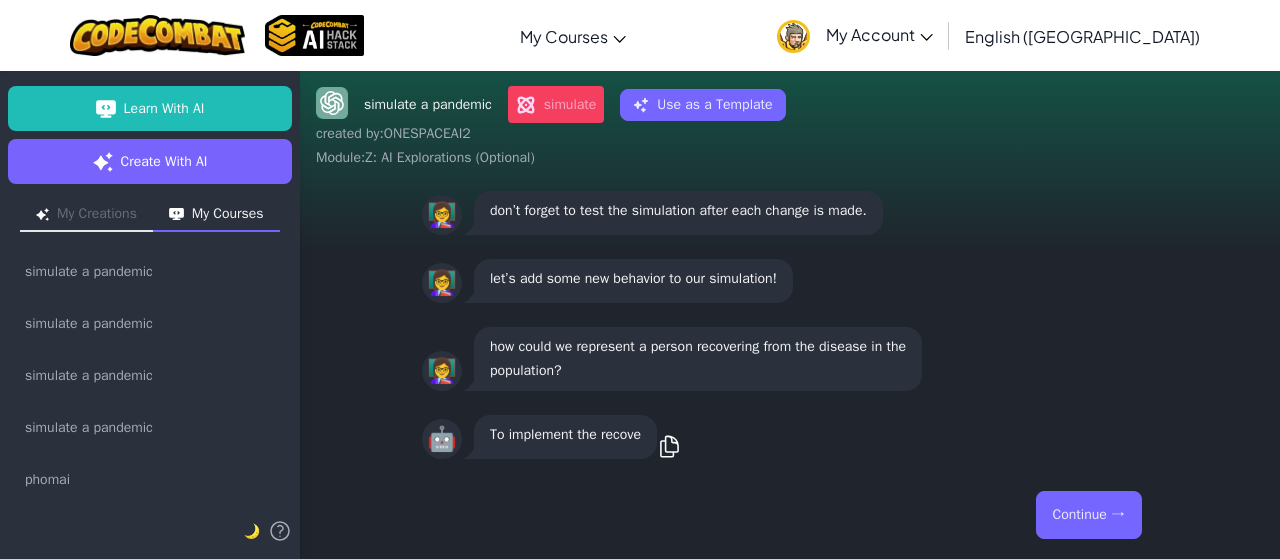 scroll, scrollTop: 0, scrollLeft: 0, axis: both 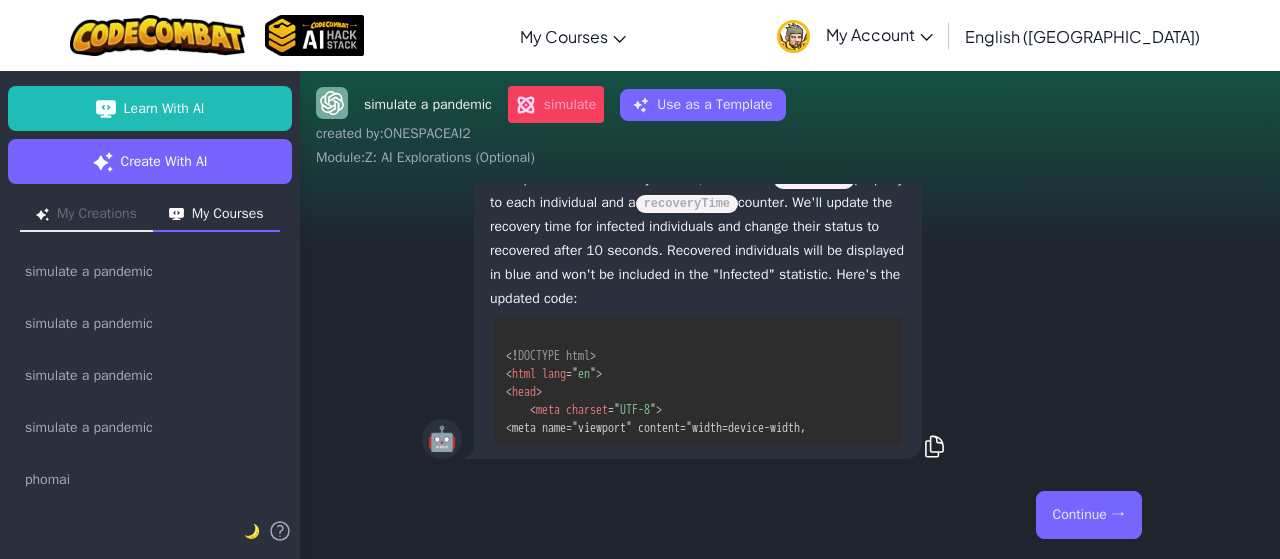 click on "Continue →" at bounding box center [1089, 515] 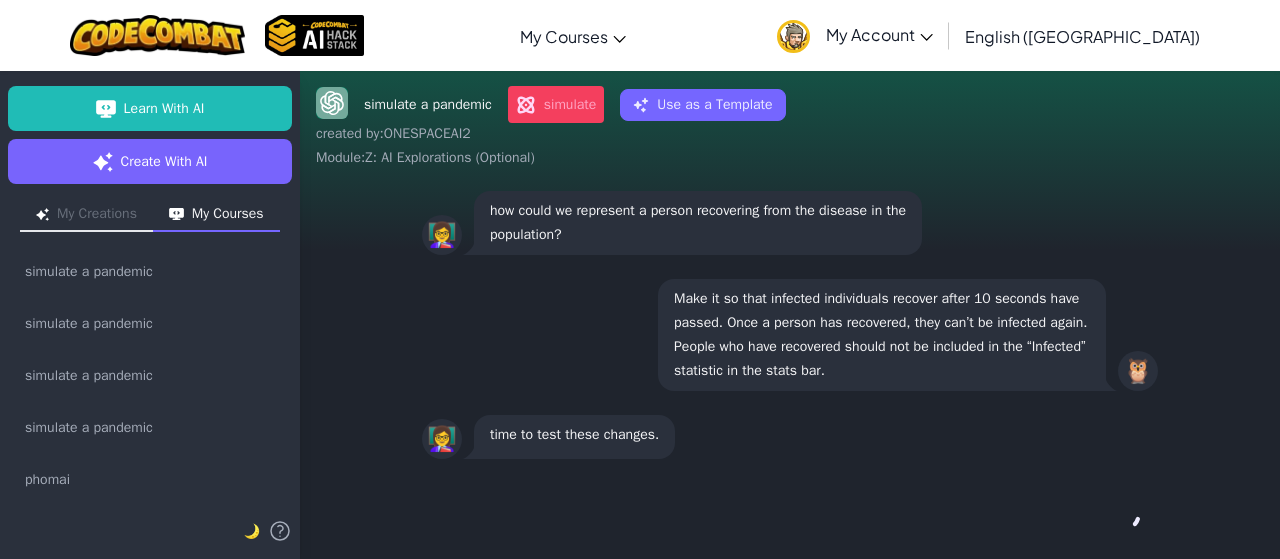 click on "Continue →" at bounding box center [790, 515] 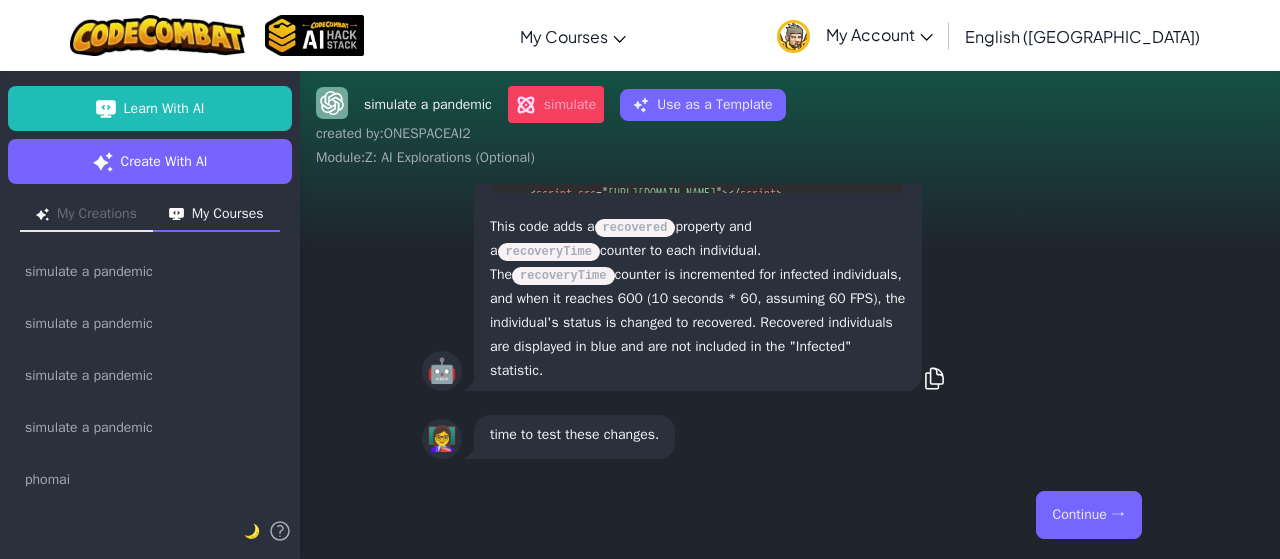 scroll, scrollTop: 0, scrollLeft: 0, axis: both 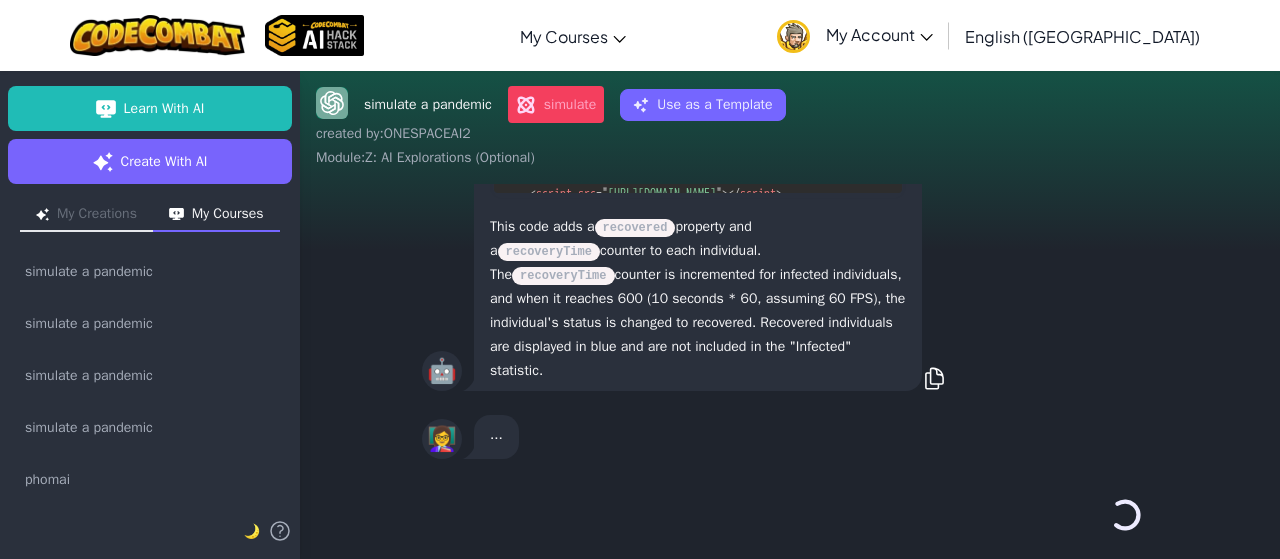 drag, startPoint x: 1086, startPoint y: 512, endPoint x: 1067, endPoint y: 505, distance: 20.248457 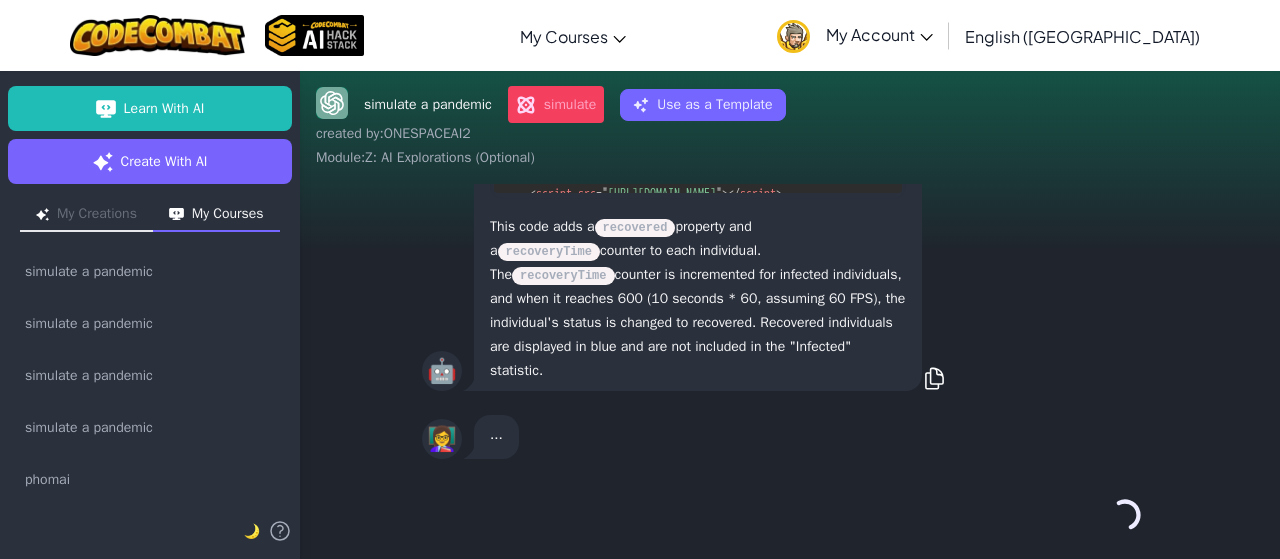 click on "Continue →" at bounding box center (790, 515) 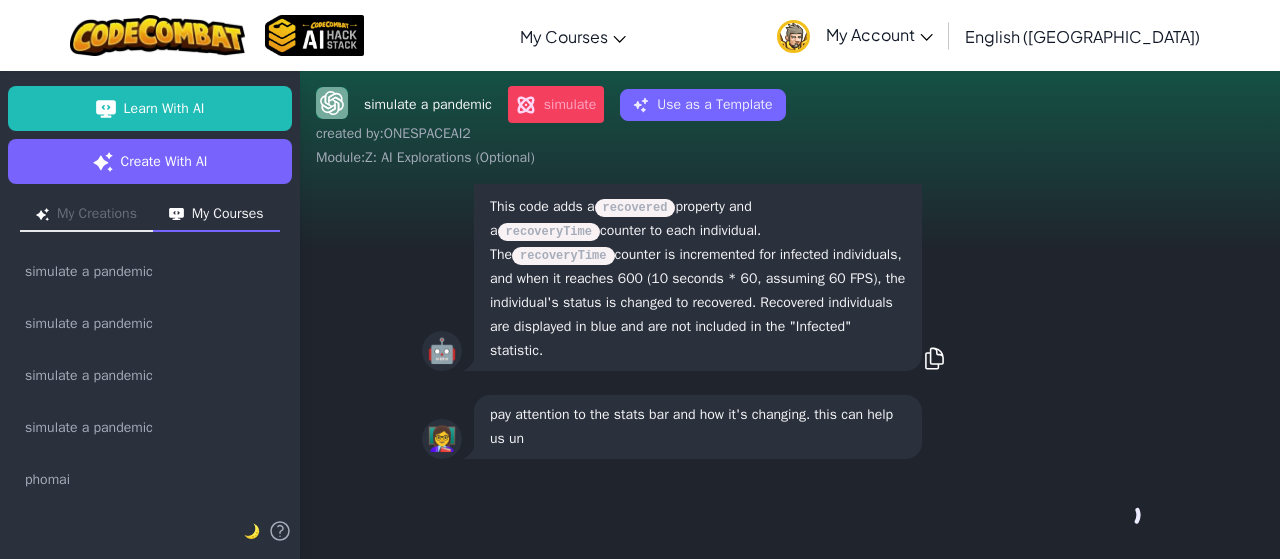 scroll, scrollTop: -19, scrollLeft: 0, axis: vertical 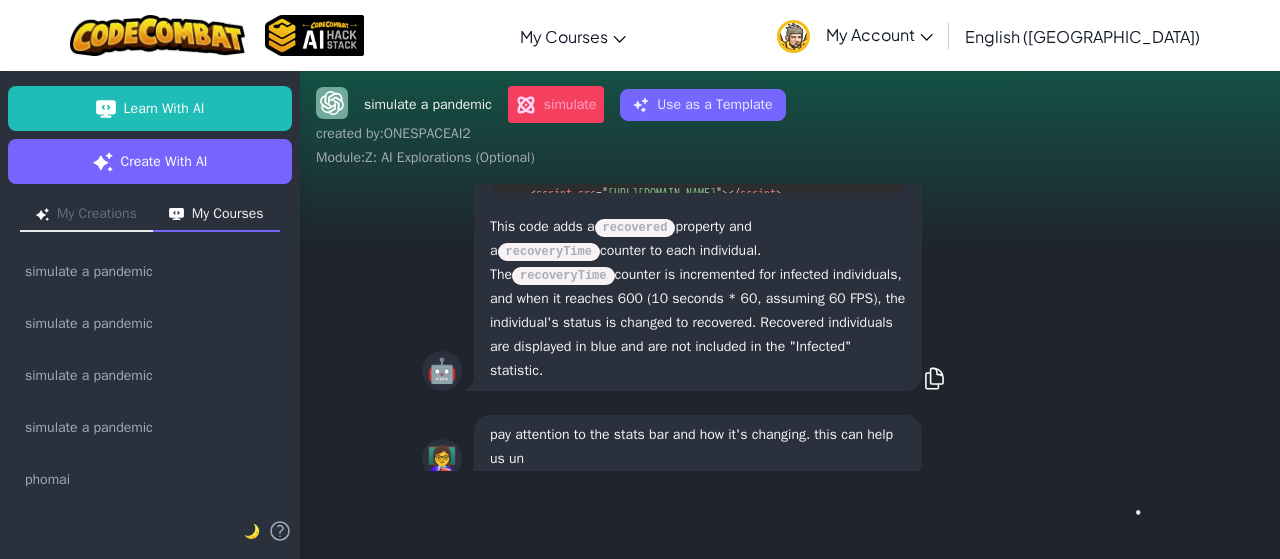 click on "Continue →" at bounding box center [790, 515] 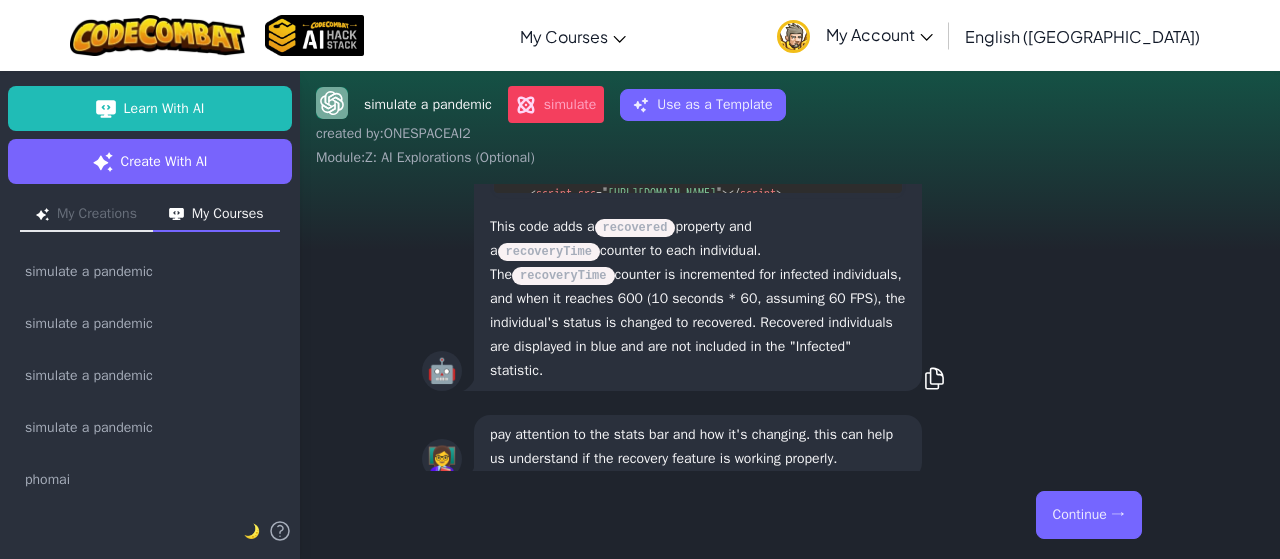 click on "Continue →" at bounding box center (1089, 515) 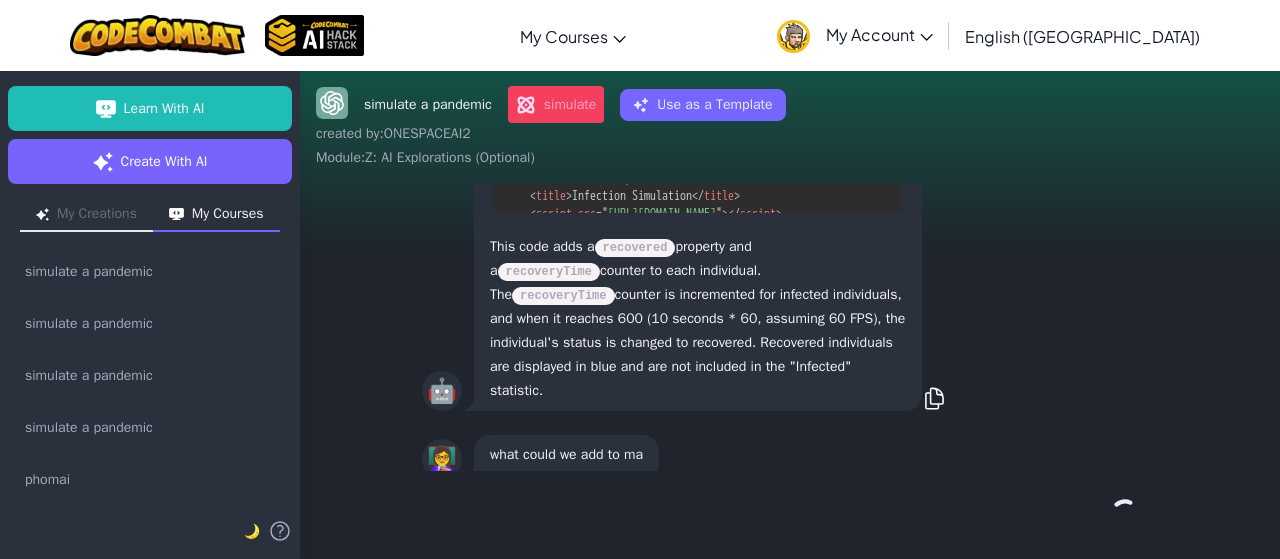 scroll, scrollTop: 0, scrollLeft: 0, axis: both 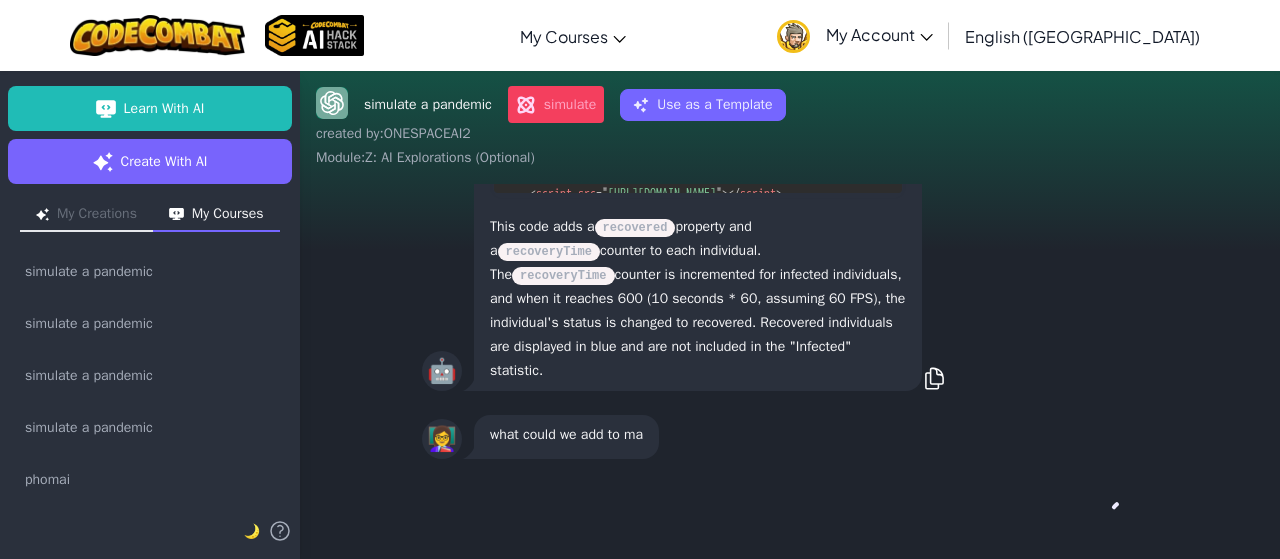drag, startPoint x: 1067, startPoint y: 505, endPoint x: 1082, endPoint y: 508, distance: 15.297058 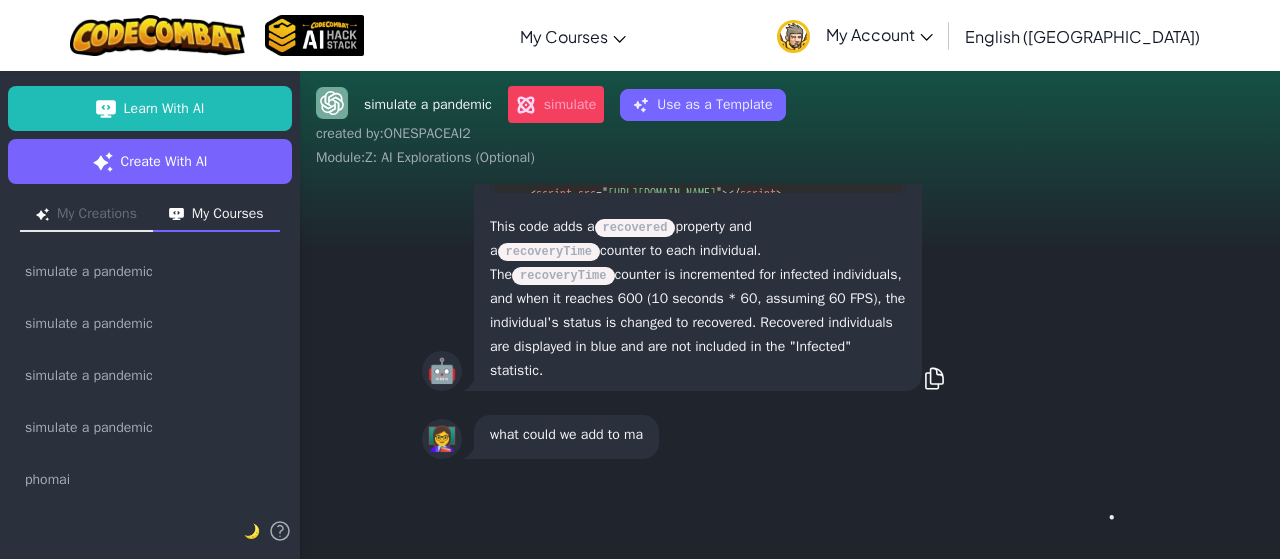 click on "Continue →" at bounding box center [790, 515] 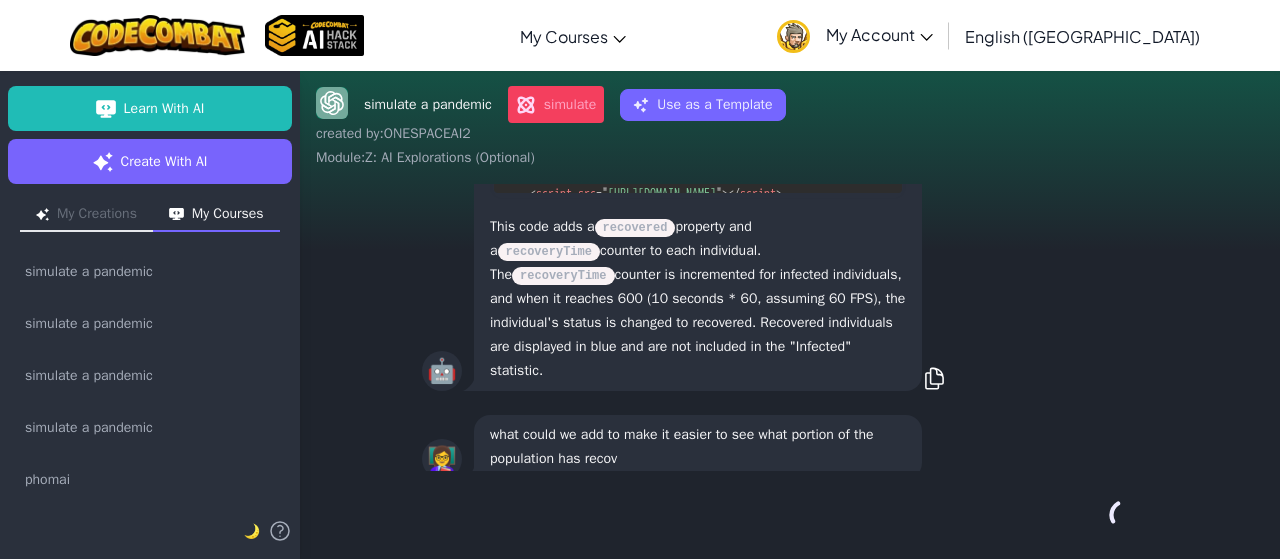 click on "Continue →" at bounding box center [790, 515] 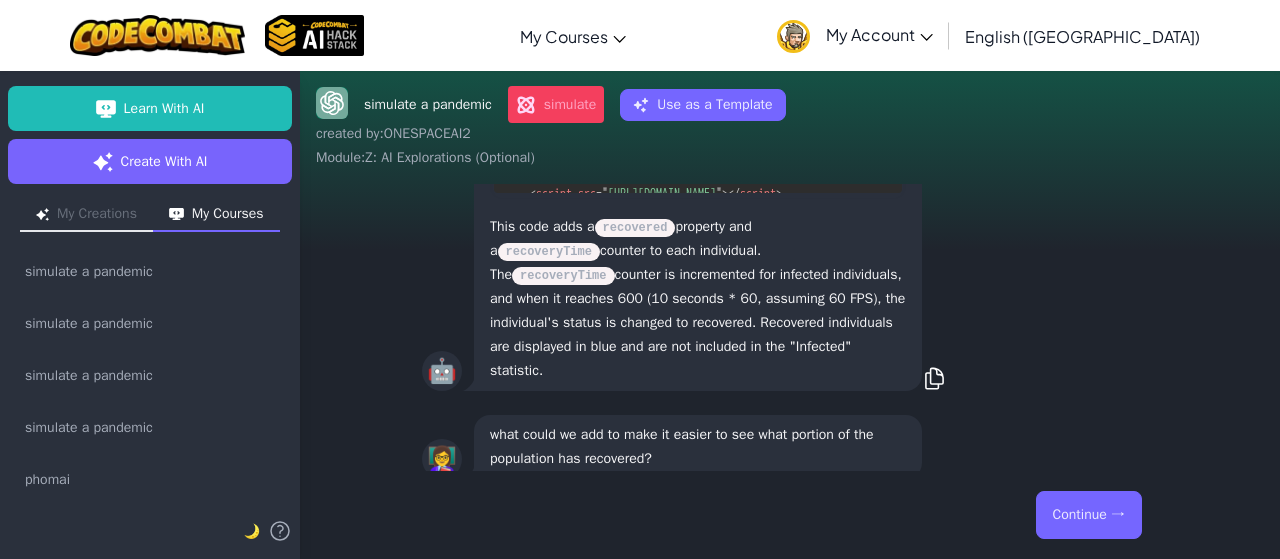 click on "Continue →" at bounding box center [790, 515] 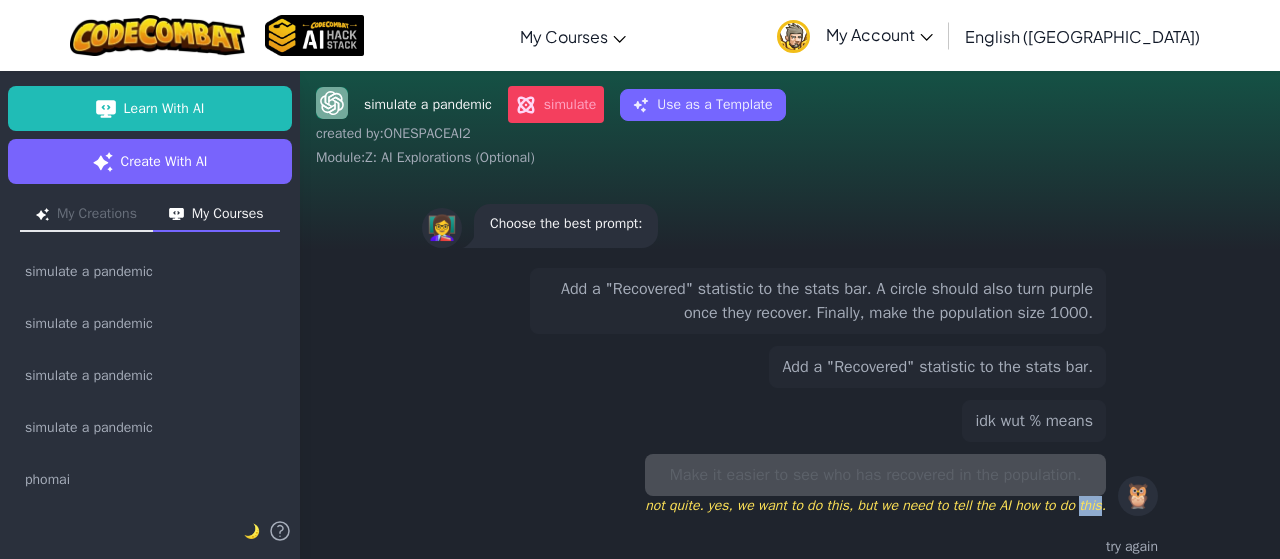 click on "not quite. yes, we want to do this, but we need to tell the AI how to do this." at bounding box center [875, 506] 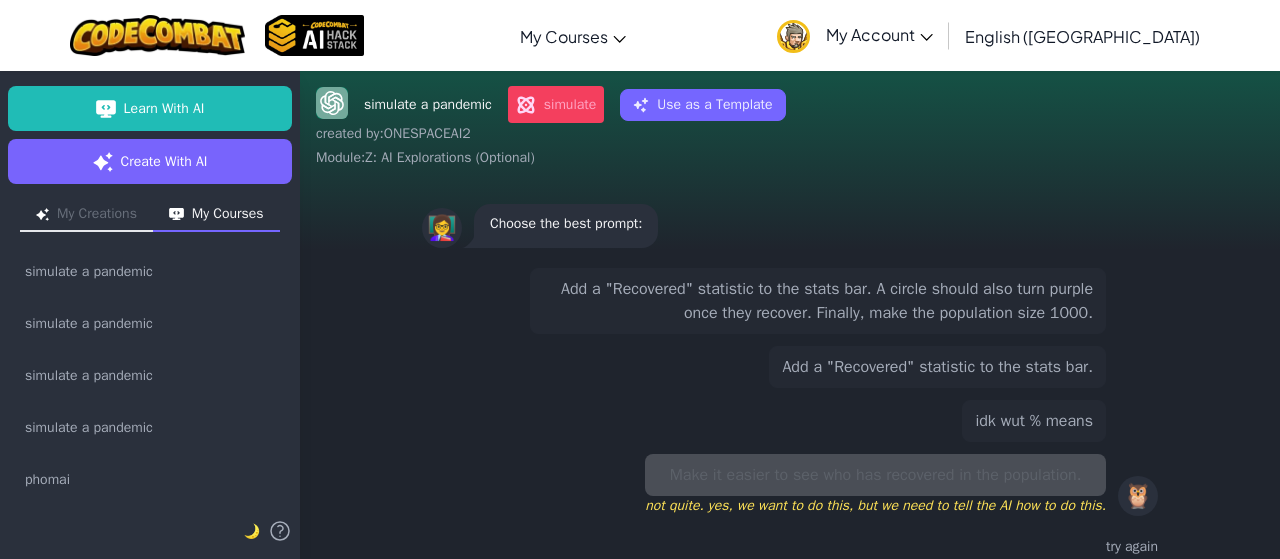 drag, startPoint x: 984, startPoint y: 382, endPoint x: 967, endPoint y: 367, distance: 22.671568 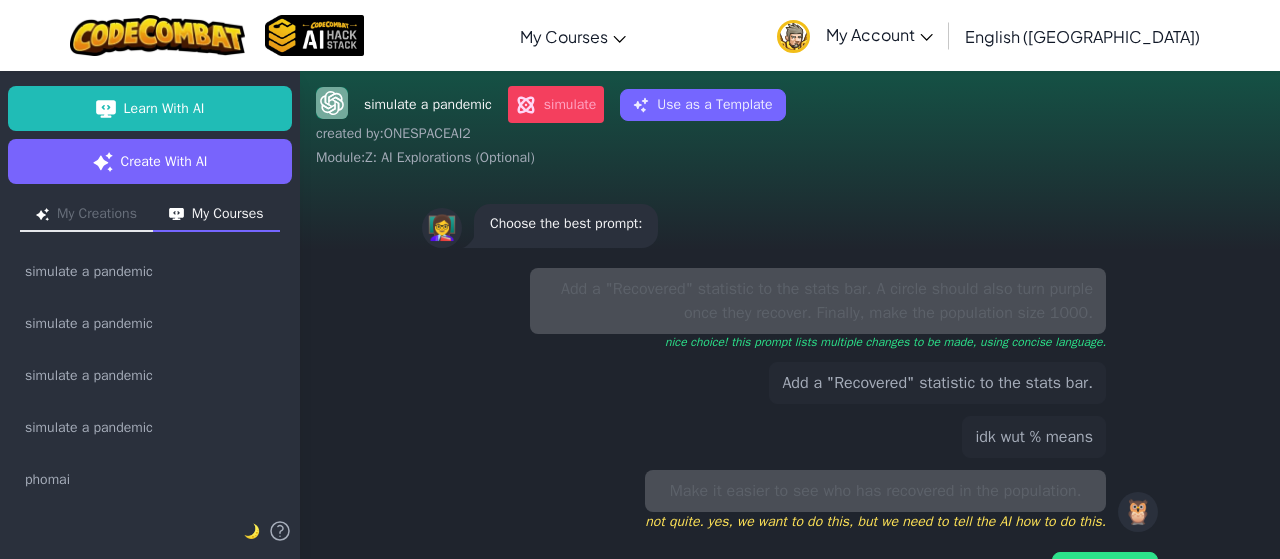 scroll, scrollTop: 58, scrollLeft: 0, axis: vertical 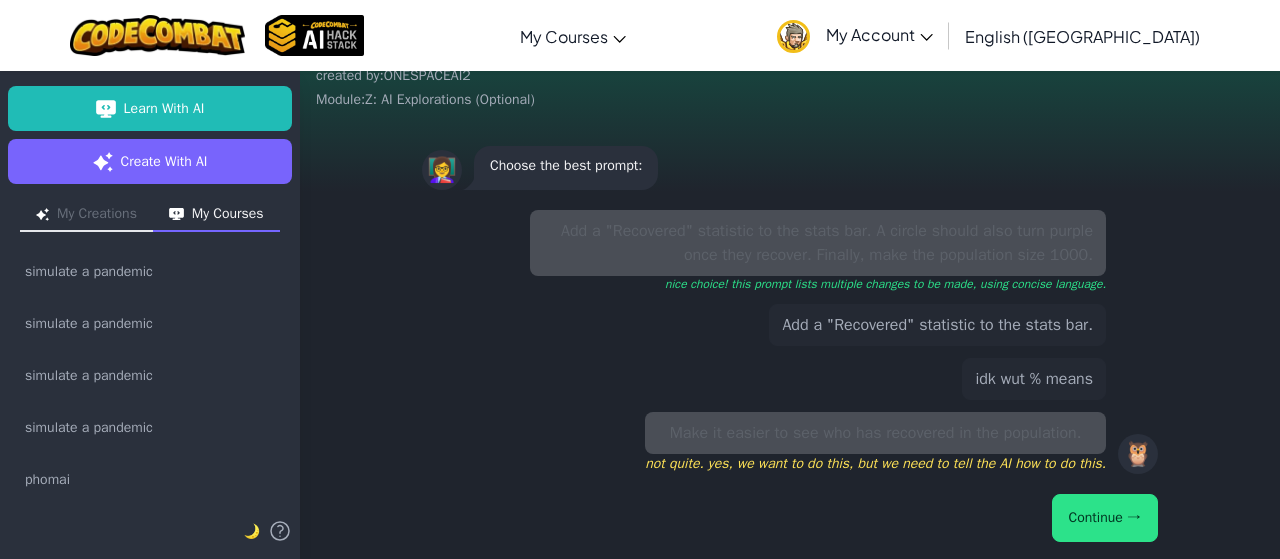 click on "Continue →" at bounding box center (1105, 518) 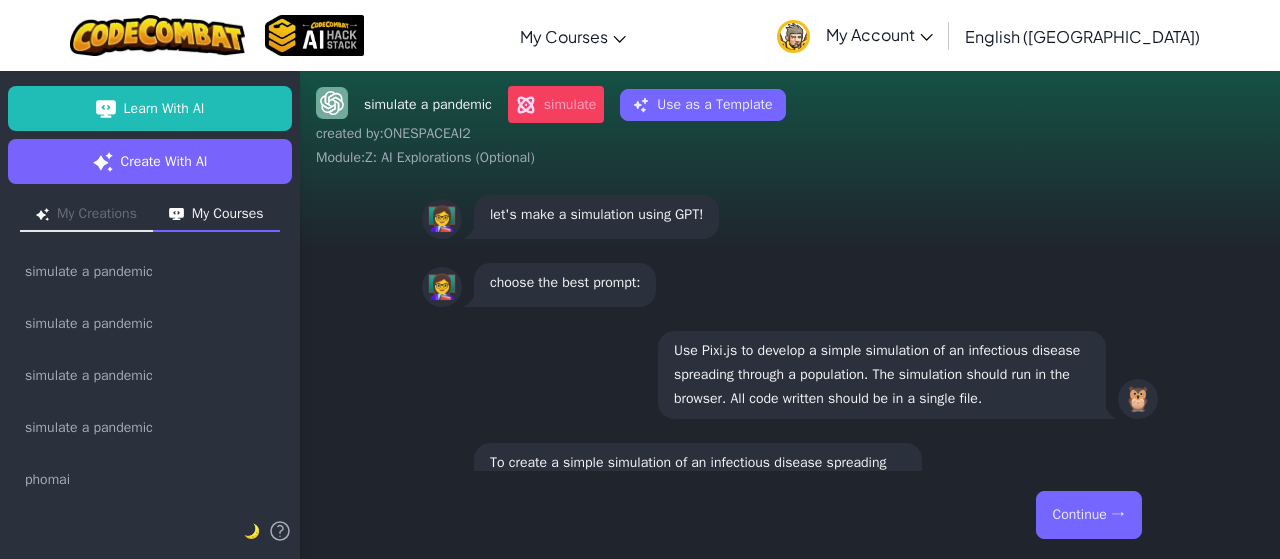 click on "Continue →" at bounding box center (1089, 515) 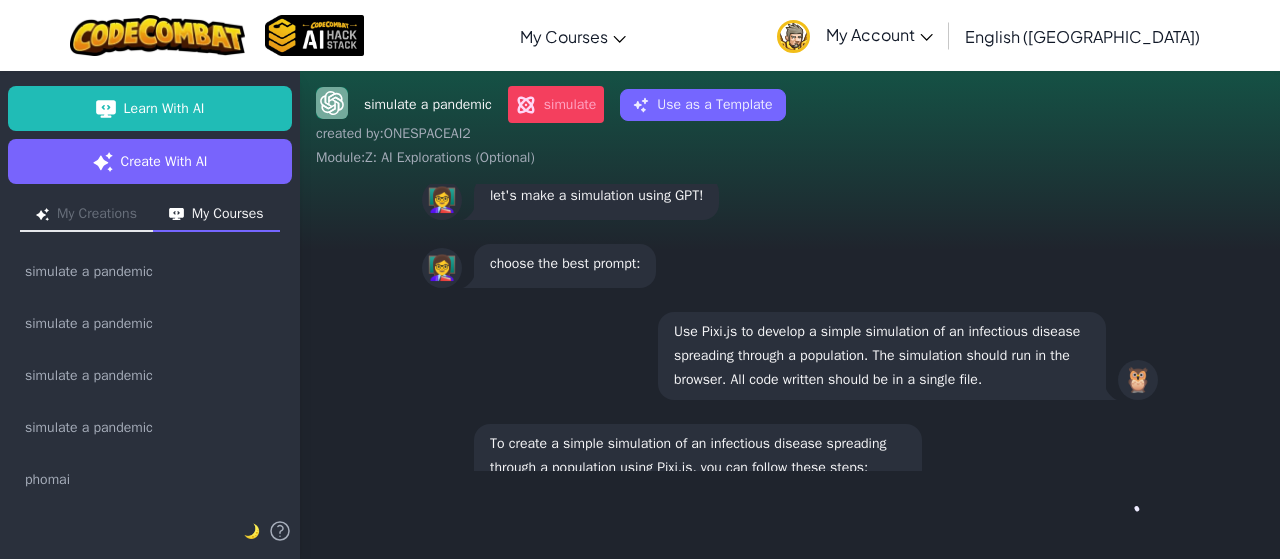 click on "Continue →" at bounding box center [790, 515] 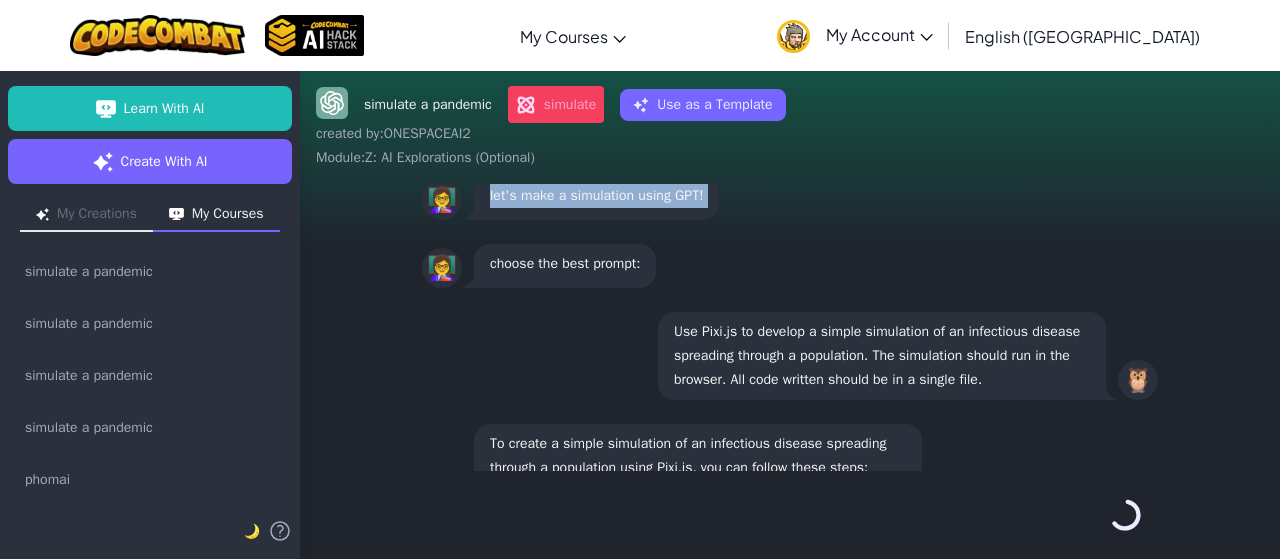 click on "Continue →" at bounding box center (790, 515) 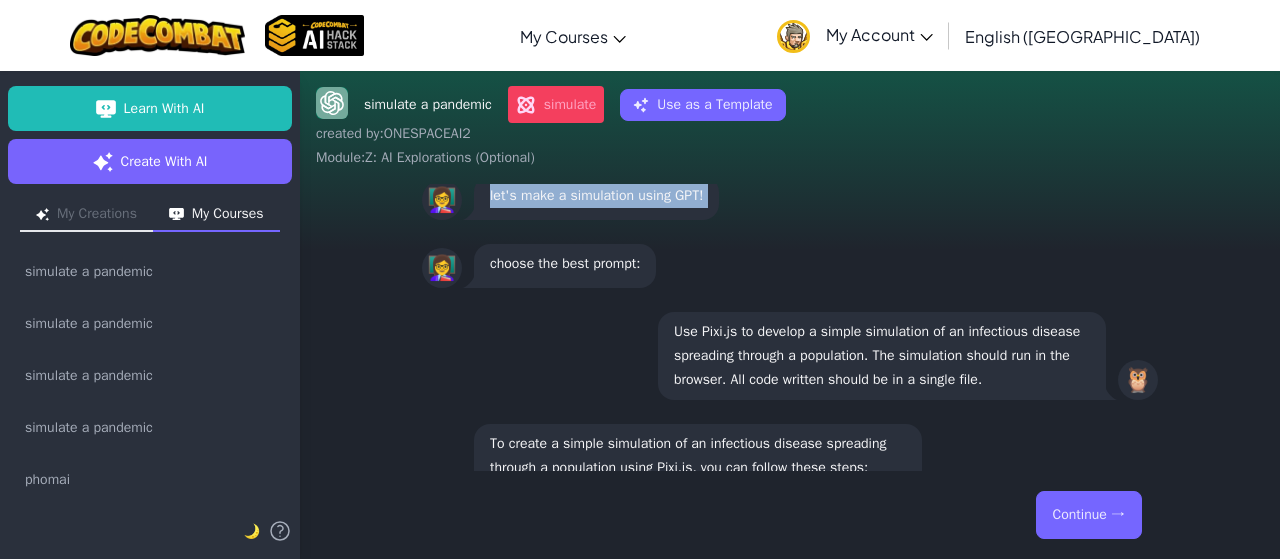 click on "Continue →" at bounding box center [1089, 515] 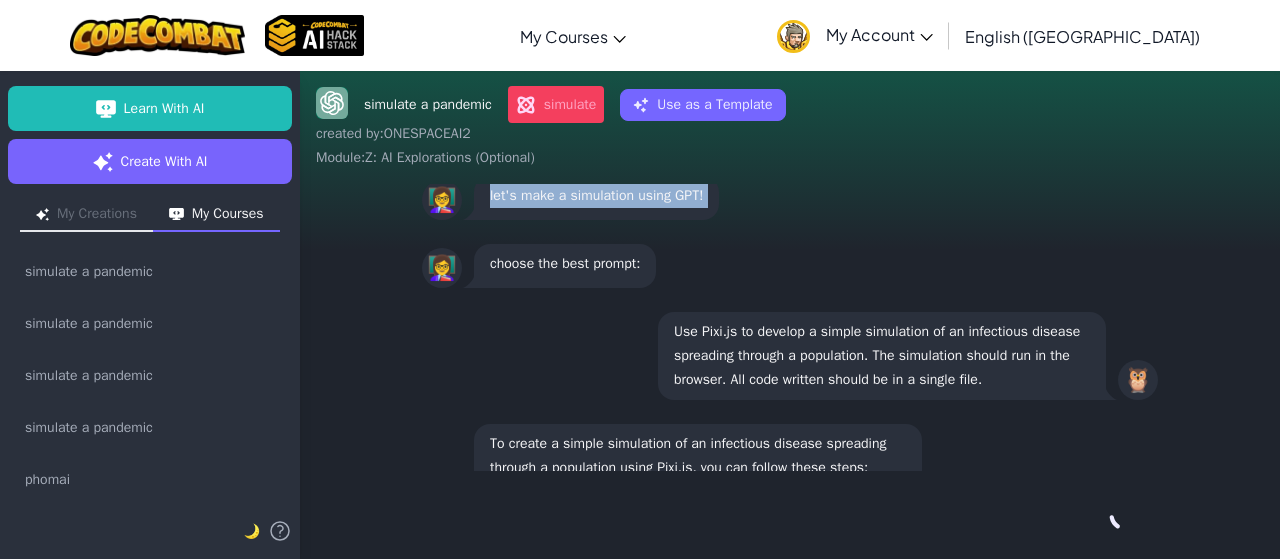 click on "Continue →" at bounding box center [790, 515] 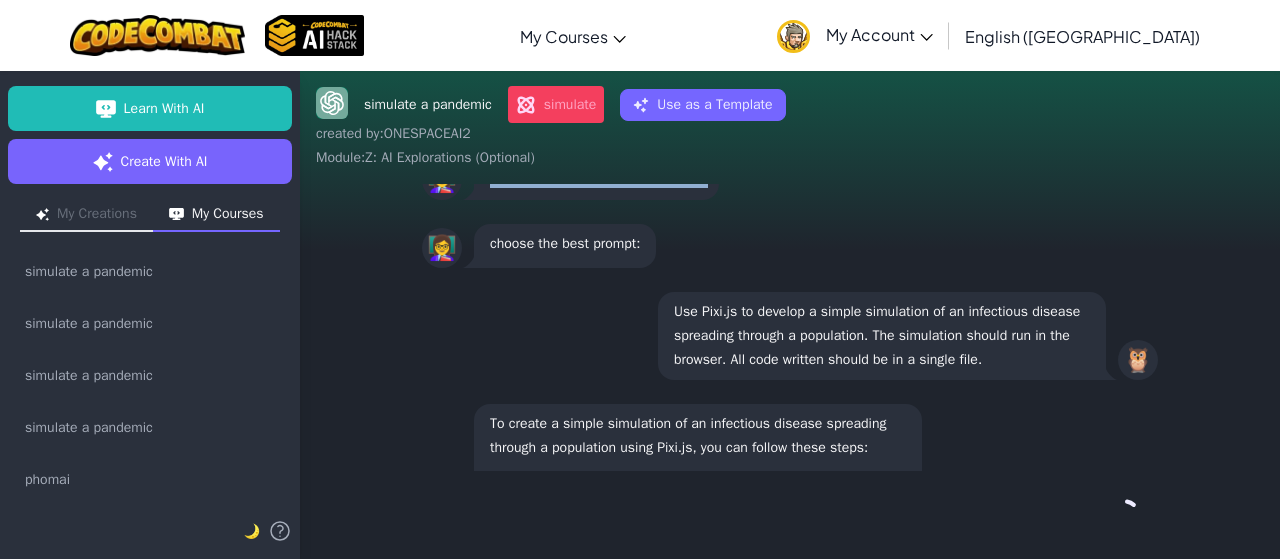 click on "Continue →" at bounding box center [790, 515] 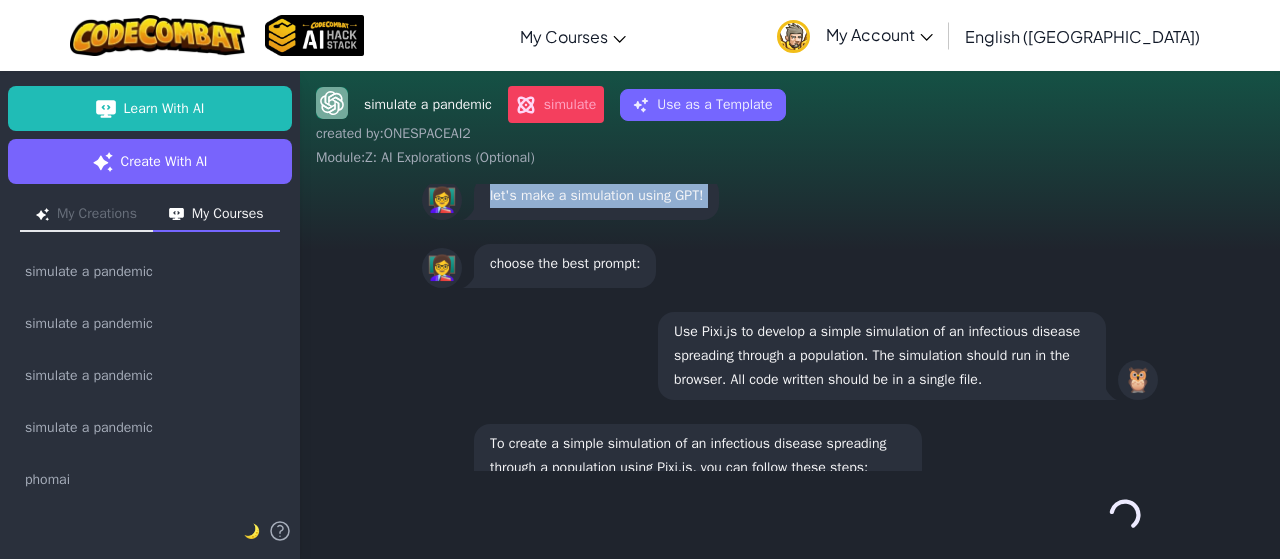 click on "Continue →" at bounding box center (1125, 515) 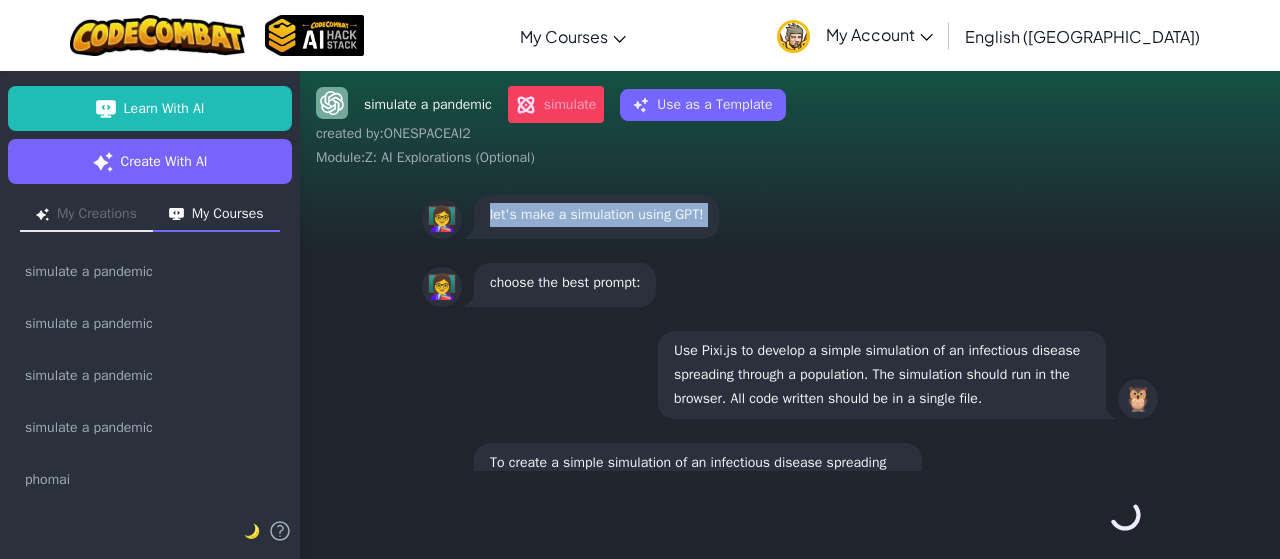 scroll, scrollTop: -2692, scrollLeft: 0, axis: vertical 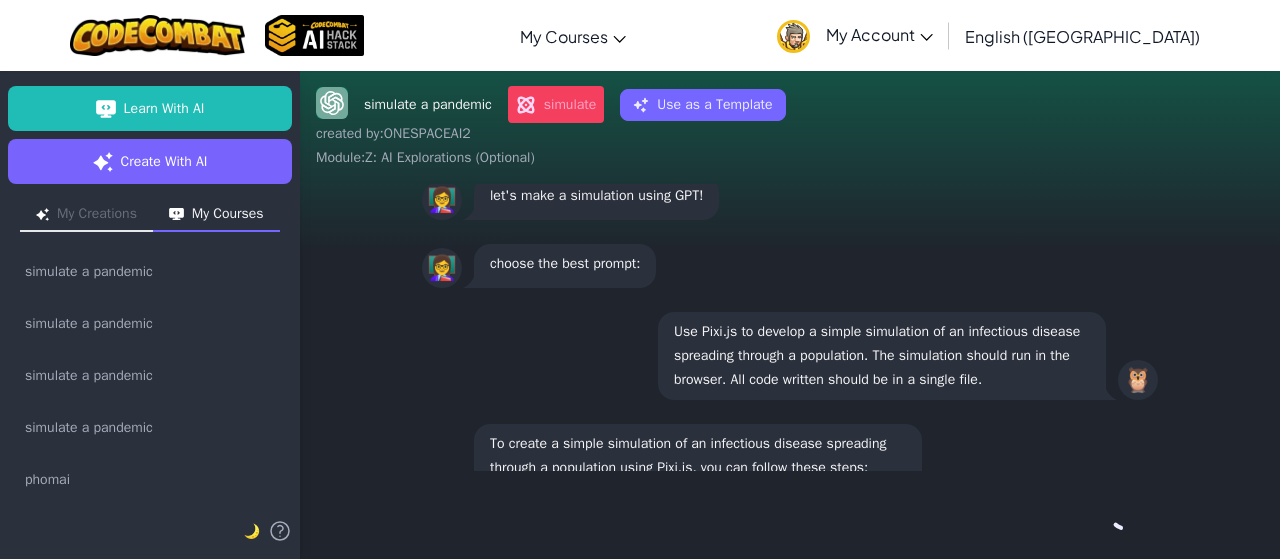 click on "👩‍🏫 choose the best prompt:" at bounding box center [790, 266] 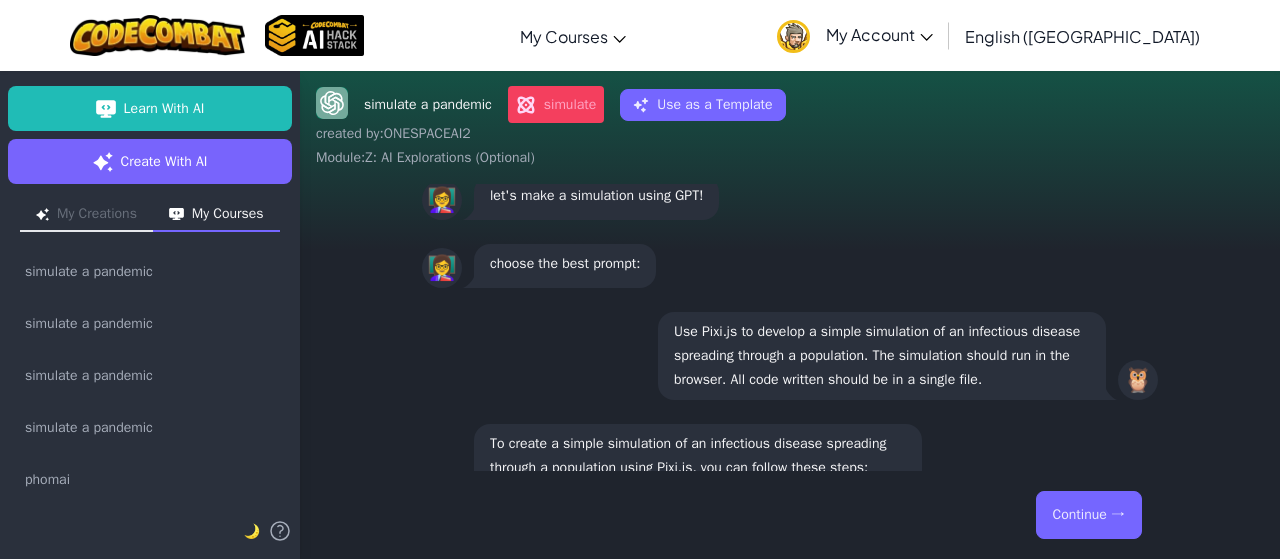 click on "Continue →" at bounding box center (1089, 515) 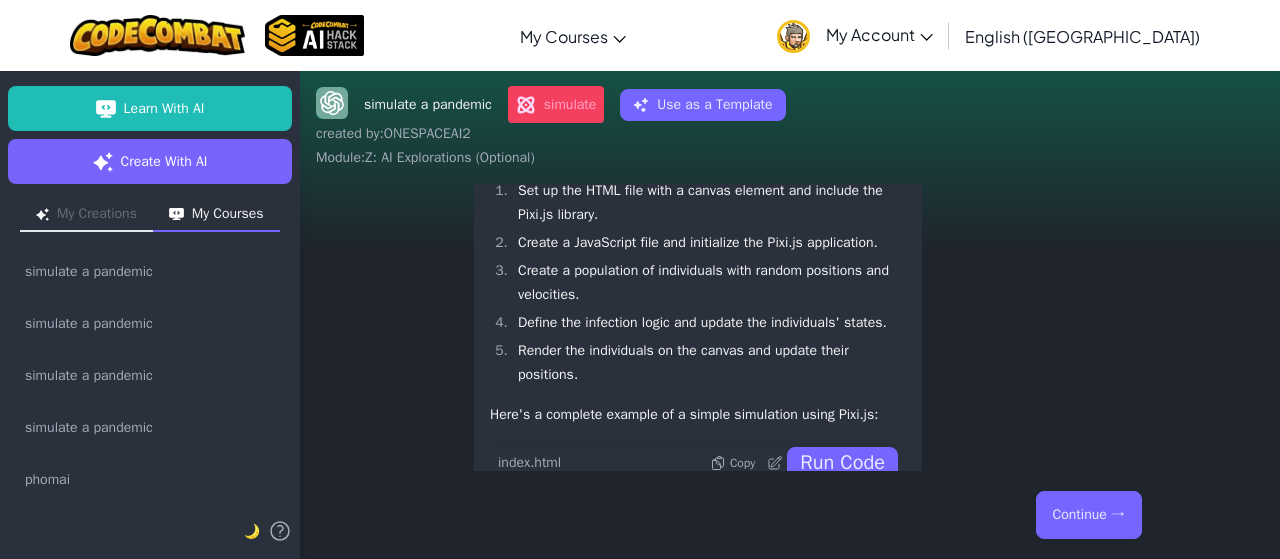 scroll 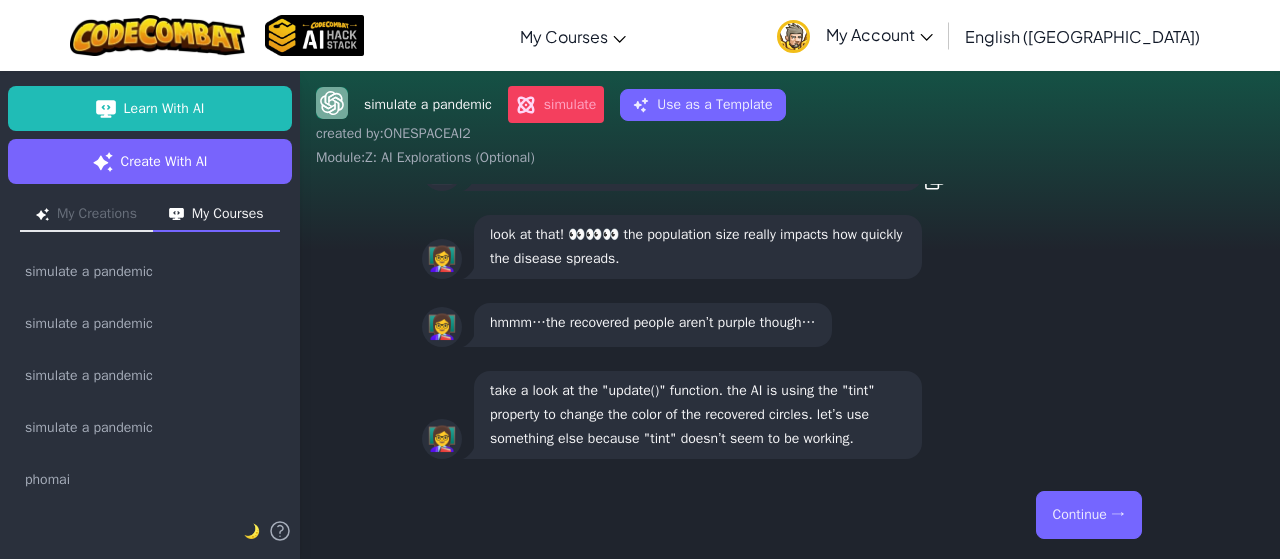 click on "Continue →" at bounding box center [1089, 515] 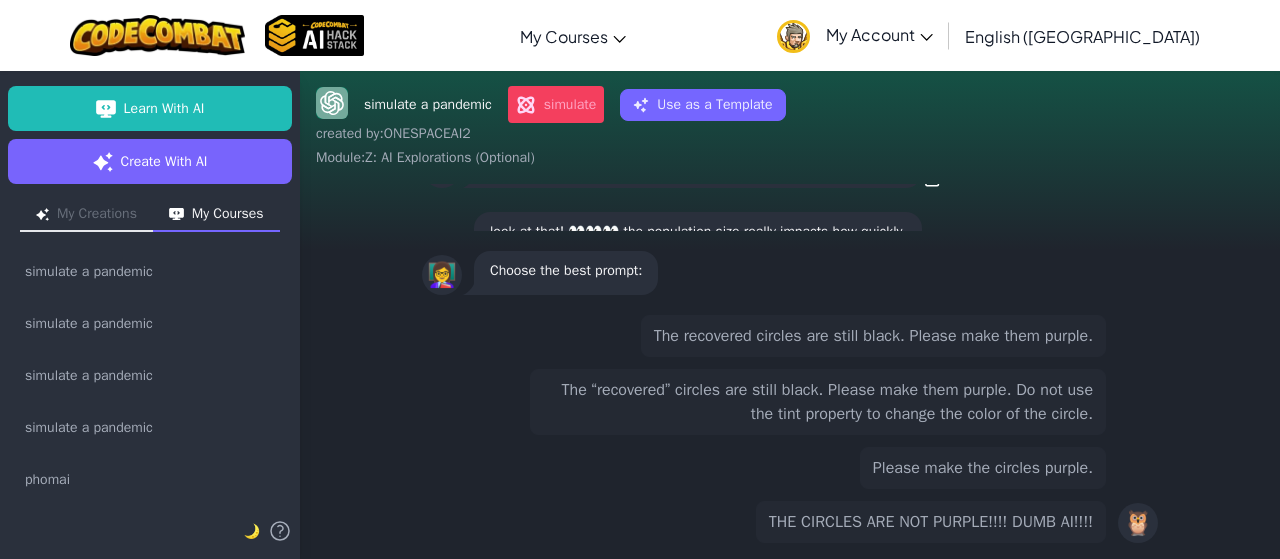 click on "The recovered circles are still black. Please make them purple. The “recovered” circles are still black. Please make them purple. Do not use the tint property to change the color of the circle. Please make the circles purple. THE CIRCLES ARE NOT PURPLE!!!! DUMB AI!!!!" at bounding box center (818, 429) 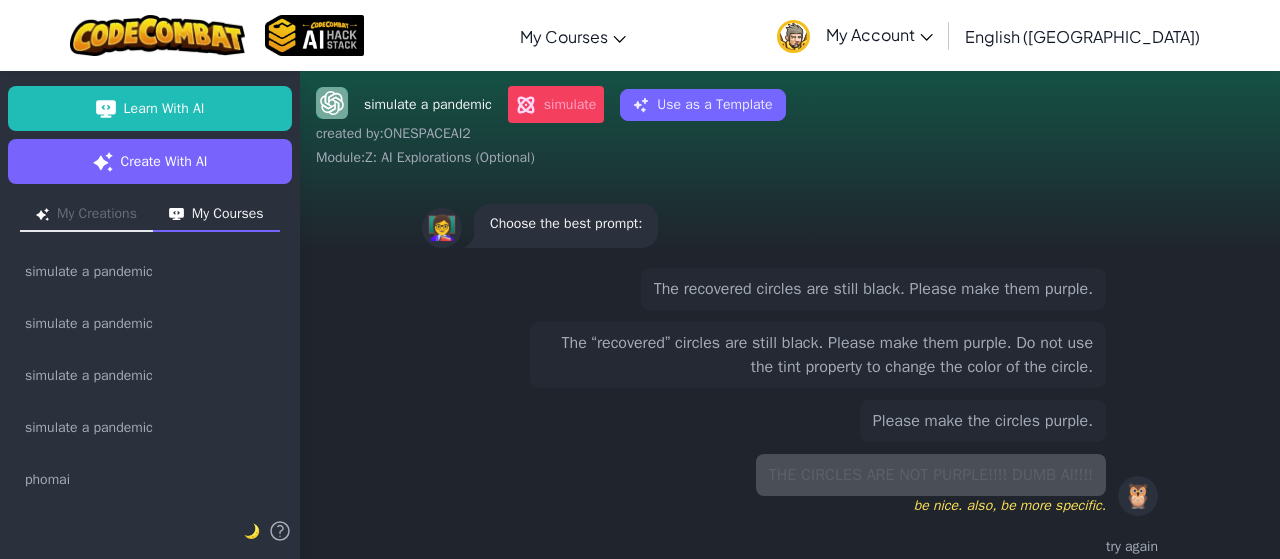 click on "Please make the circles purple." at bounding box center (983, 421) 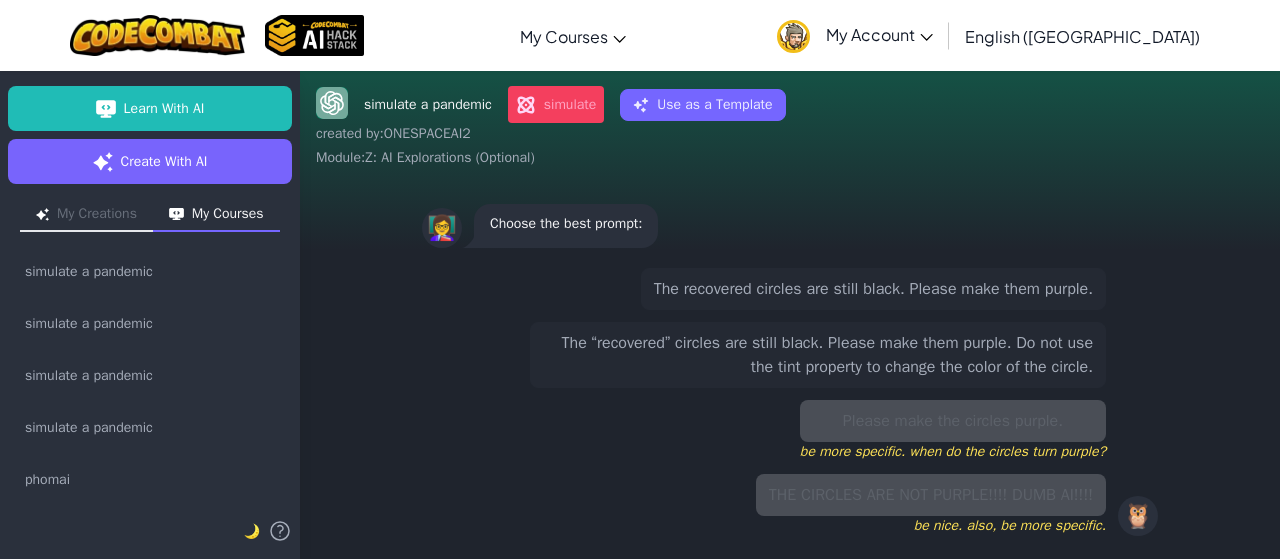 click on "The “recovered” circles are still black. Please make them purple. Do not use the tint property to change the color of the circle." at bounding box center [818, 355] 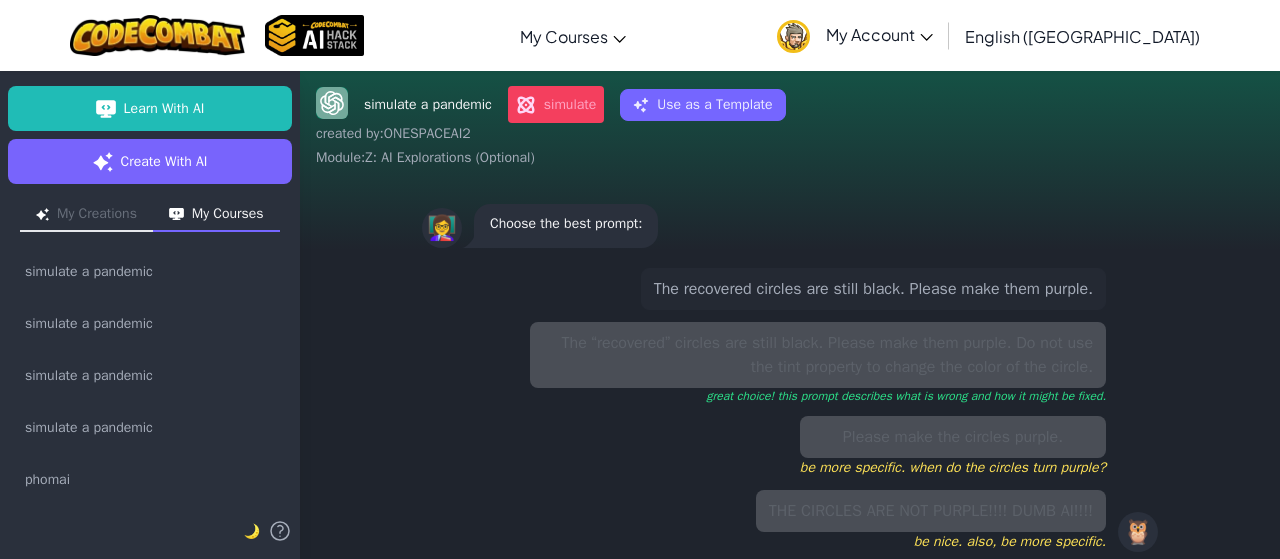 click on "The recovered circles are still black. Please make them purple." at bounding box center (873, 289) 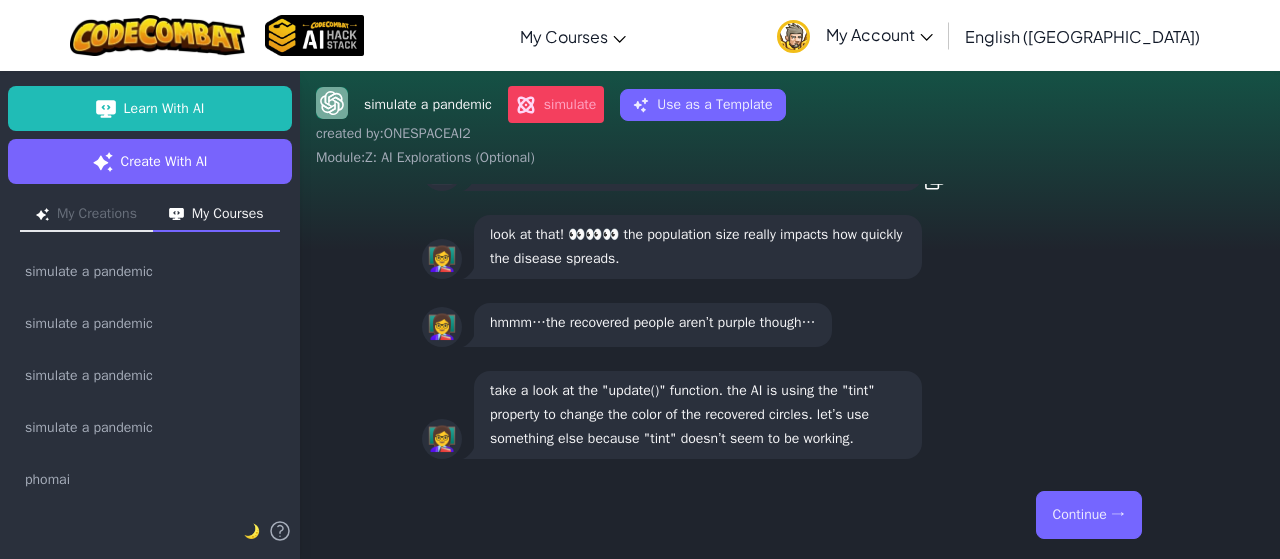 click on "Continue →" at bounding box center (1089, 515) 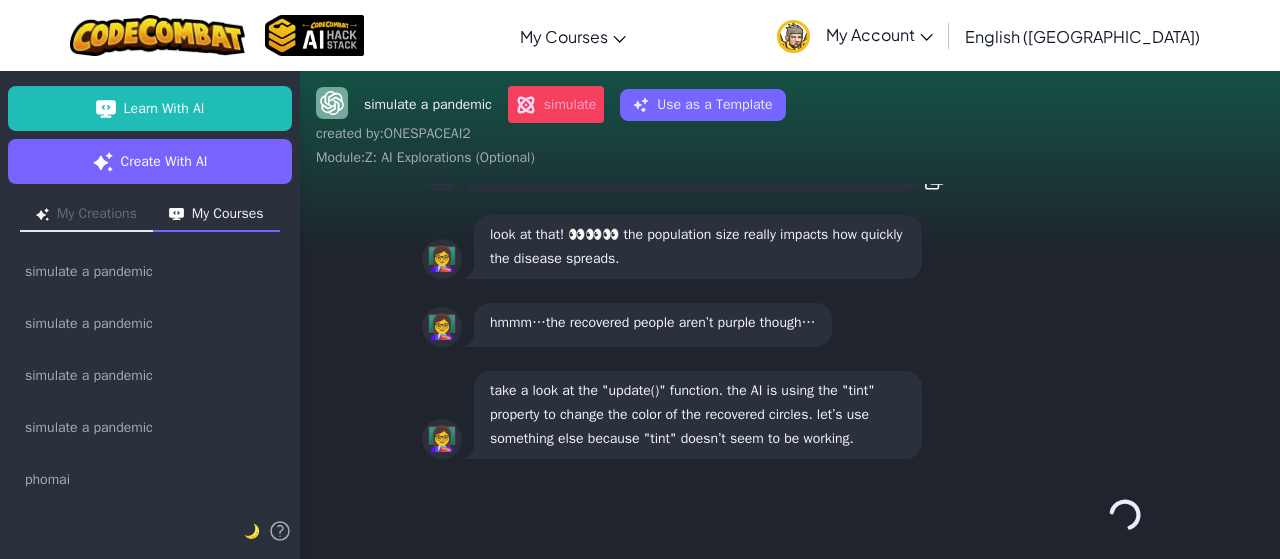 click on "Continue →" at bounding box center (790, 515) 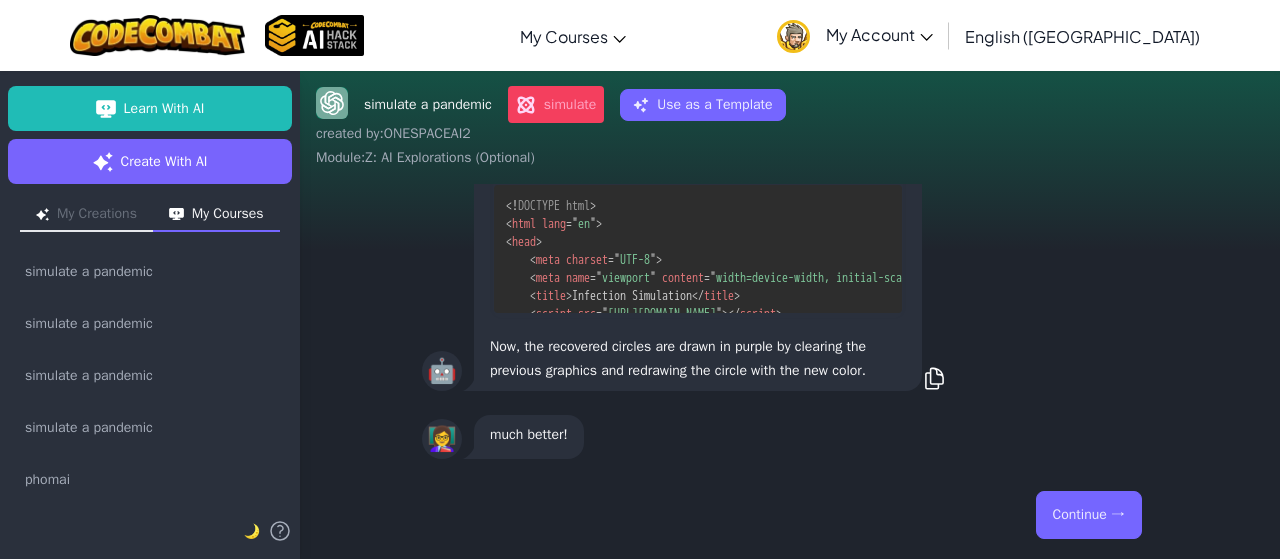 click on "Continue →" at bounding box center (1089, 515) 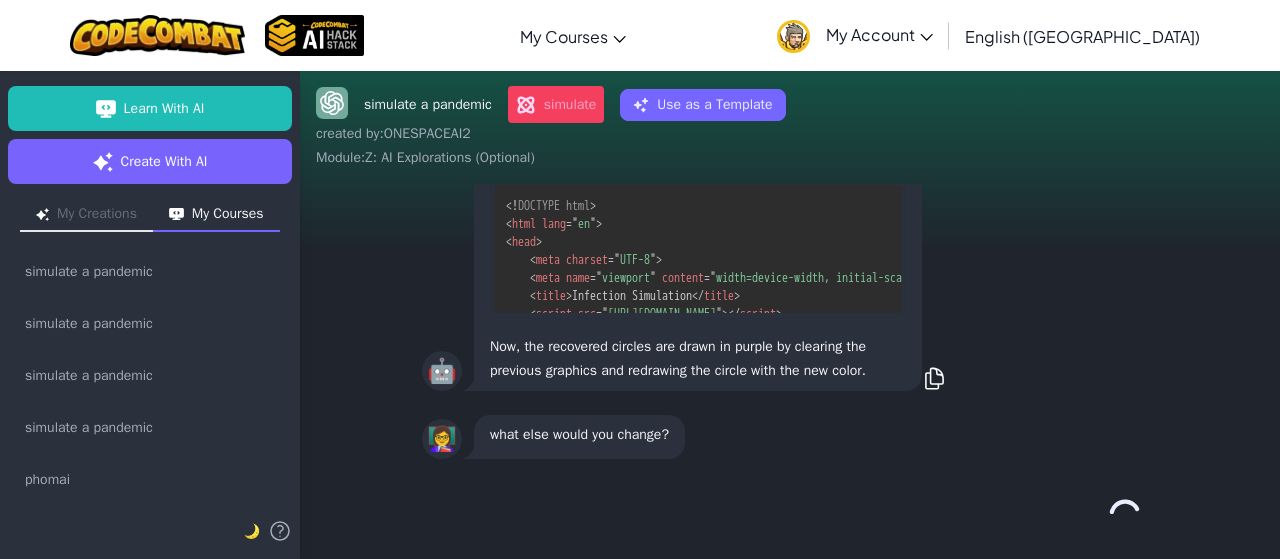click on "Continue →" at bounding box center [790, 515] 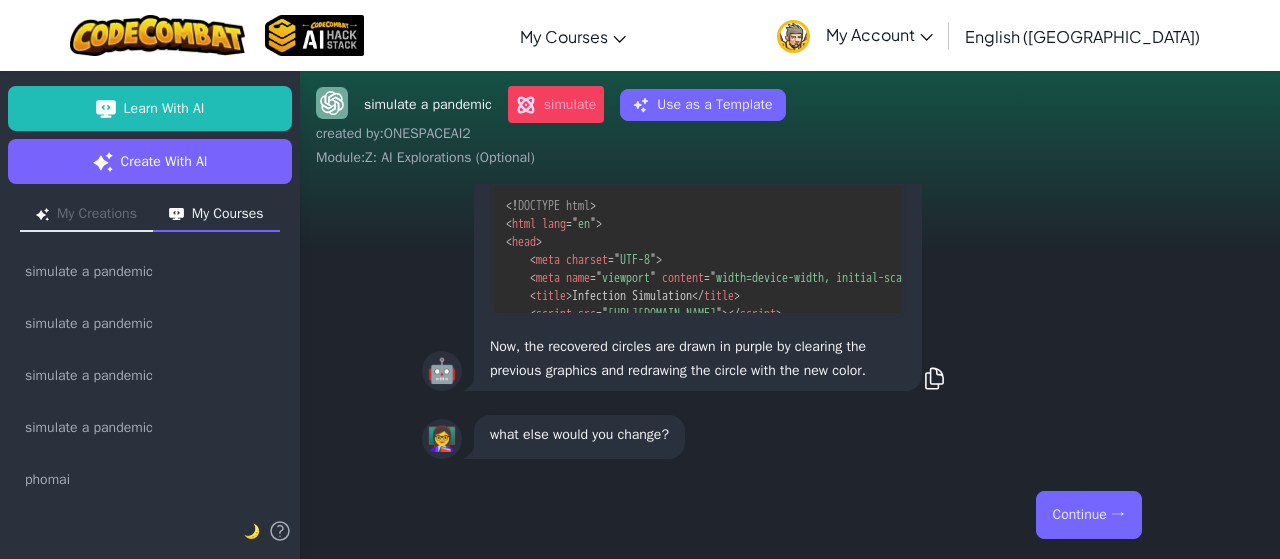 click on "Continue →" at bounding box center (1089, 515) 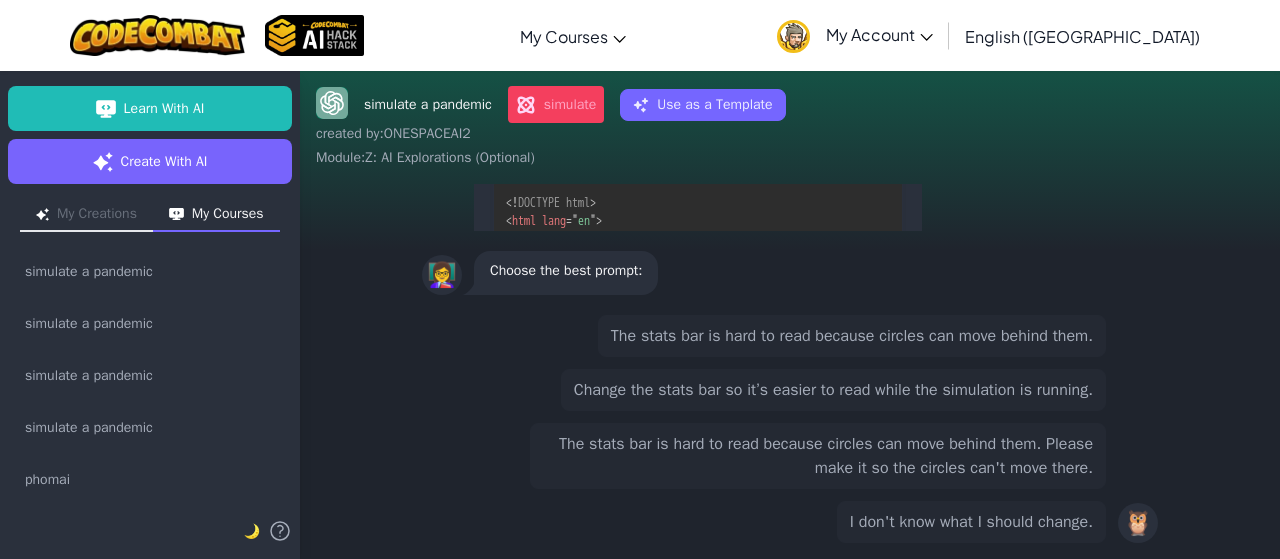 click on "I don't know what I should change." at bounding box center [971, 522] 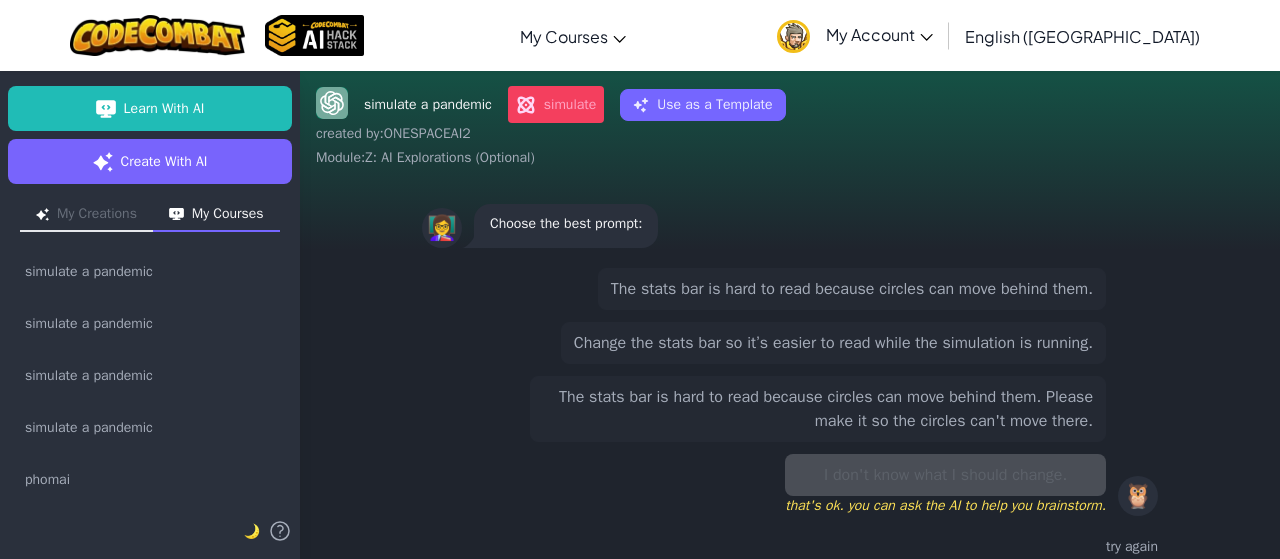click on "that's ok. you can ask the AI to help you brainstorm." at bounding box center (945, 506) 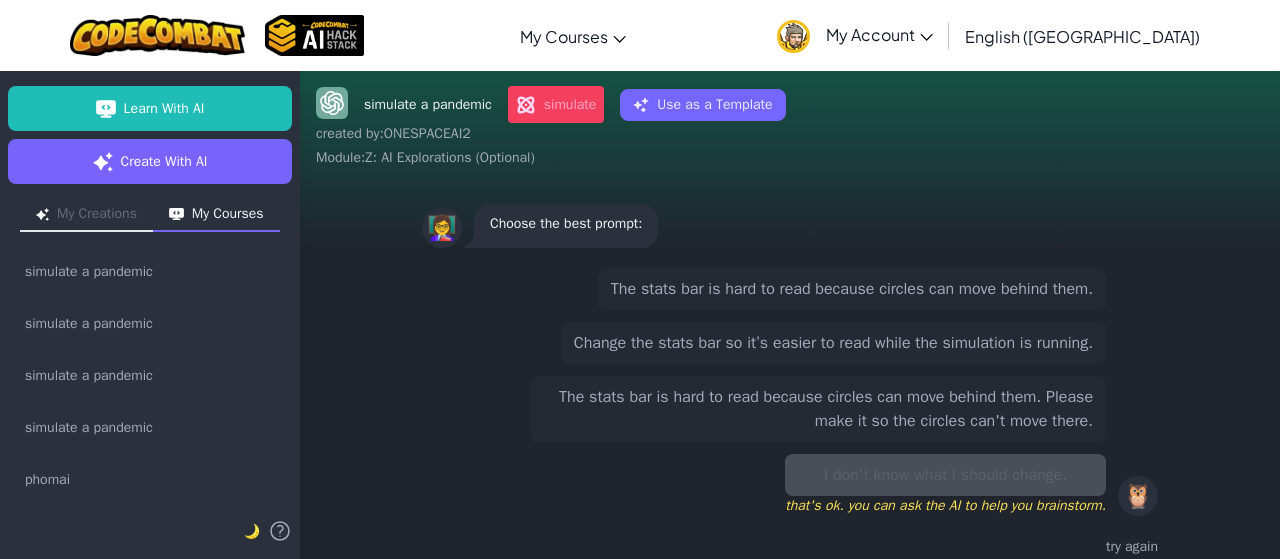 click on "The stats bar is hard to read because circles can move behind them. Change the stats bar so it’s easier to read while the simulation is running. The stats bar is hard to read because circles can move behind them. Please make it so the circles can't move there. I don't know what I should change. that's ok. you can ask the AI to help you brainstorm." at bounding box center [818, 392] 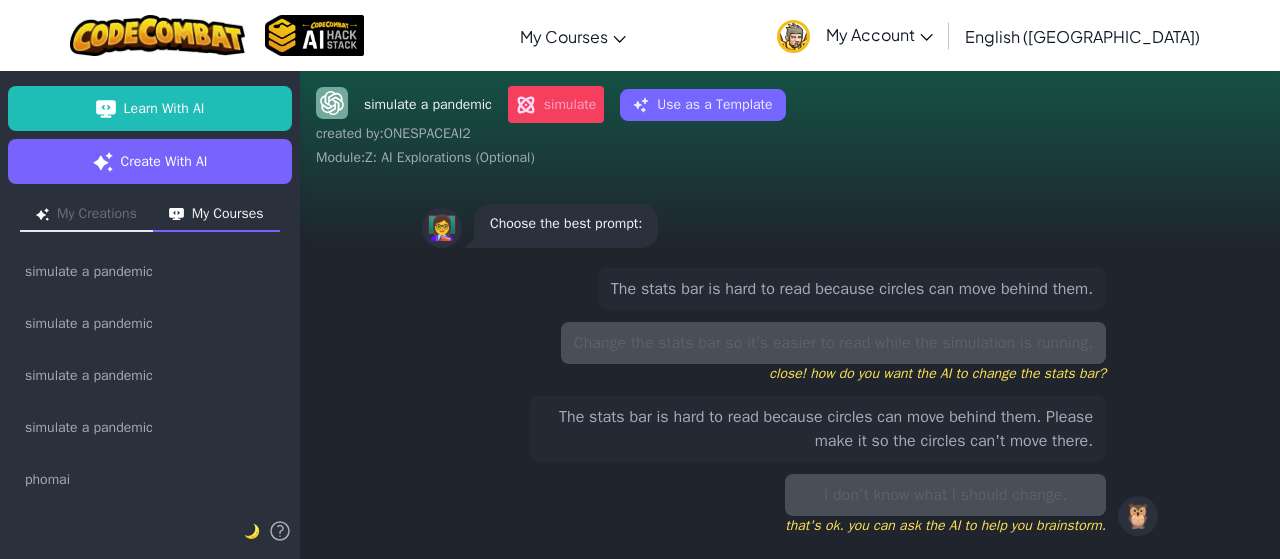 click on "The stats bar is hard to read because circles can move behind them. Please make it so the circles can't move there." at bounding box center (818, 429) 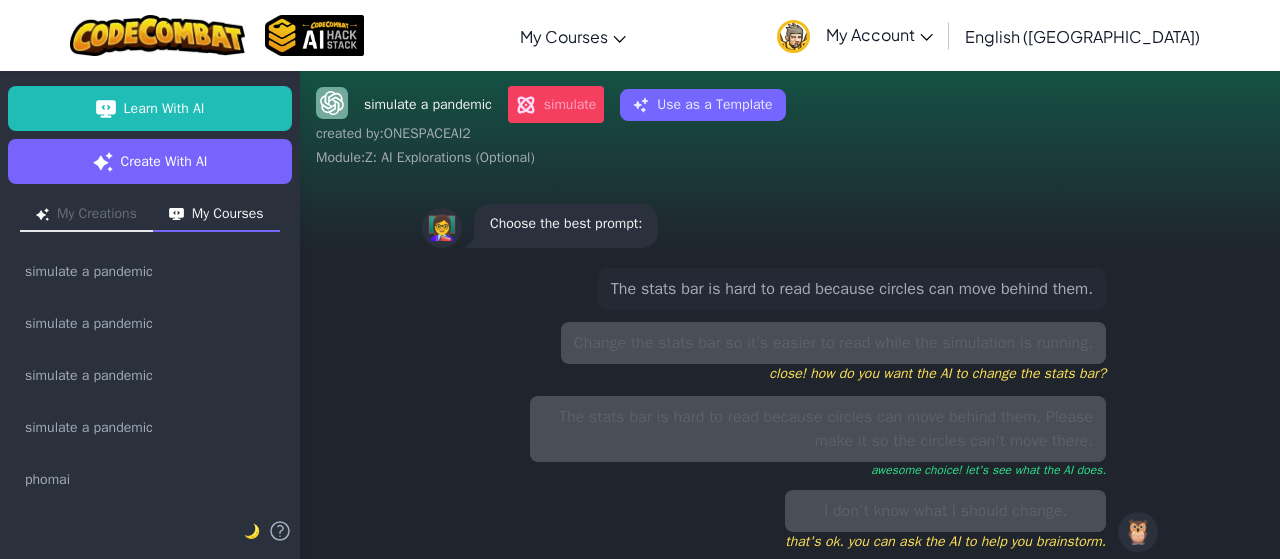 drag, startPoint x: 1002, startPoint y: 234, endPoint x: 1052, endPoint y: 270, distance: 61.611687 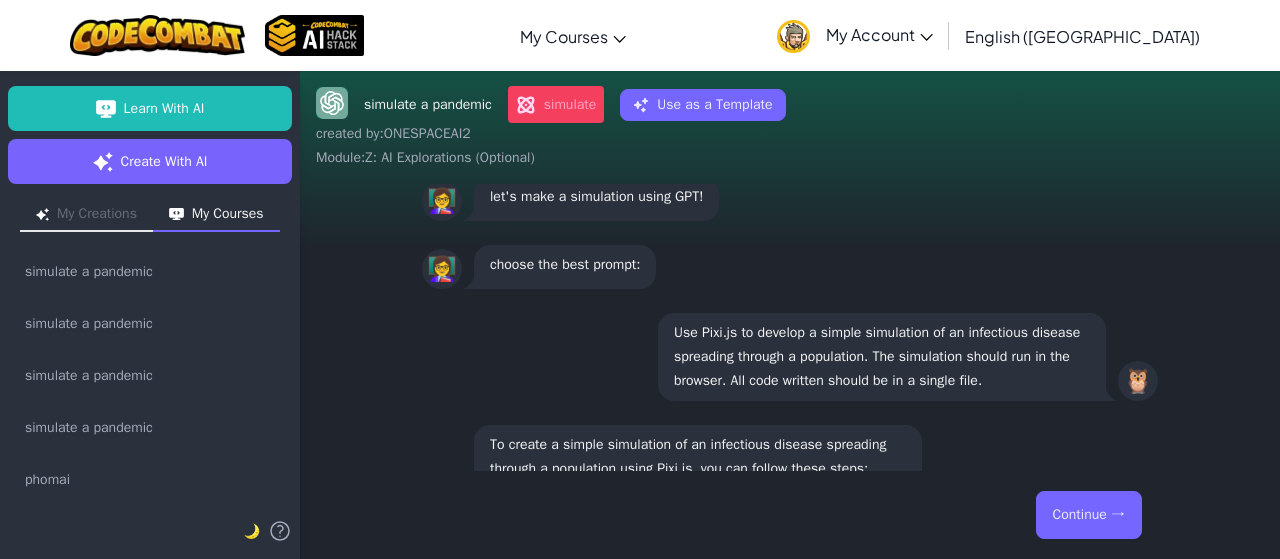 click on "Continue →" at bounding box center [1089, 515] 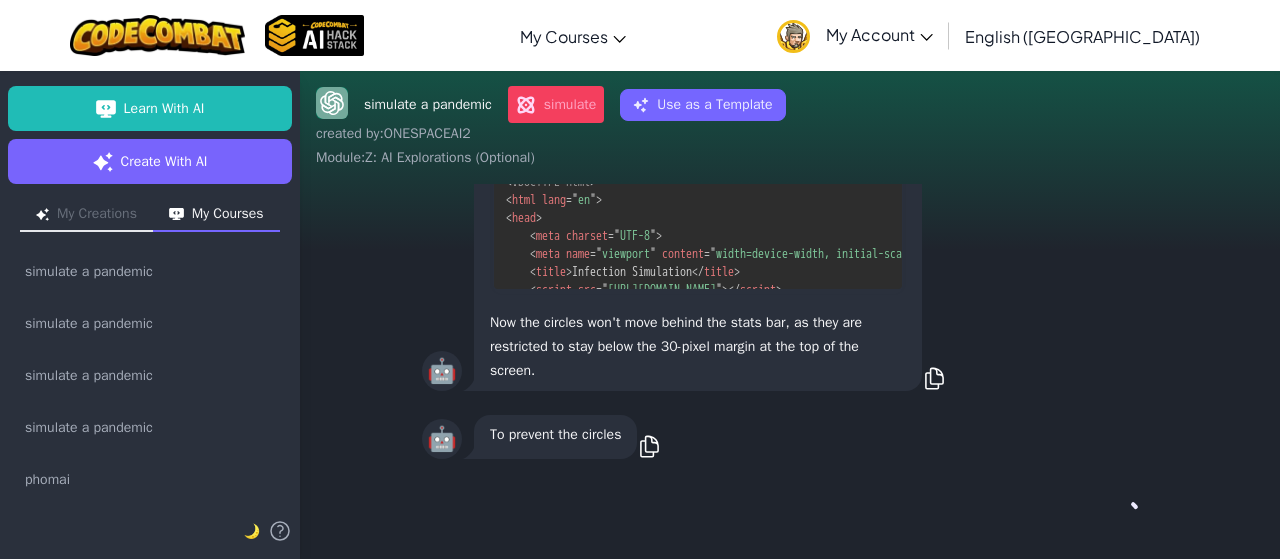 click on "Continue →" at bounding box center [1125, 515] 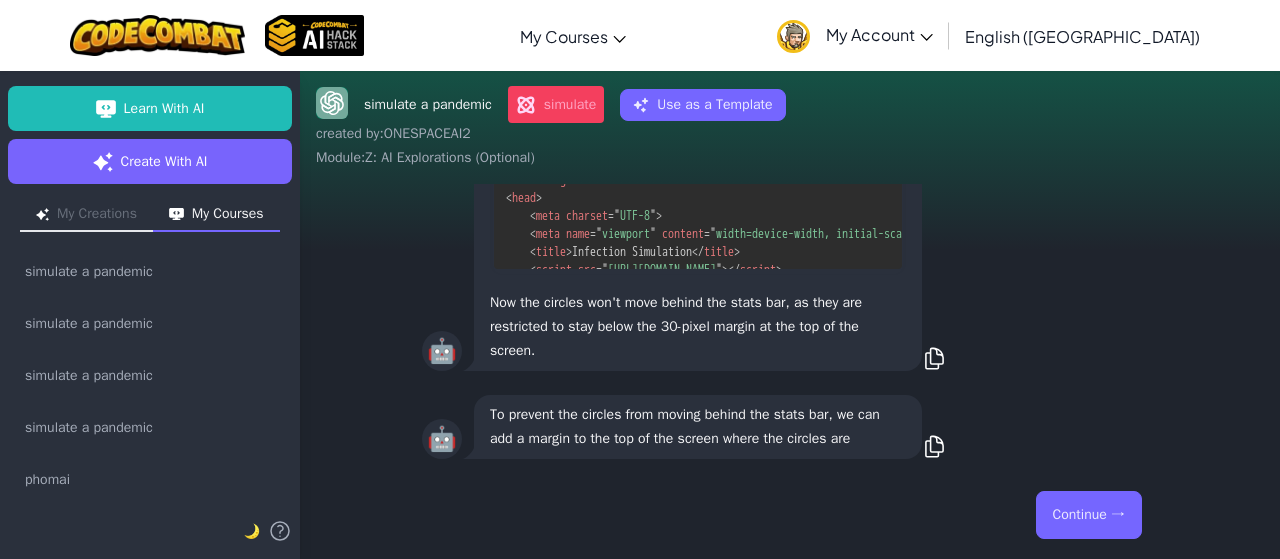 click on "Continue →" at bounding box center (790, 515) 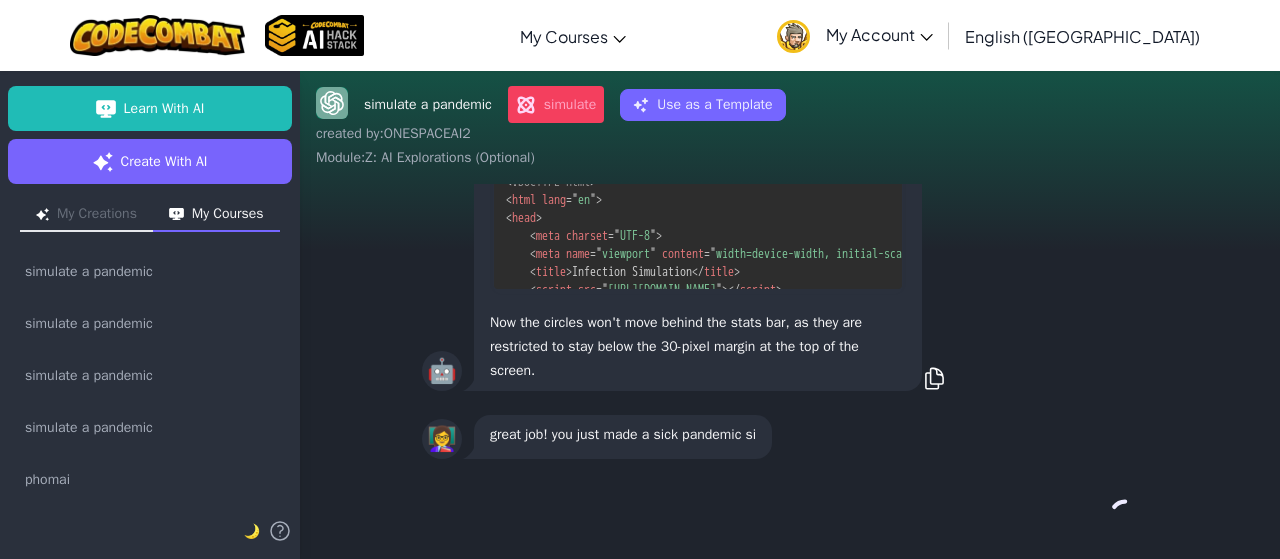 click on "Continue →" at bounding box center (790, 515) 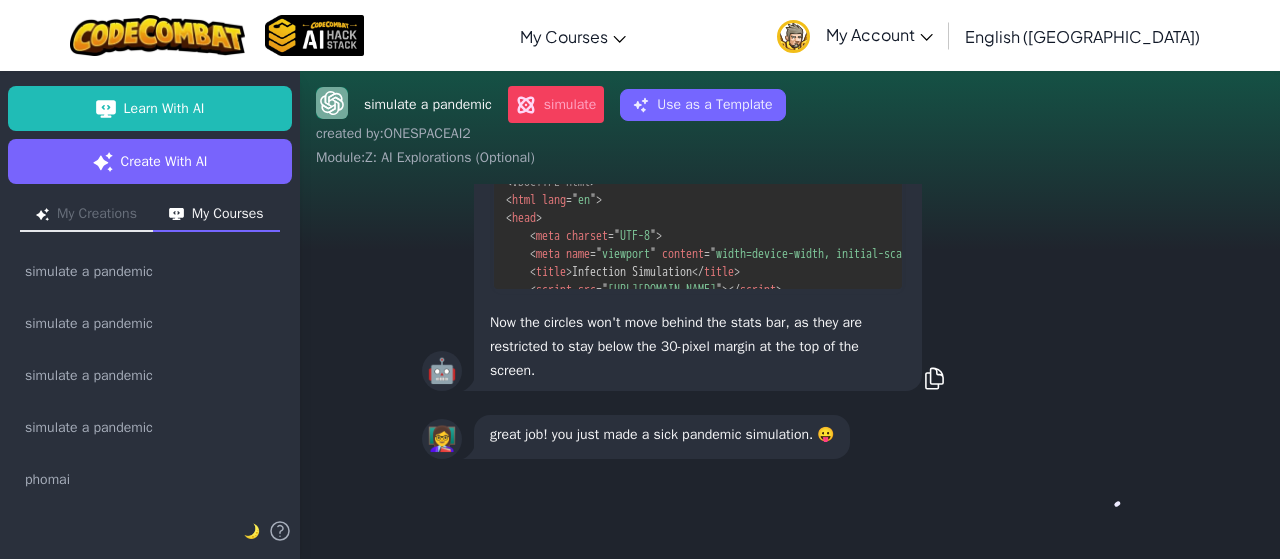 click on "Continue →" at bounding box center [790, 515] 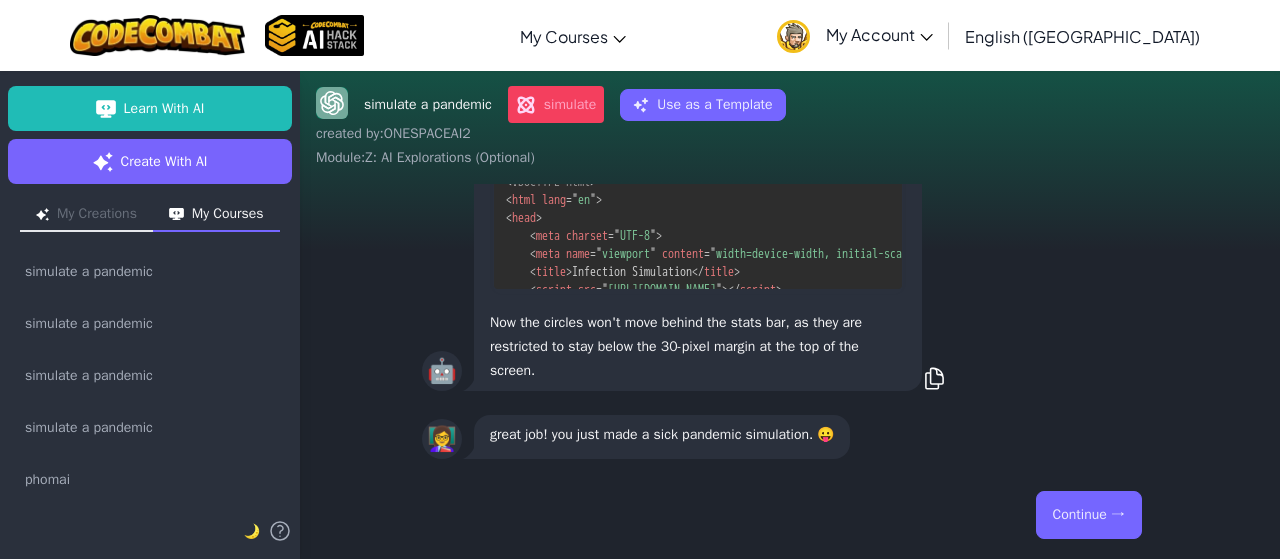 click on "Continue →" at bounding box center (1089, 515) 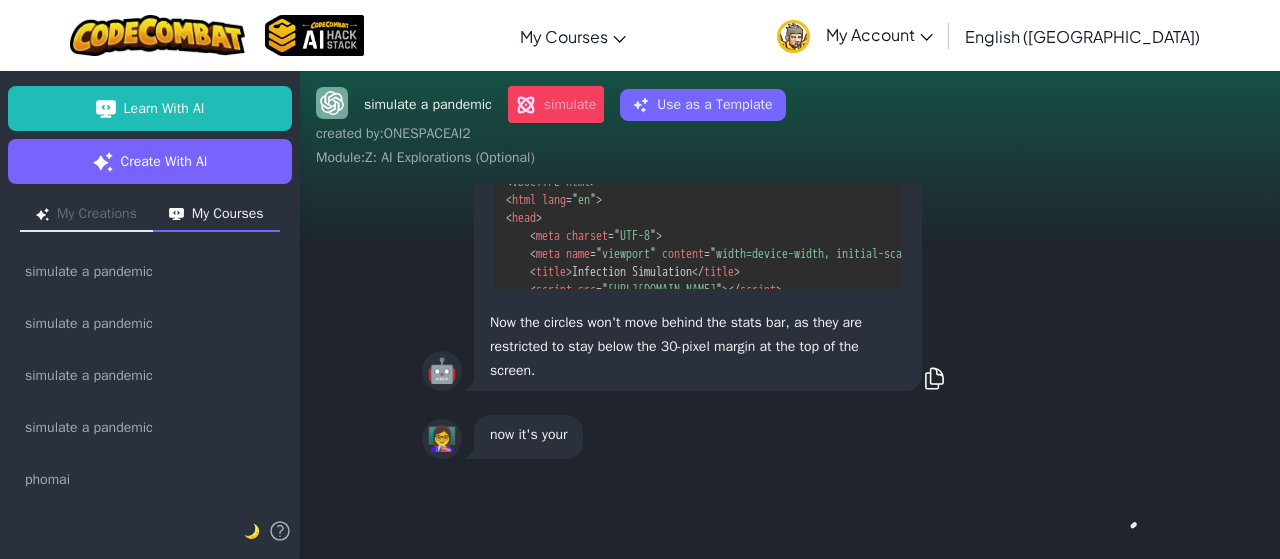 click on "Continue →" at bounding box center (790, 515) 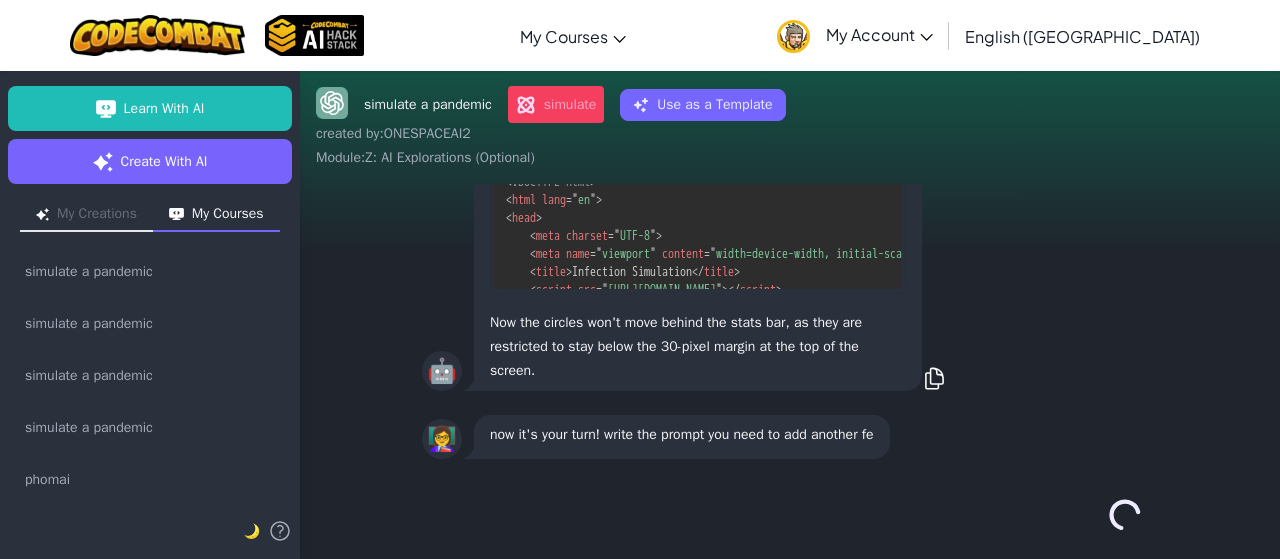 click on "Continue →" at bounding box center [790, 515] 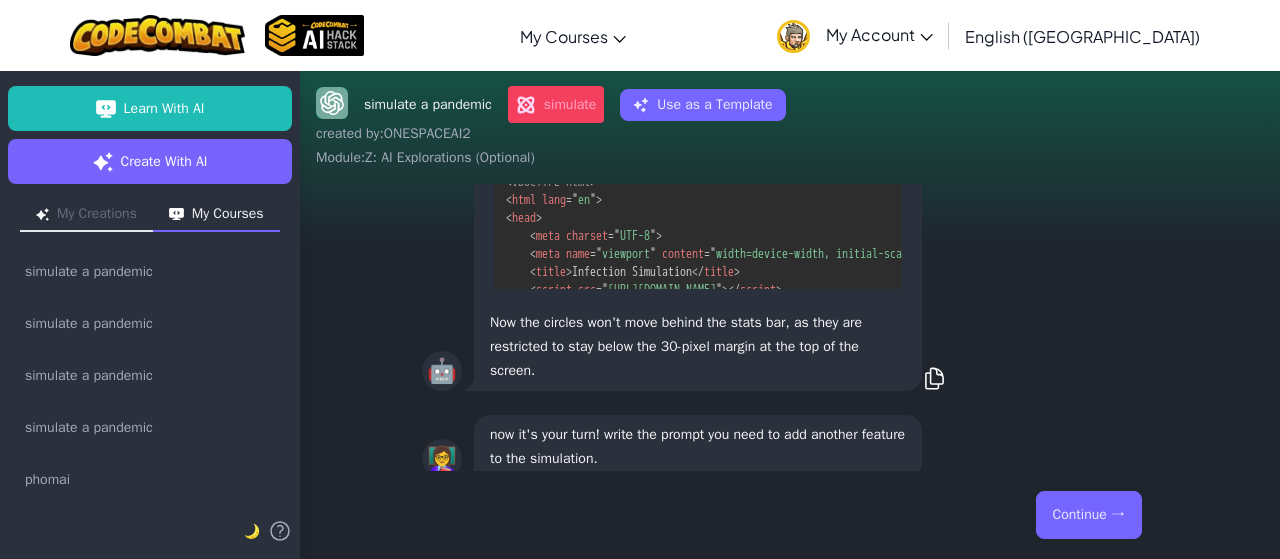 click on "Continue →" at bounding box center (1089, 515) 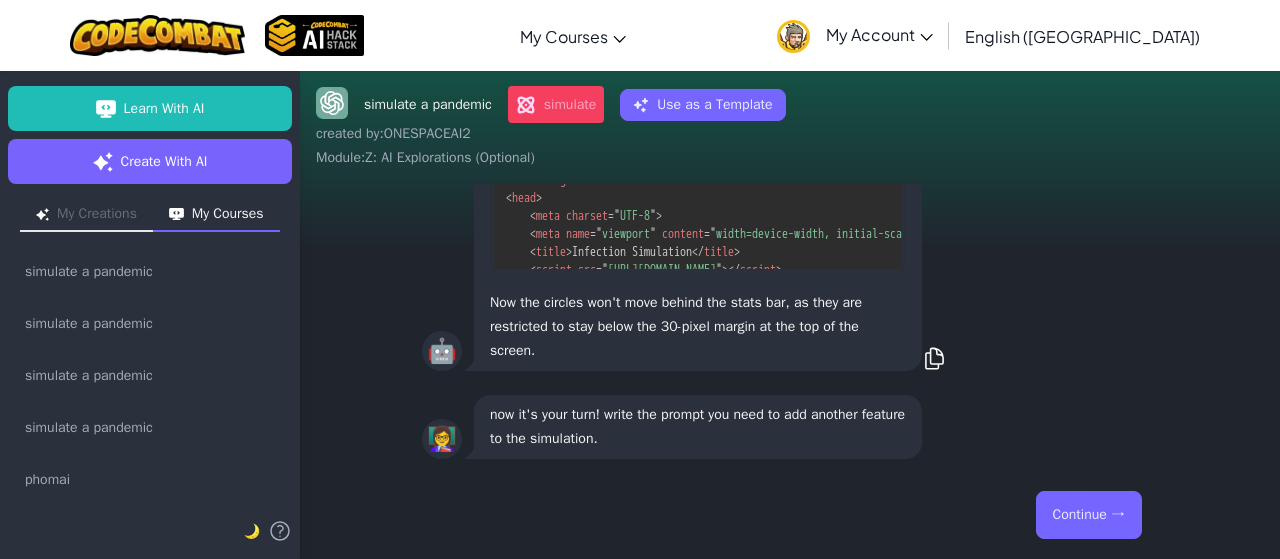 click on "Continue →" at bounding box center (790, 515) 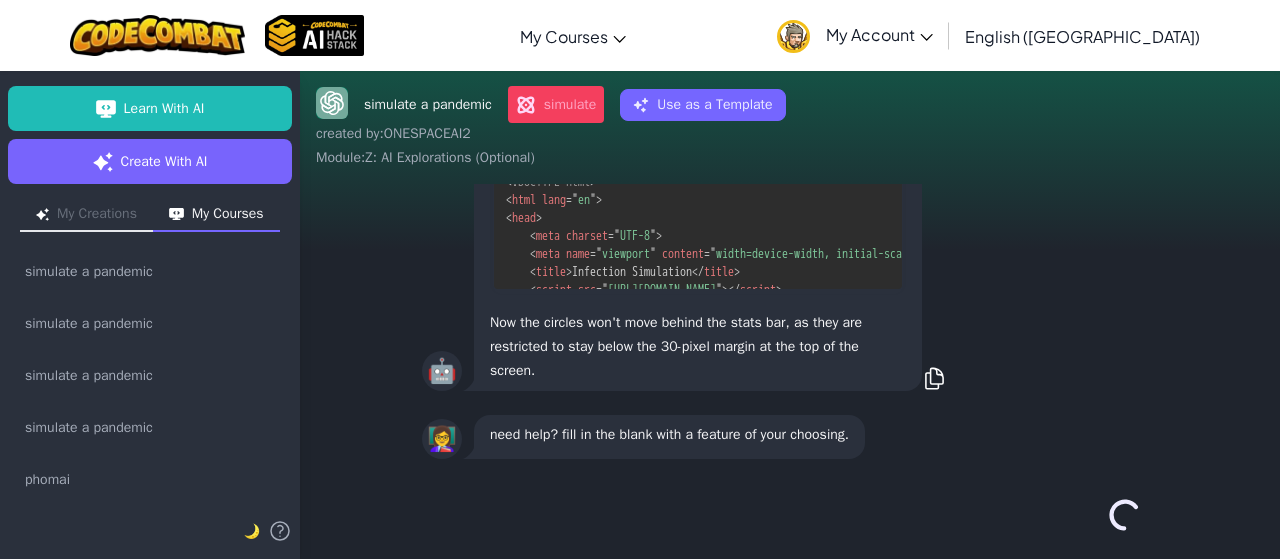 click on "Continue →" at bounding box center (790, 515) 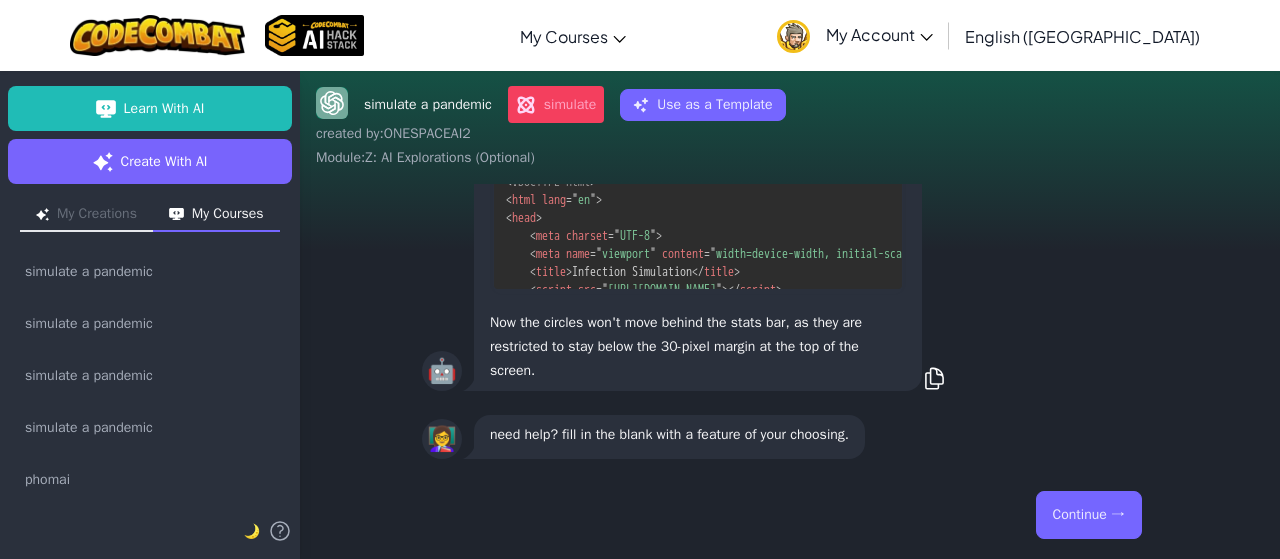 click on "Continue →" at bounding box center [1089, 515] 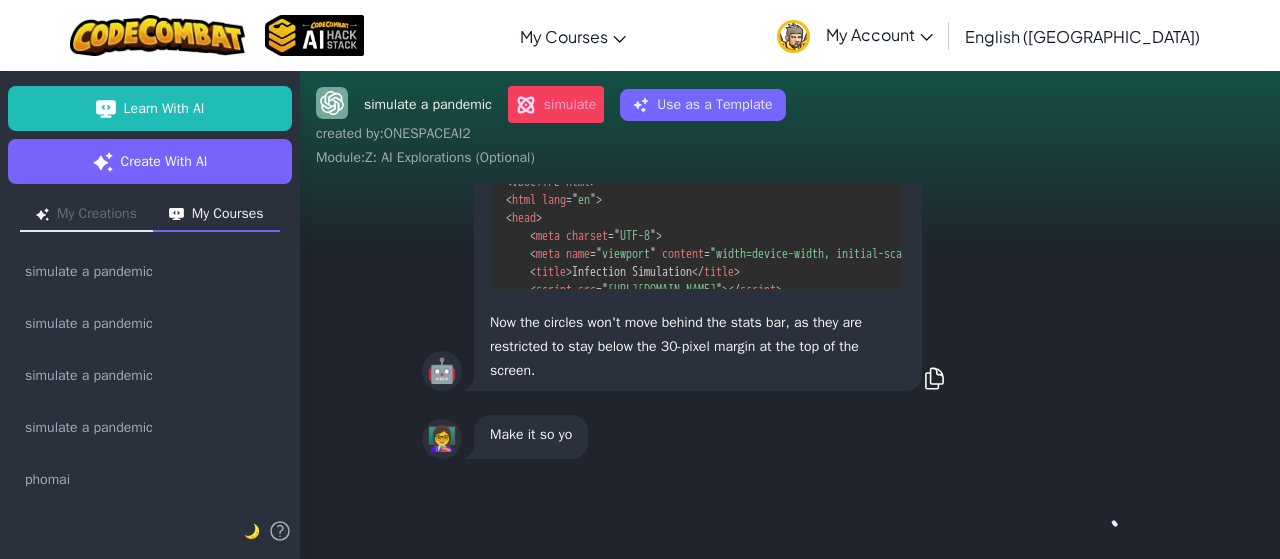 click on "Continue →" at bounding box center (790, 515) 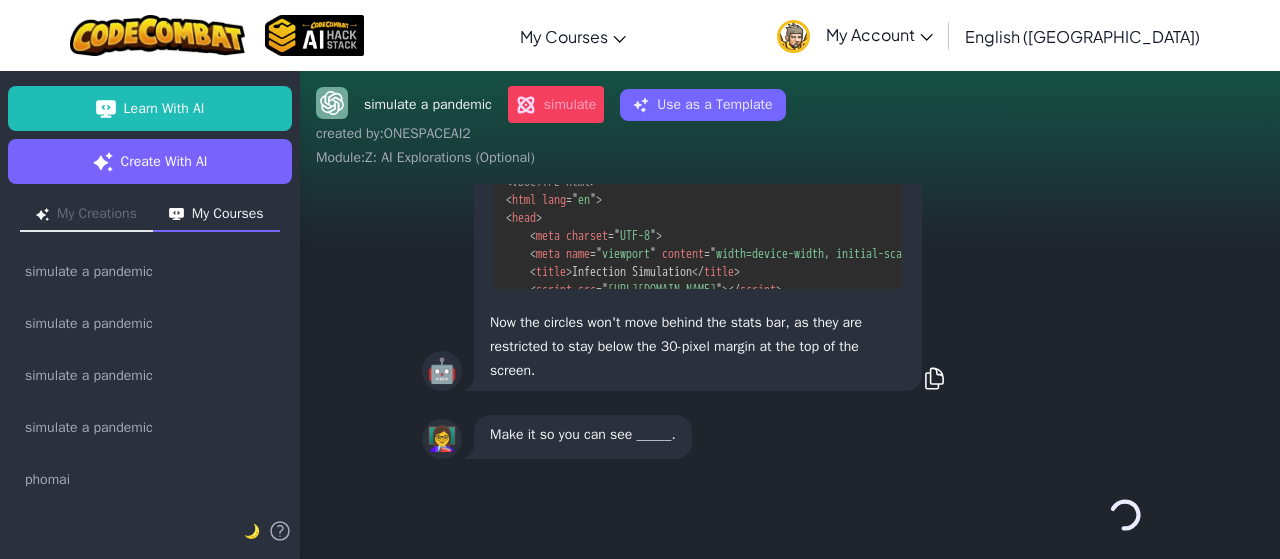 click on "Continue →" at bounding box center [790, 515] 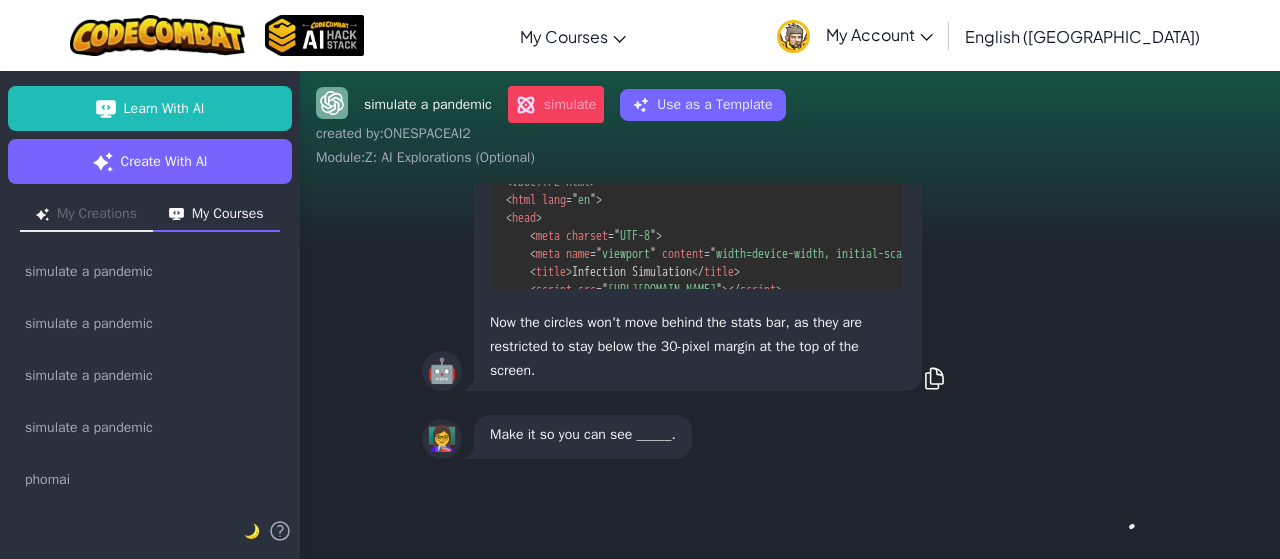 click on "Continue →" at bounding box center (790, 515) 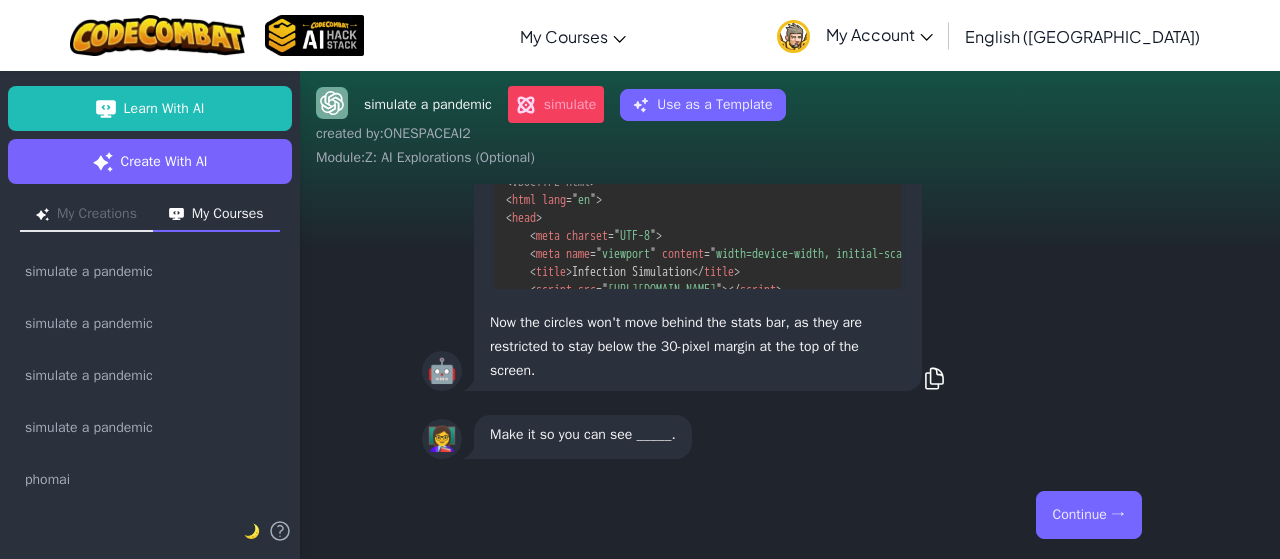 click on "Continue →" at bounding box center (1089, 515) 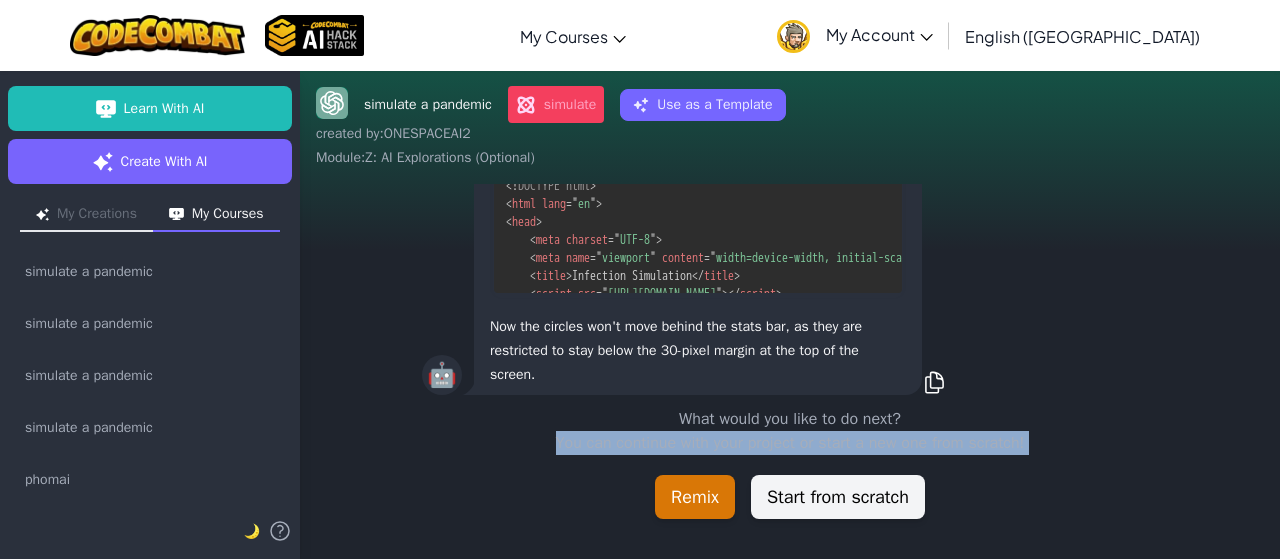 click on "What would you like to do next? You can continue with your project or start a new one from scratch! Remix Start from scratch" at bounding box center (790, 463) 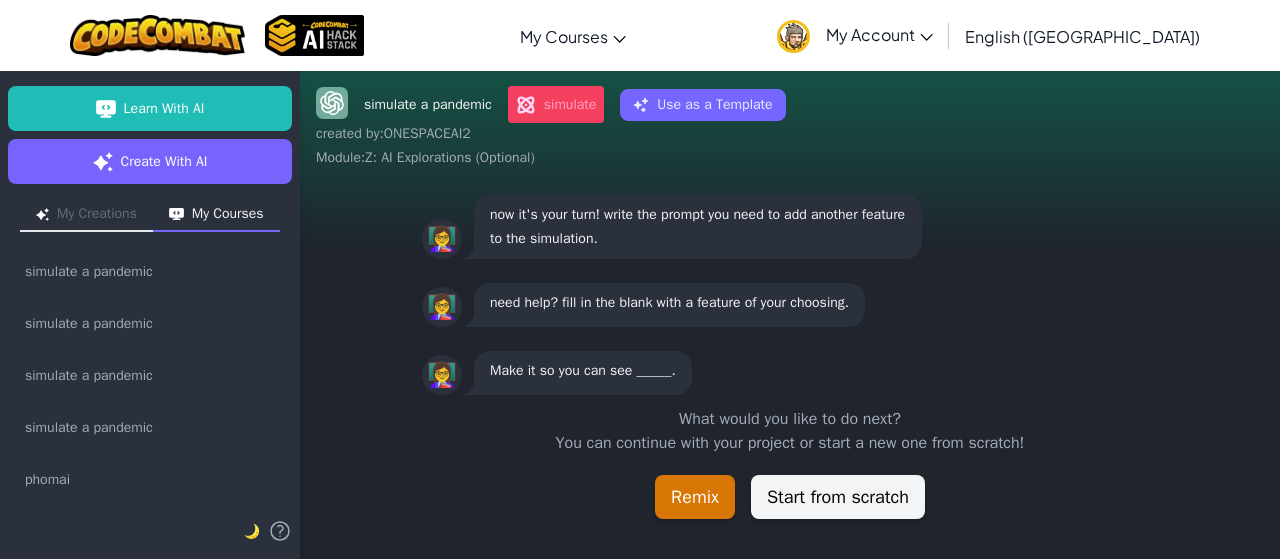 click on "👩‍🏫 Make it so you can see _____." at bounding box center (790, 373) 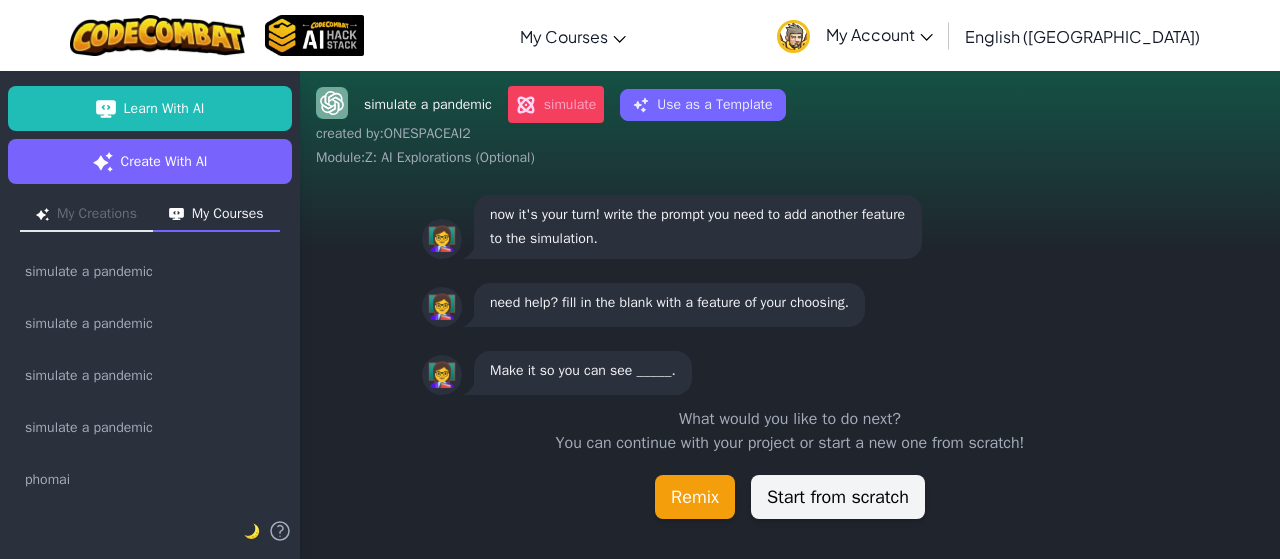 click on "Remix" at bounding box center (695, 497) 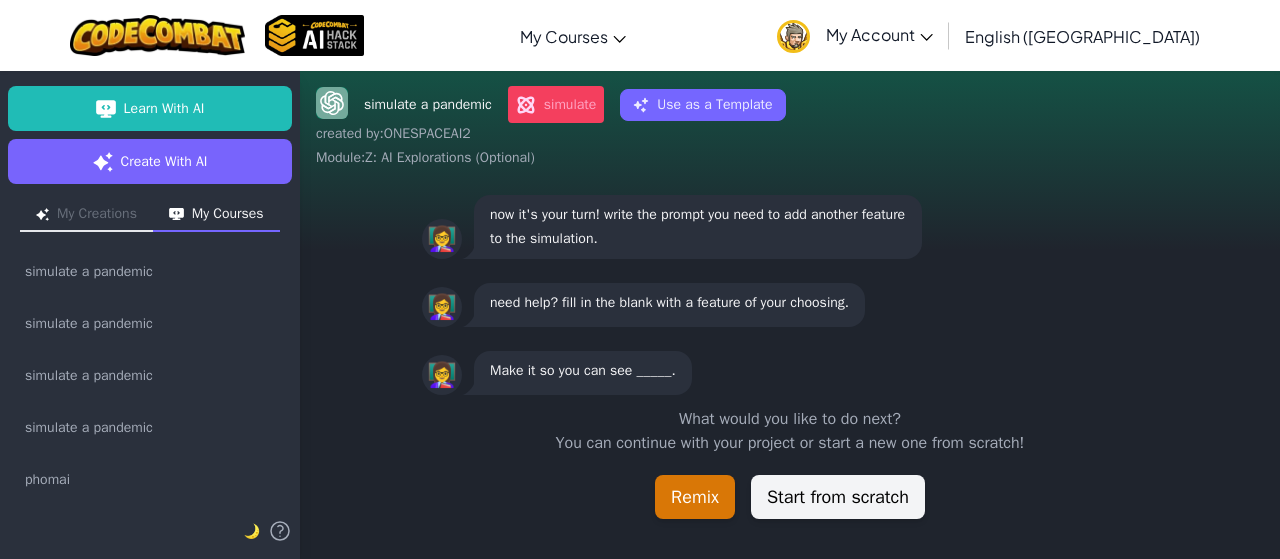 click on "Learn With AI Create With AI My Creations My Courses simulate a pandemic simulate a pandemic simulate a pandemic simulate a pandemic phomai simulate a pandemic simulate a pandemic simulate a pandemic simulate a pandemic simulate a pandemic simulate a pandemic (scratch) simulate a pandemic (scratch) simulate a pandemic simulate a pandemic simulate a pandemic simulate a pandemic simulate a pandemic simulate a pandemic simulate a pandemic simulate a pandemic simulate a pandemic simulate a pandemic learn to have fun with AI model linear relationships with a table model water usage in [US_STATE] model water usage in [US_STATE] model water usage in [US_STATE] learn to have fun with AI model water usage in [US_STATE] model water usage in [US_STATE] model water usage in [US_STATE] model water usage in [US_STATE] model water usage in [US_STATE] model water usage in [US_STATE] model water usage in [US_STATE] model water usage in [US_STATE] model water usage in [US_STATE] model water usage in [US_STATE] describe Pokemon" at bounding box center (640, 314) 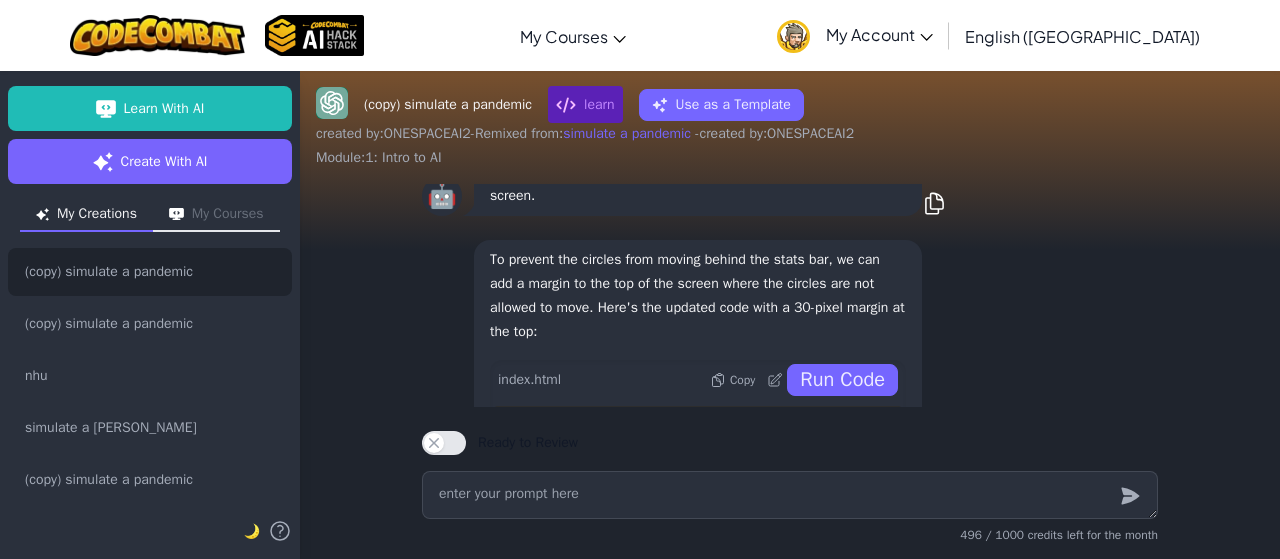 scroll, scrollTop: -399, scrollLeft: 0, axis: vertical 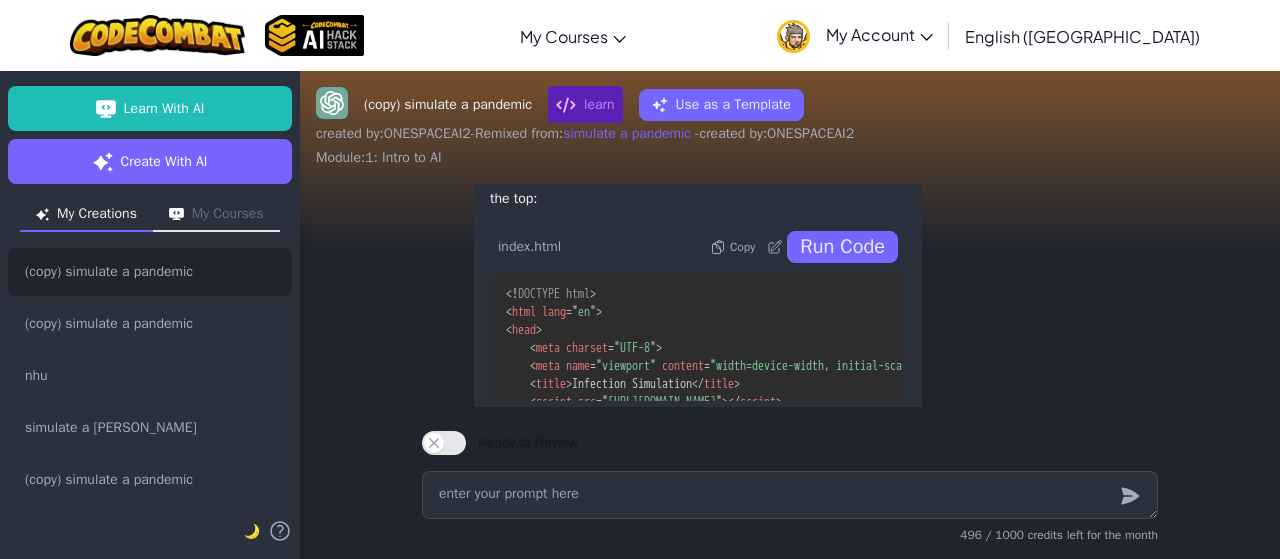 click on "Run Code" at bounding box center (842, 247) 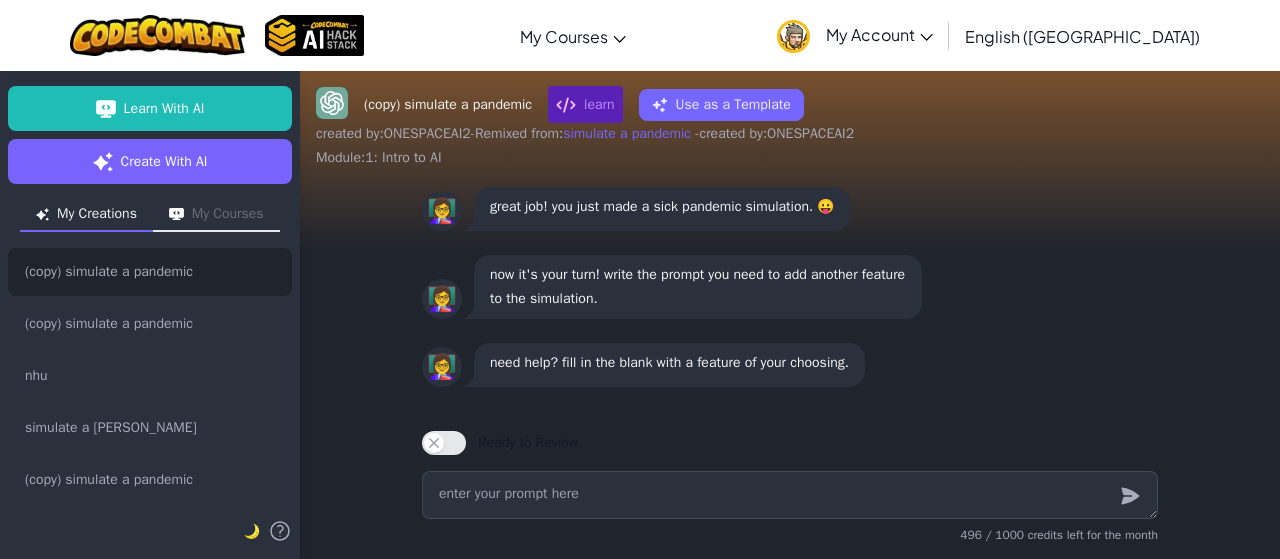 scroll, scrollTop: 0, scrollLeft: 0, axis: both 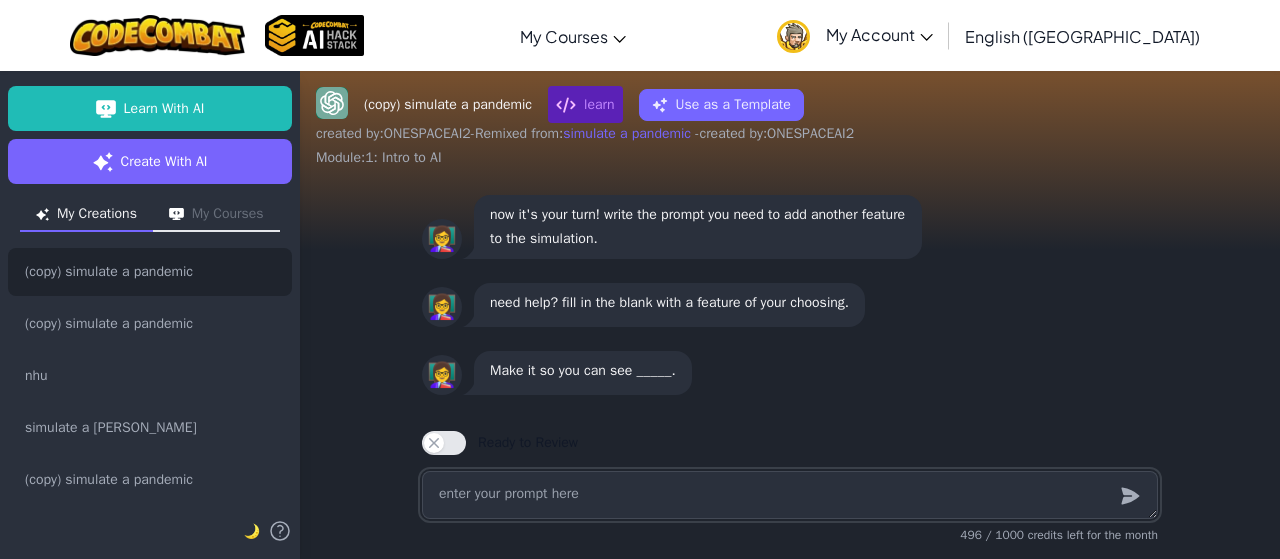 click at bounding box center (790, 495) 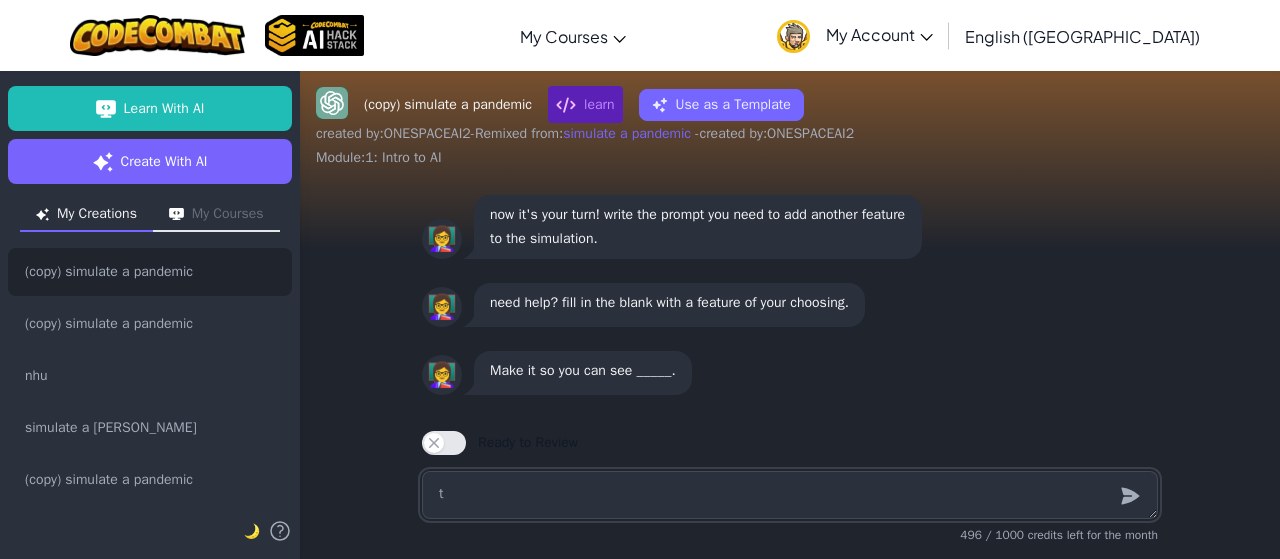 type on "x" 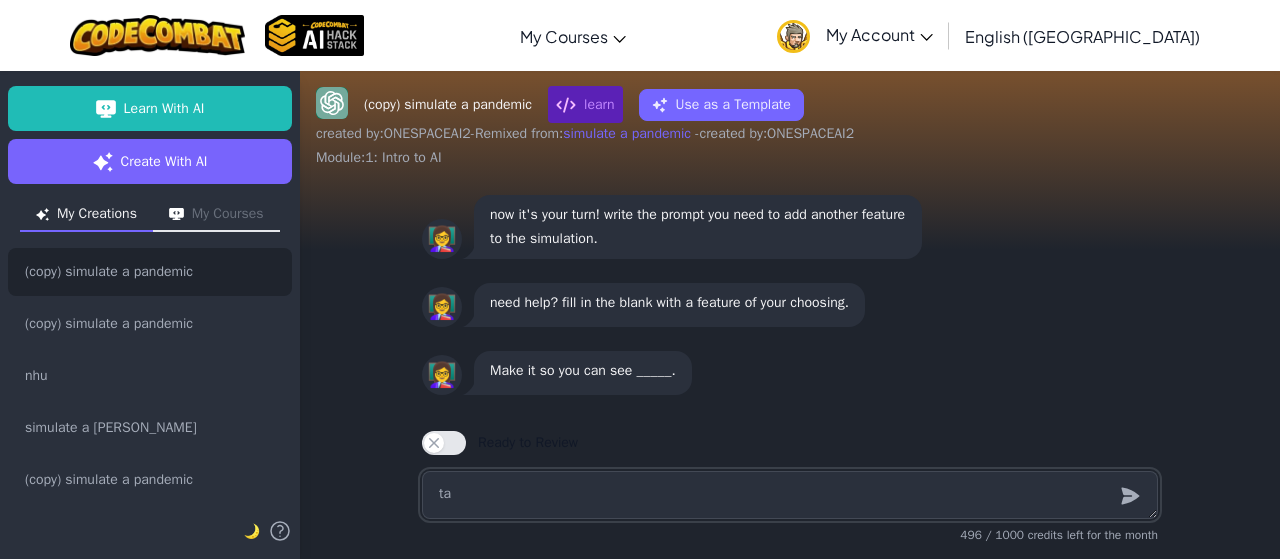 type on "x" 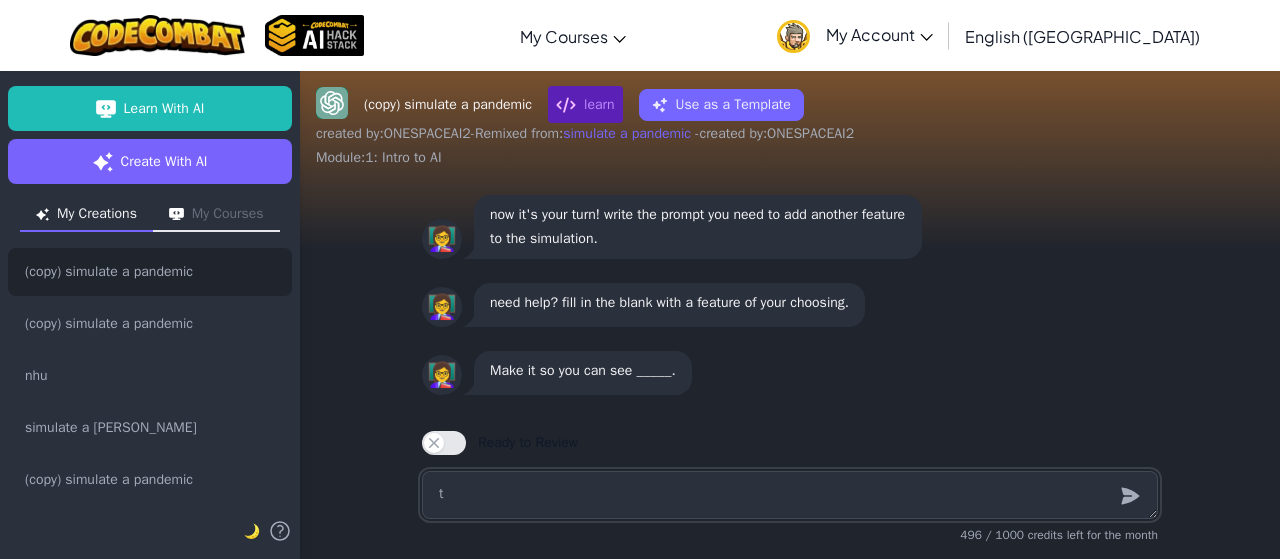 type on "x" 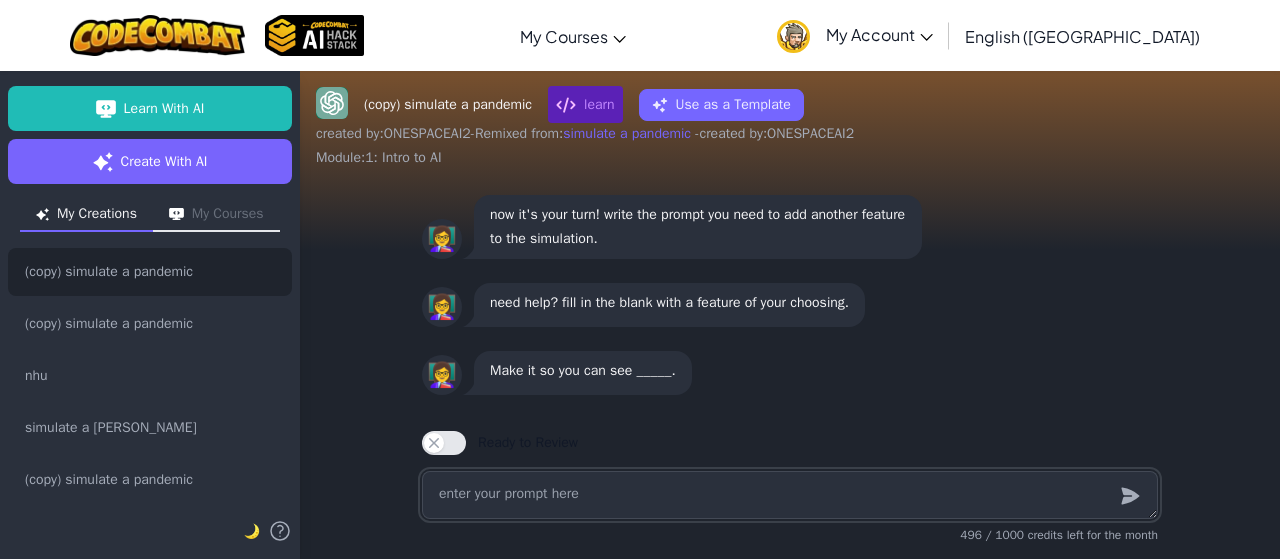 type on "x" 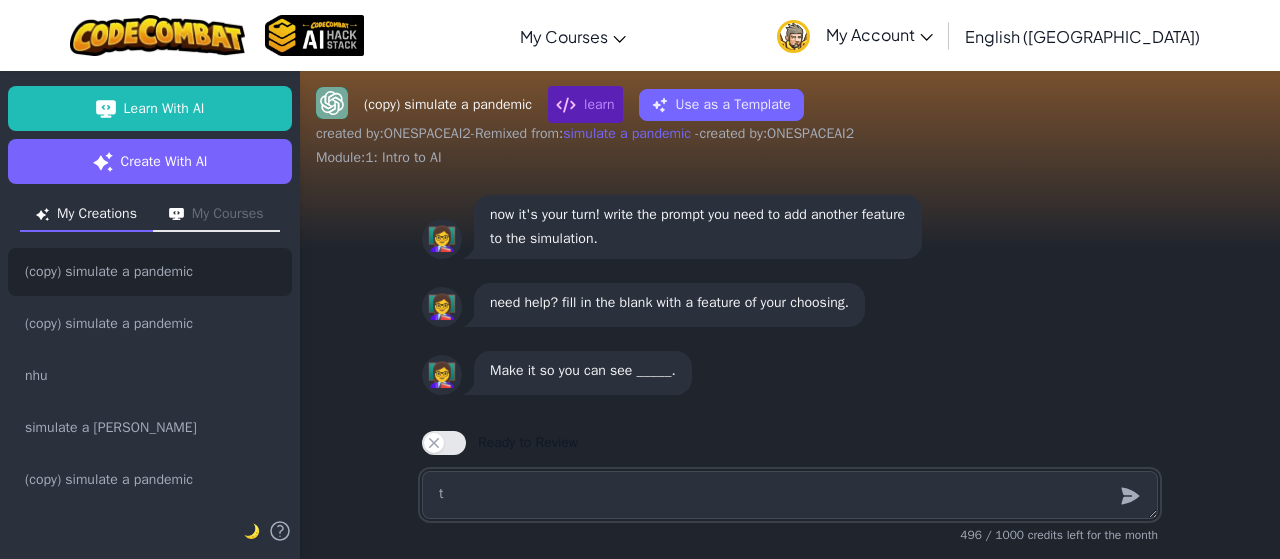 type on "x" 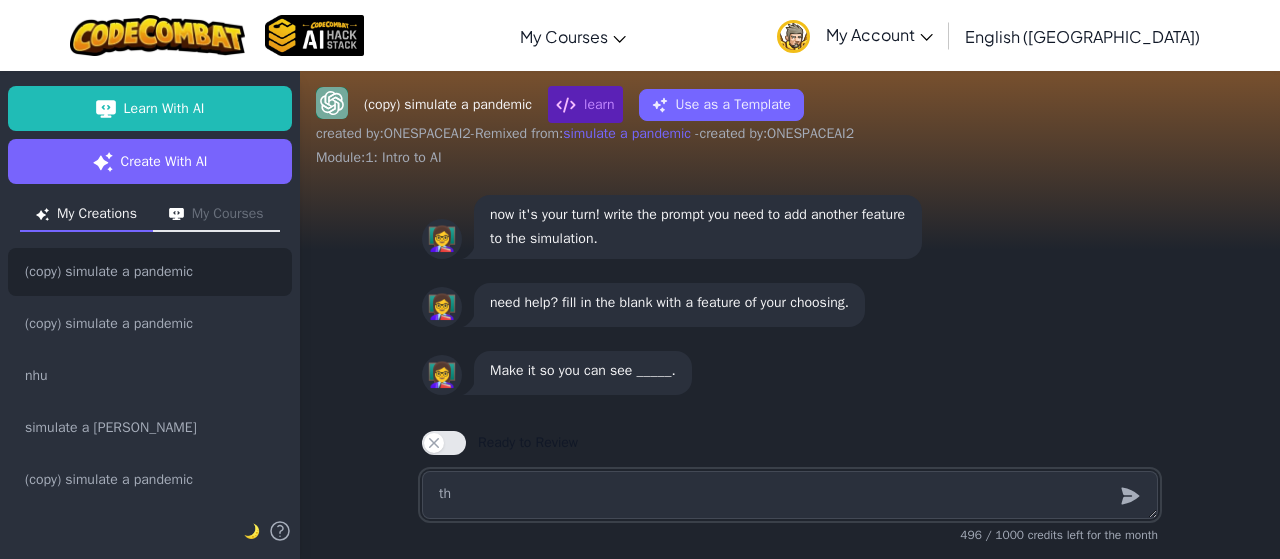 type on "x" 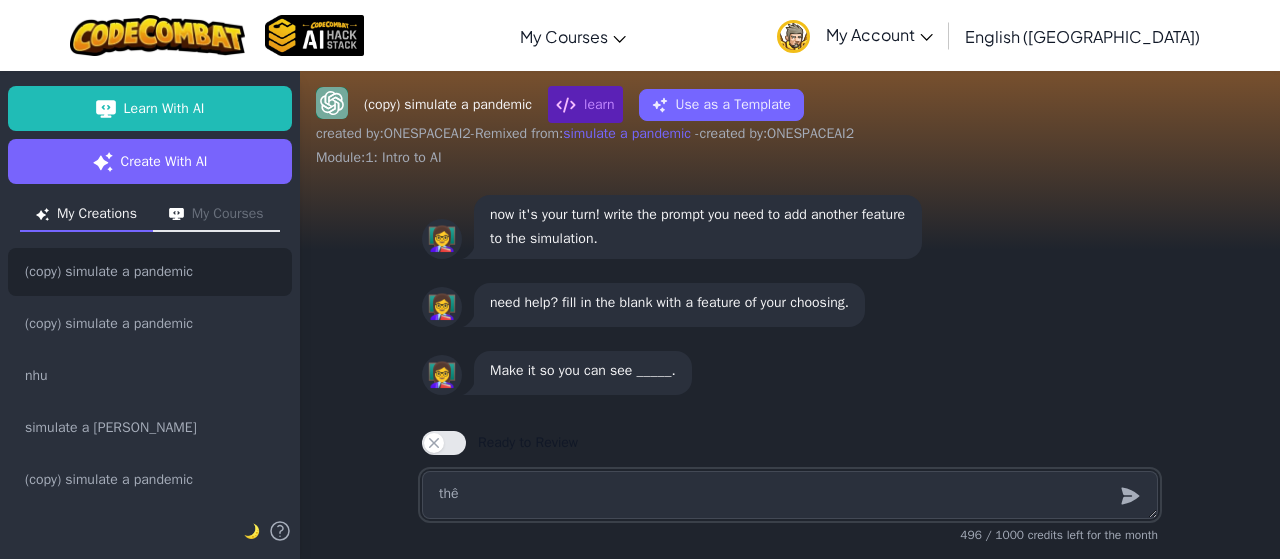 type on "x" 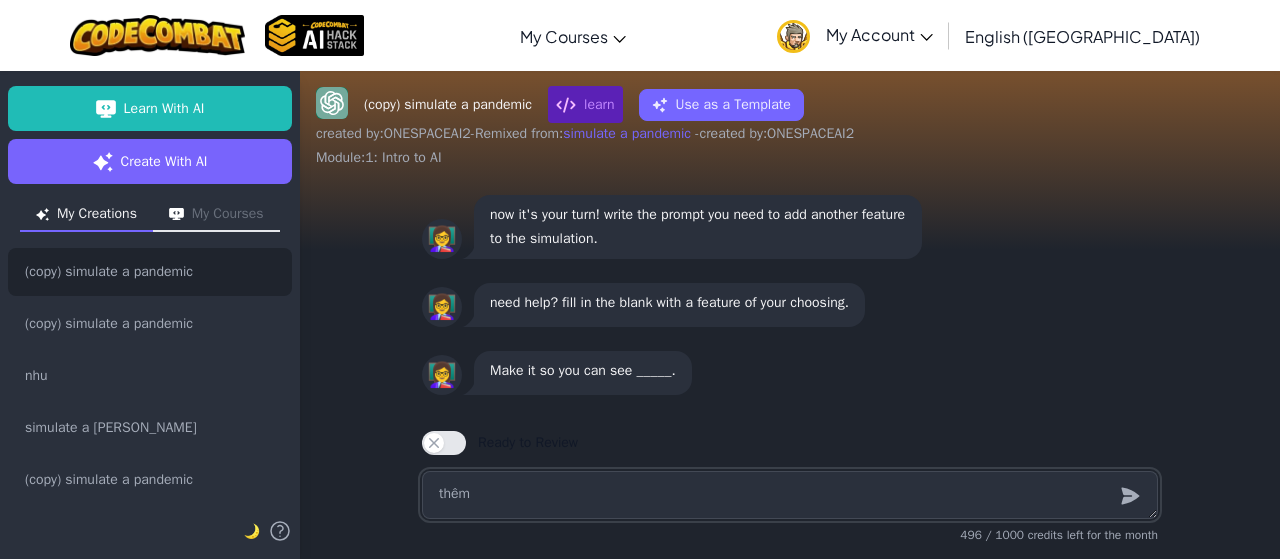 type on "x" 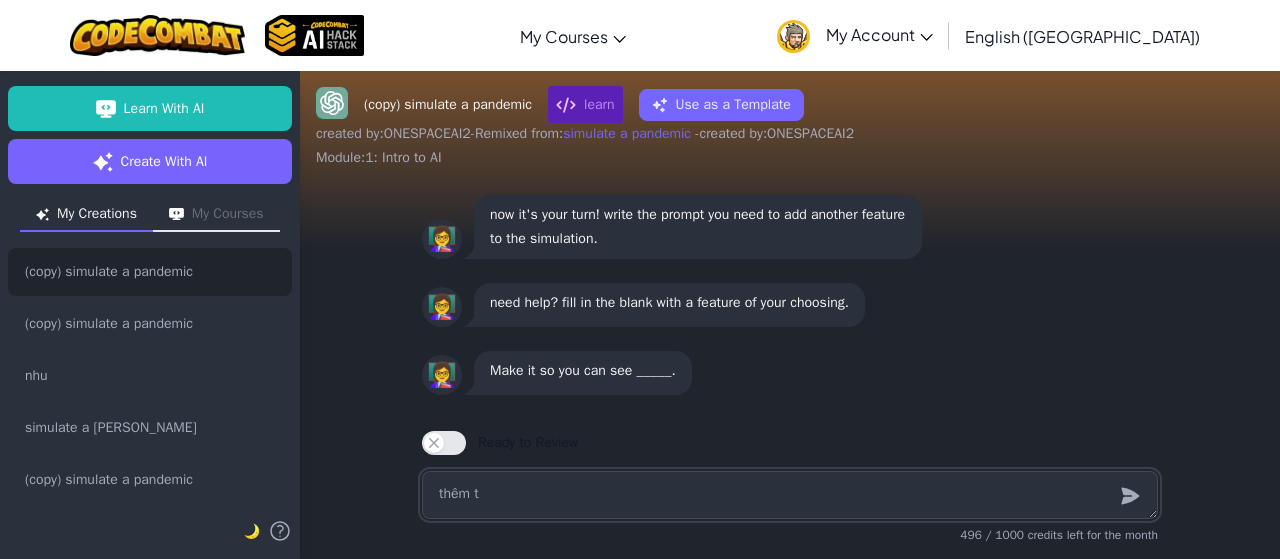 type on "x" 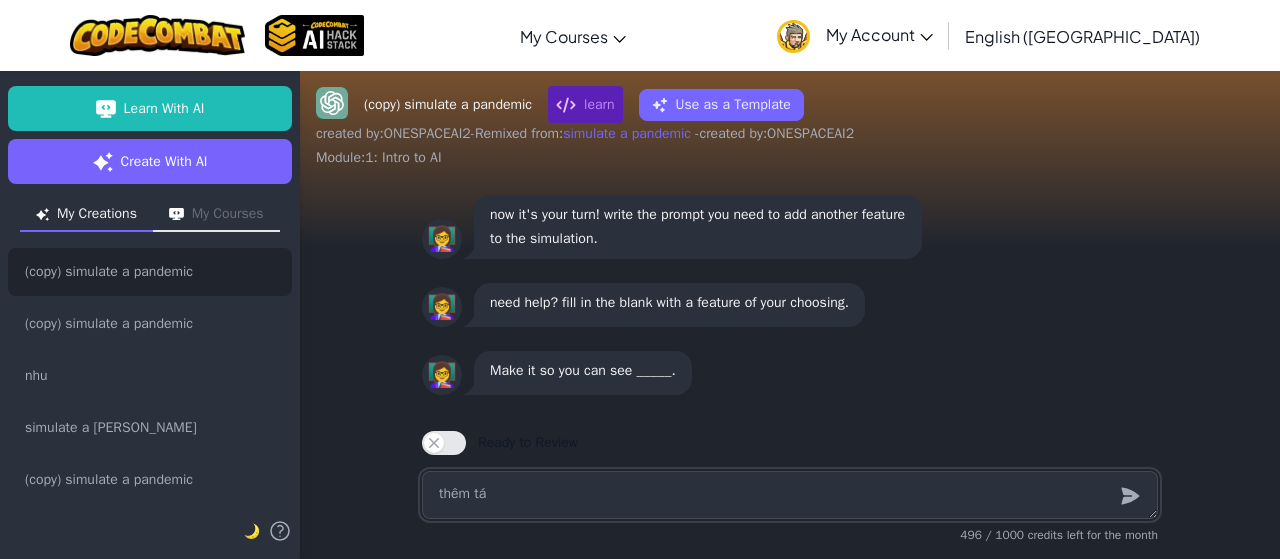type on "x" 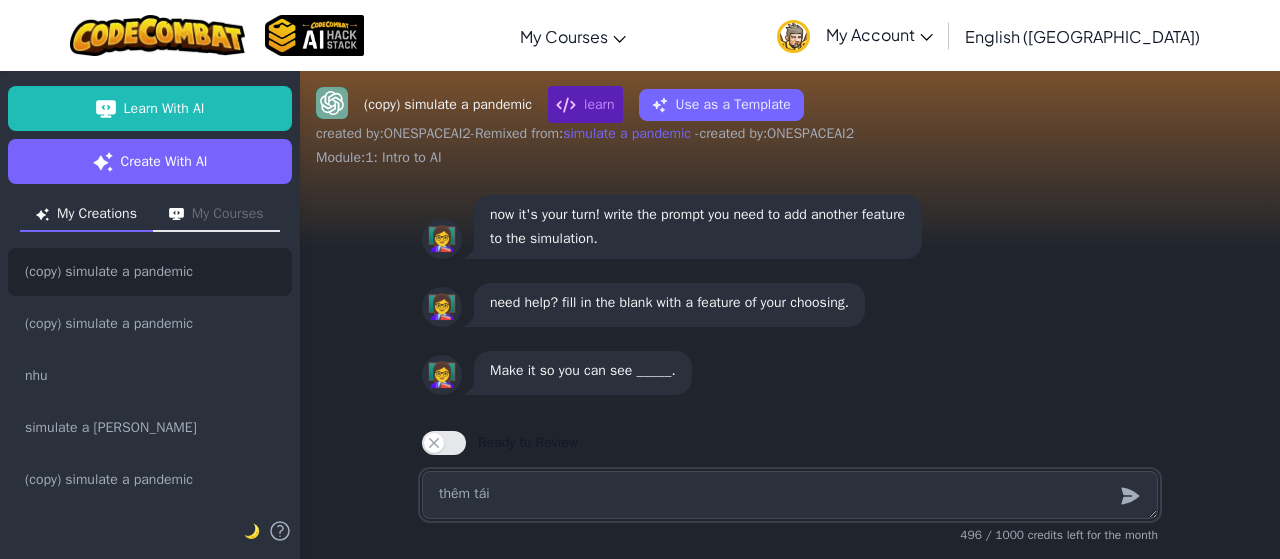 type on "x" 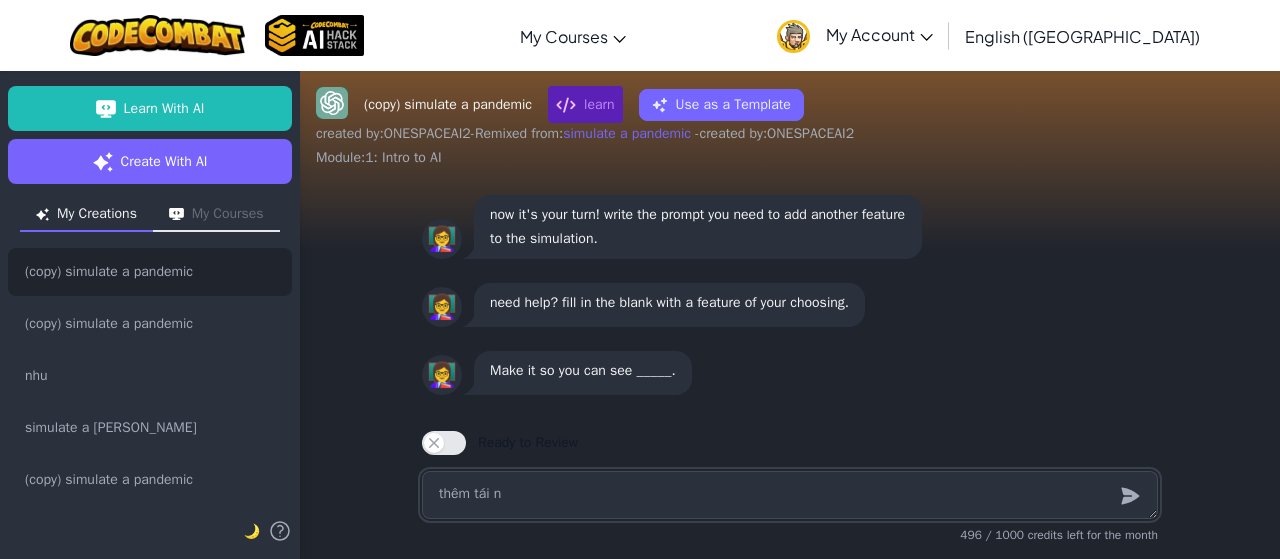 type on "x" 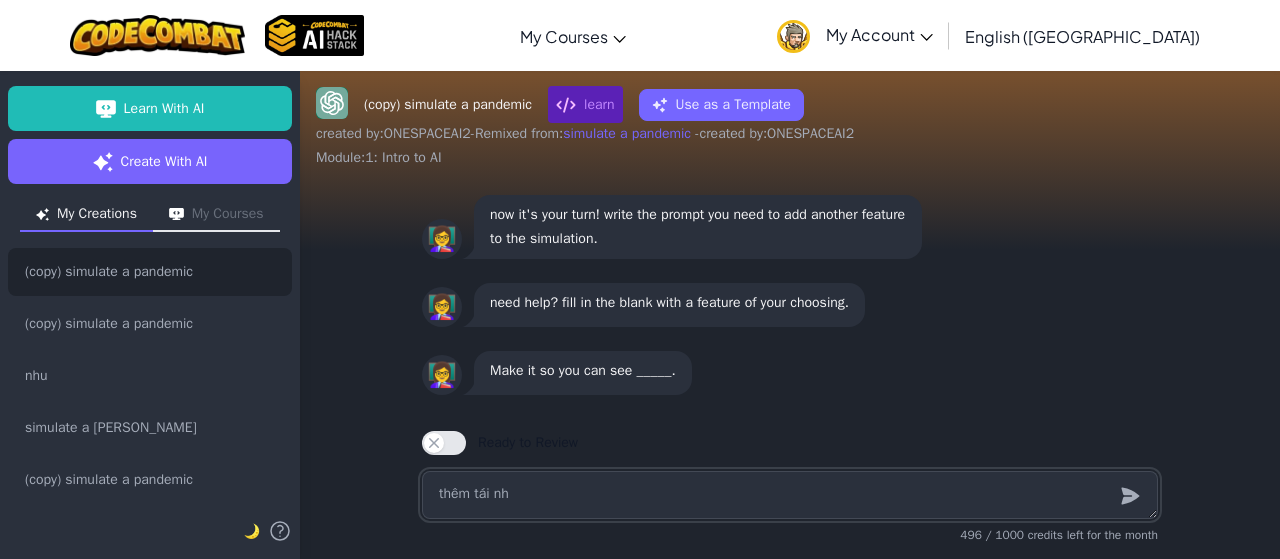 type on "x" 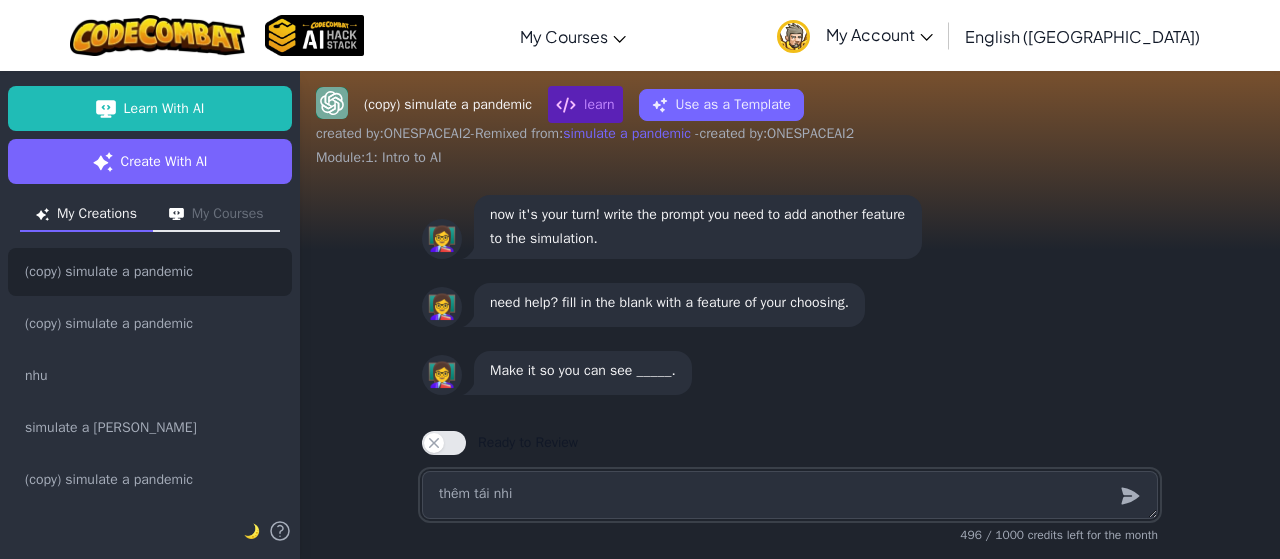 type on "x" 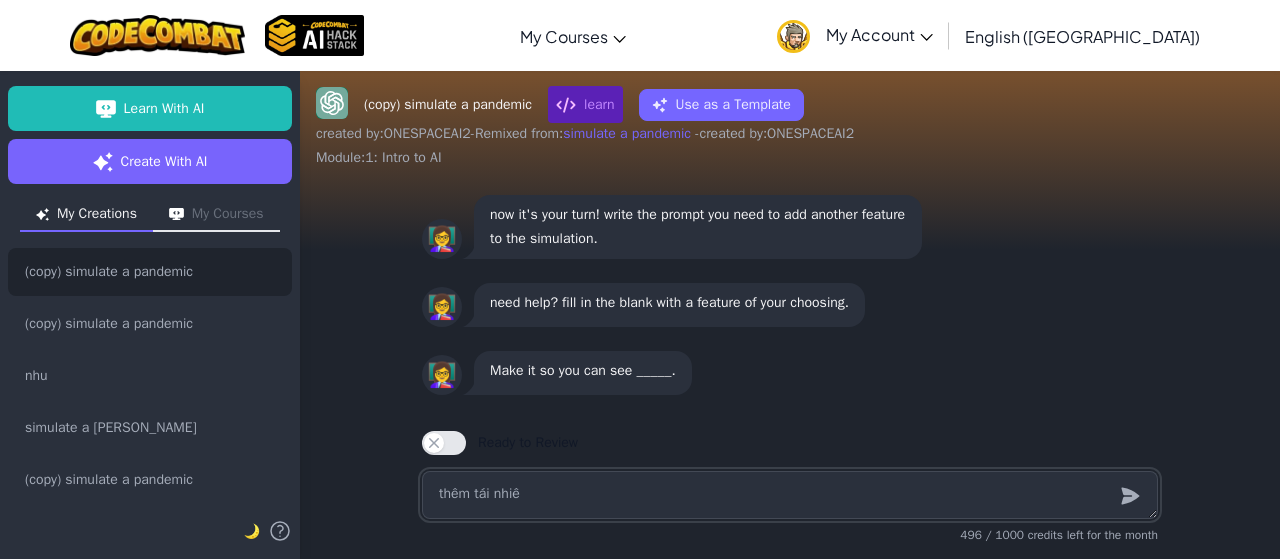 type on "x" 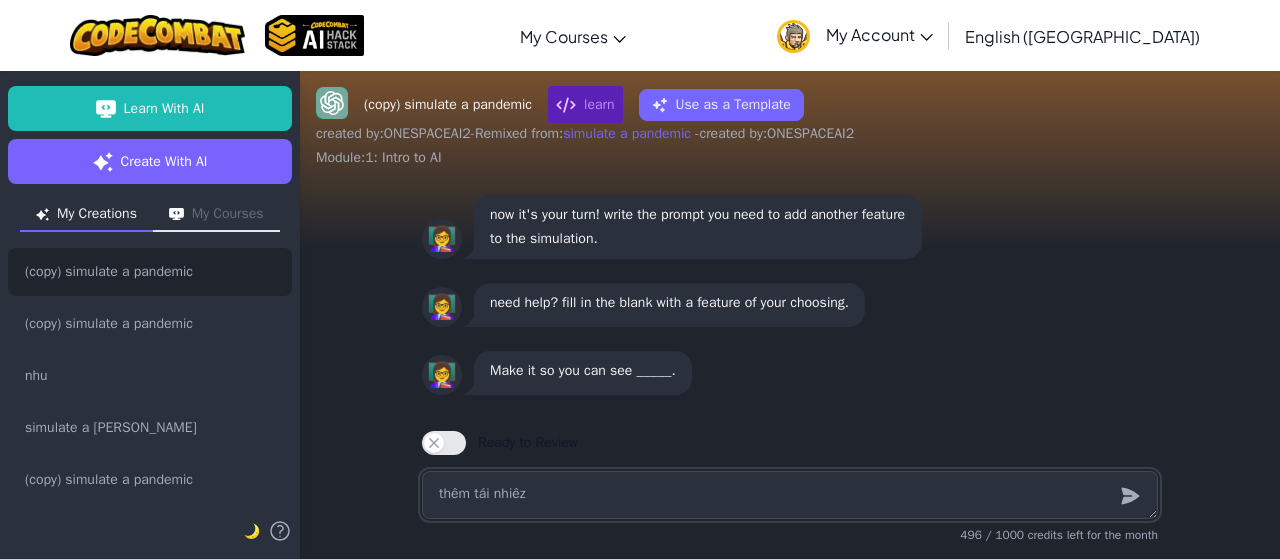 type on "x" 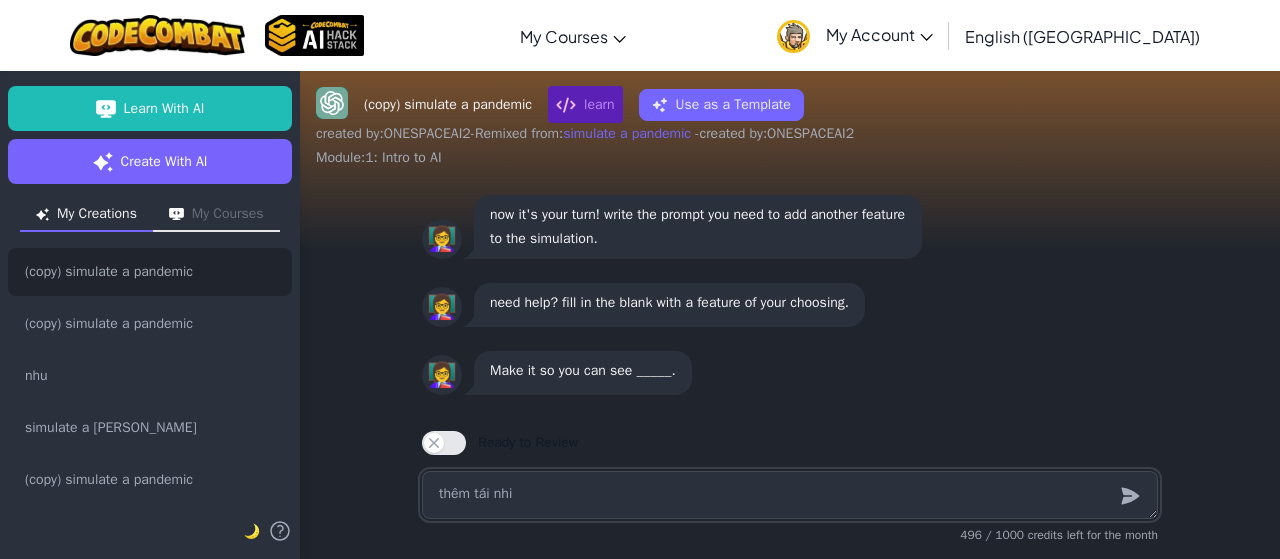 type on "thêm tái nhiễ" 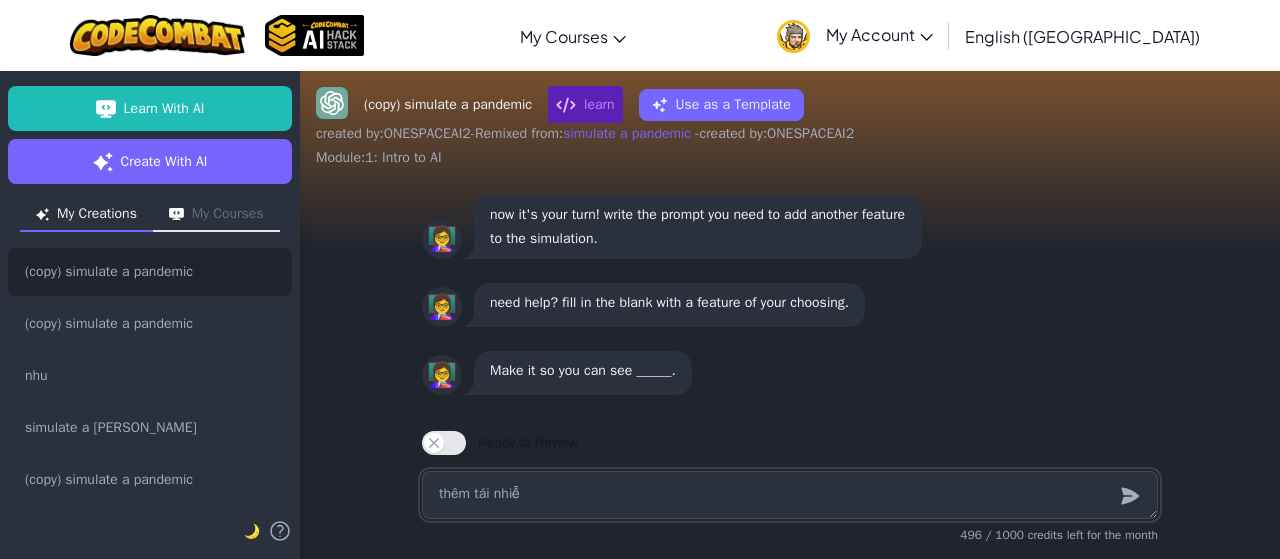 type on "x" 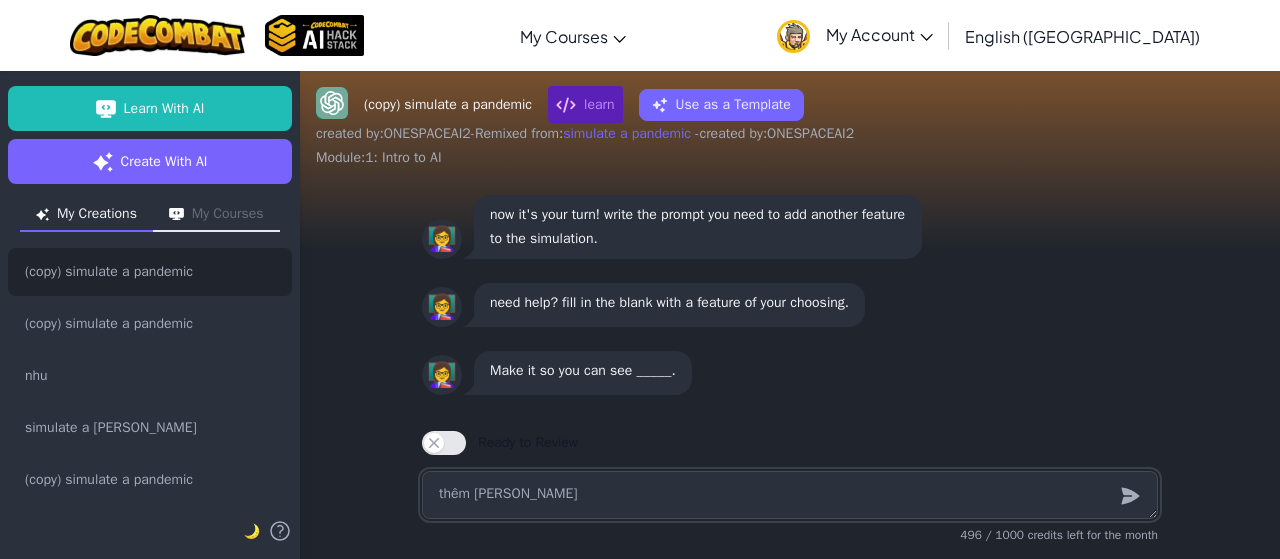 type on "x" 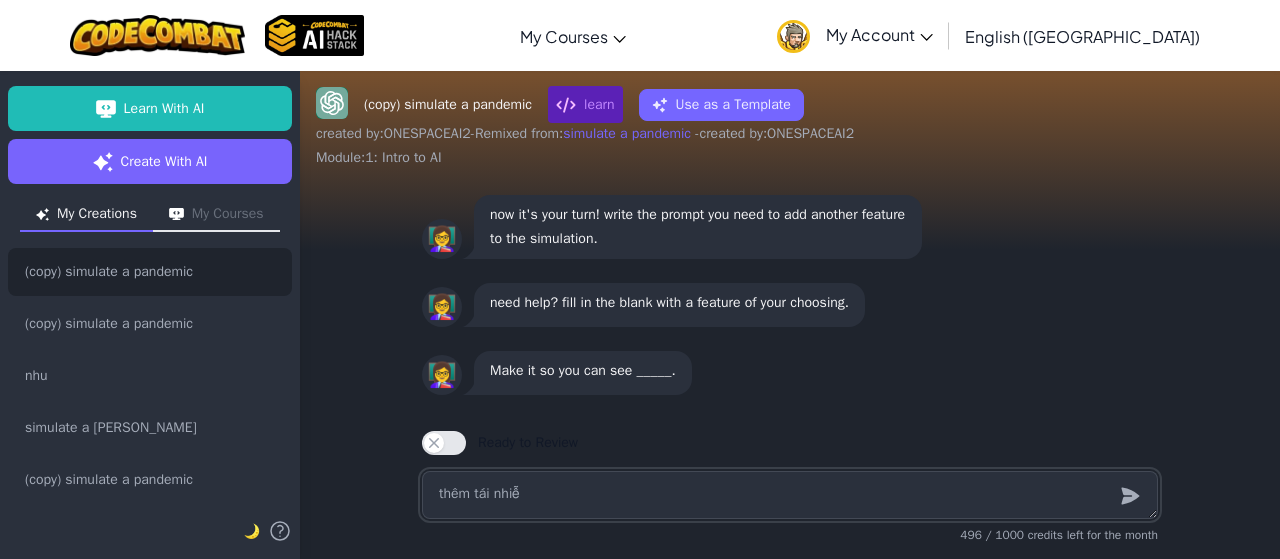 type on "x" 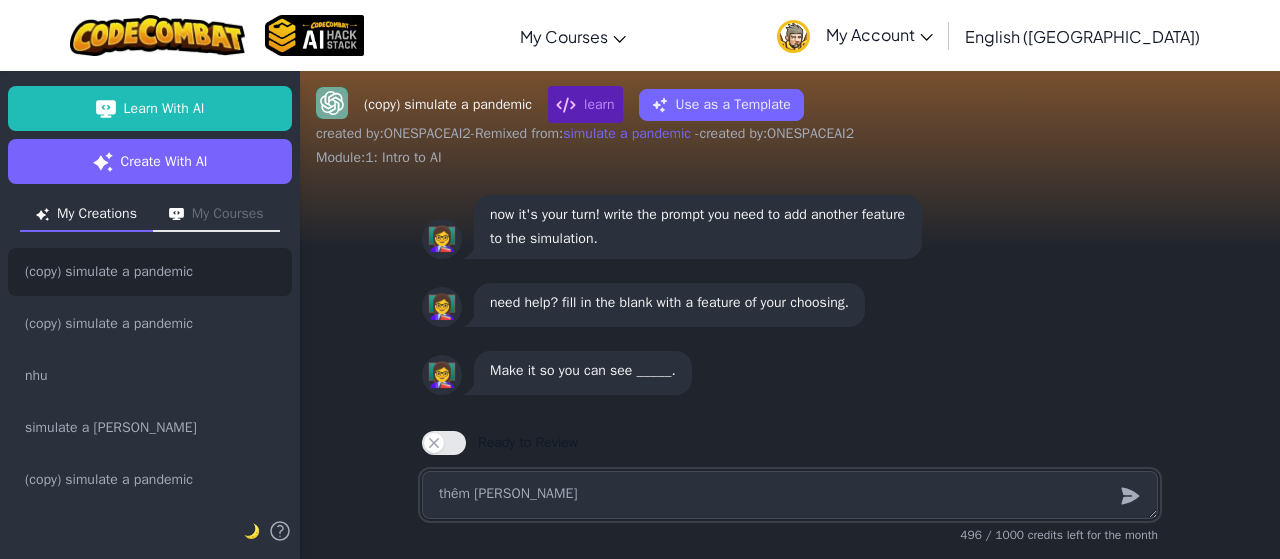 type on "thêm [PERSON_NAME]" 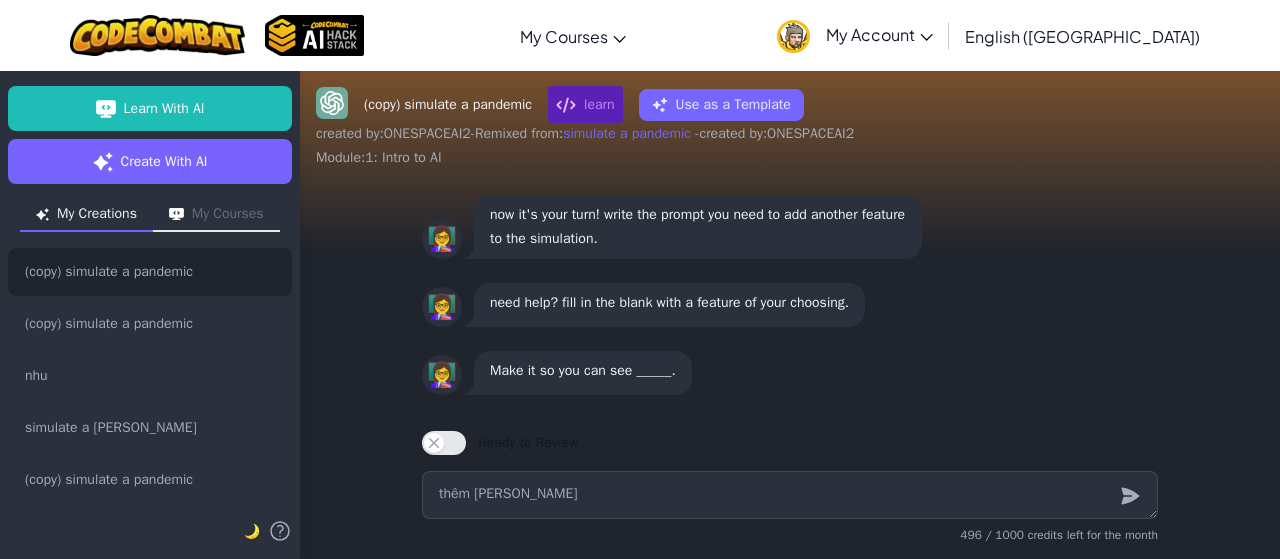 click 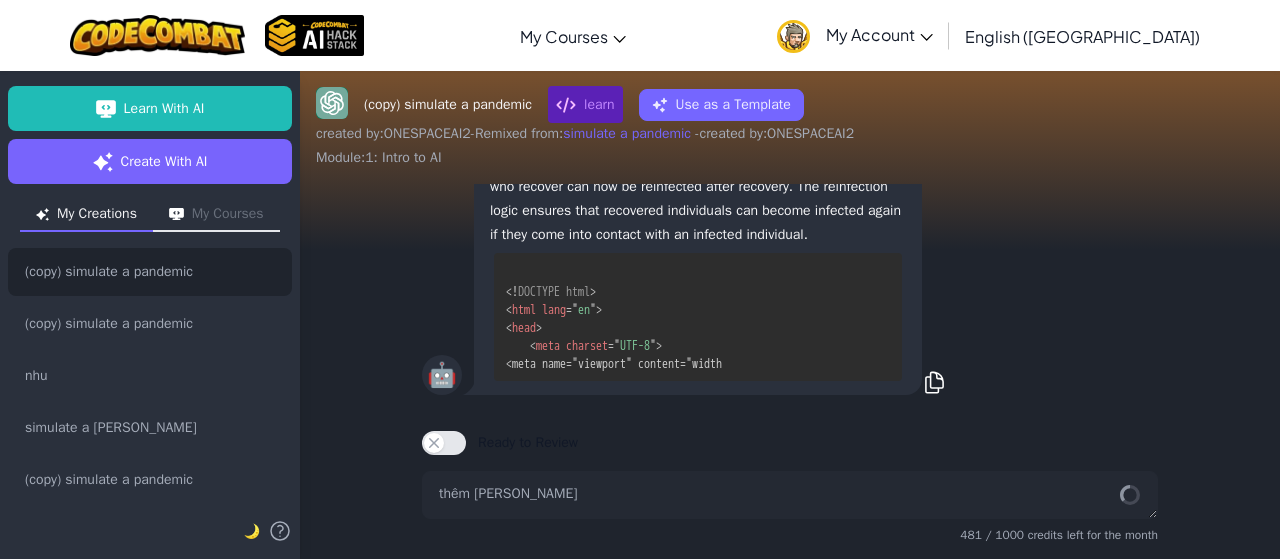 scroll, scrollTop: -6045, scrollLeft: 0, axis: vertical 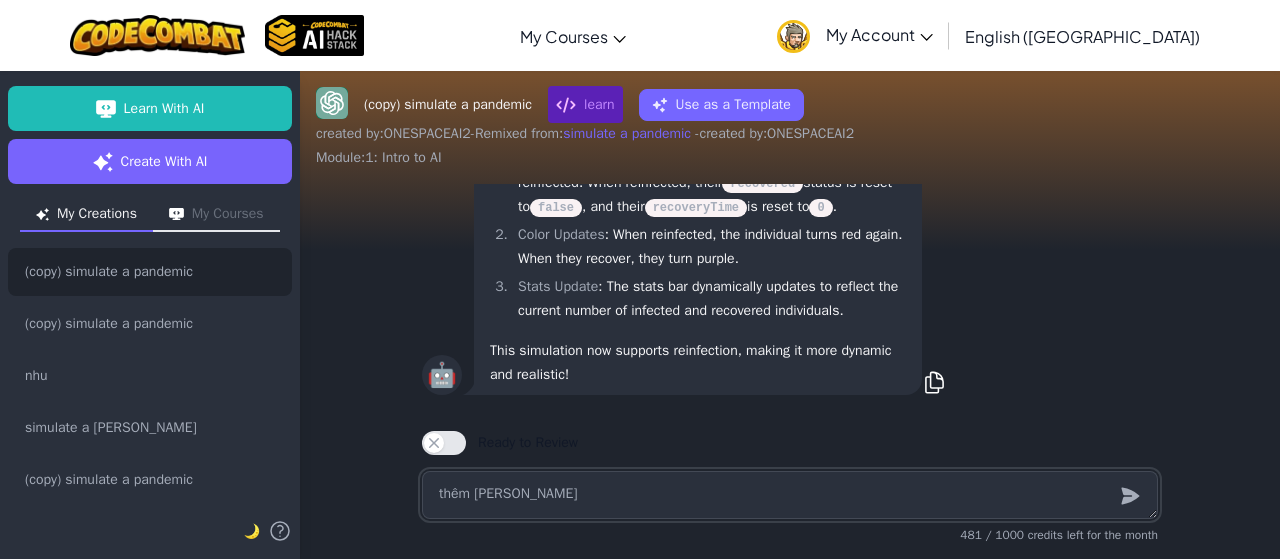 type on "x" 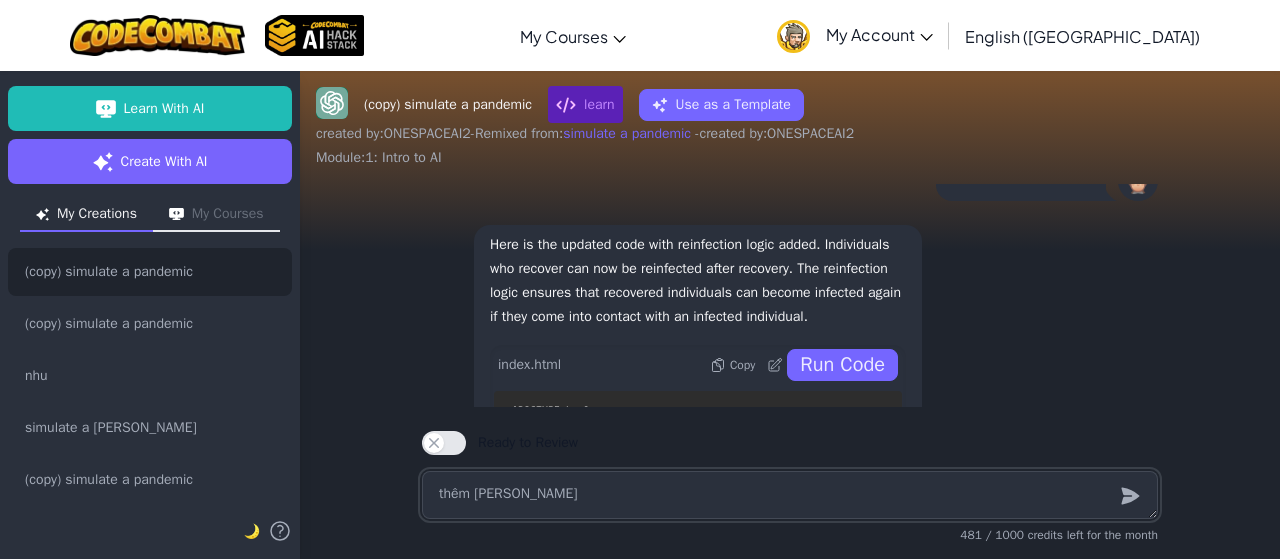 scroll, scrollTop: -400, scrollLeft: 0, axis: vertical 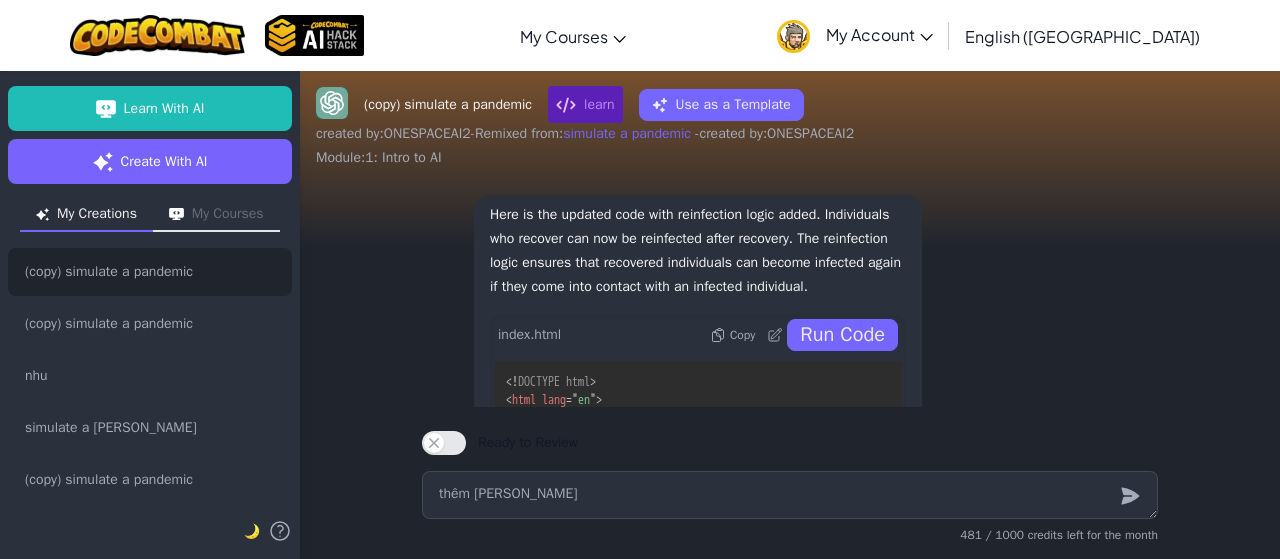 click on "Run Code" at bounding box center [842, 335] 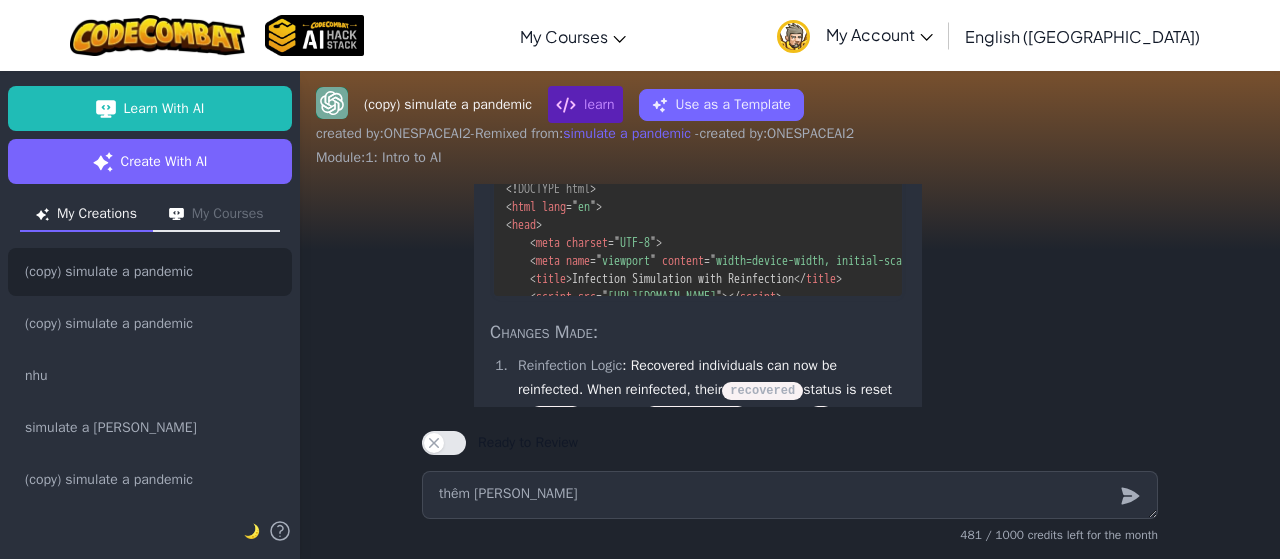 scroll, scrollTop: -204, scrollLeft: 0, axis: vertical 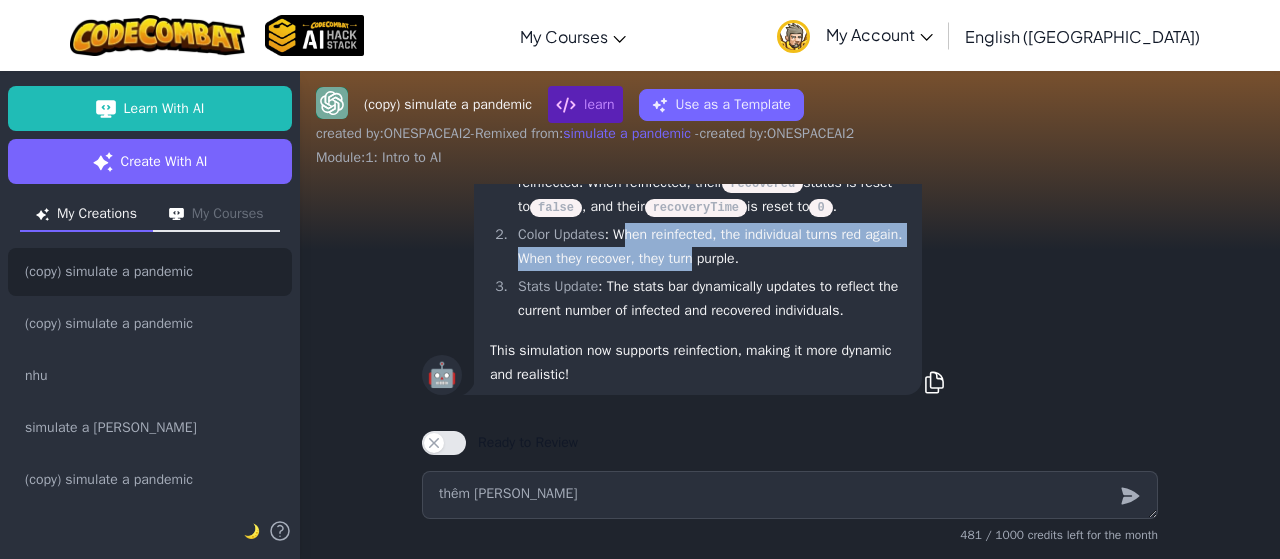 drag, startPoint x: 624, startPoint y: 231, endPoint x: 726, endPoint y: 269, distance: 108.84852 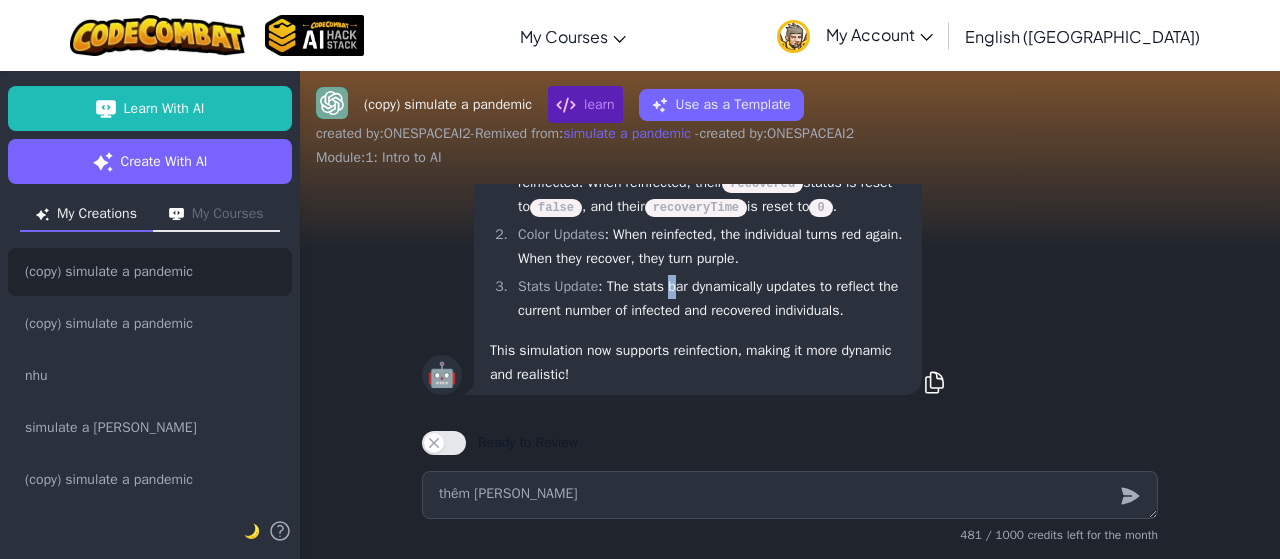 click on "Stats Update : The stats bar dynamically updates to reflect the current number of infected and recovered individuals." at bounding box center [709, 299] 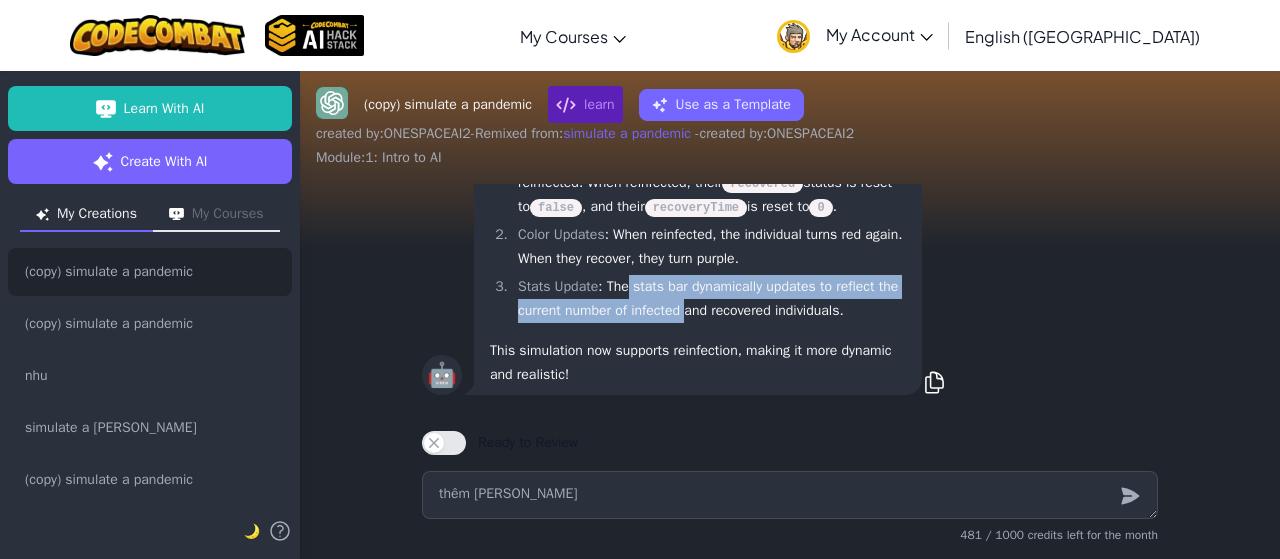drag, startPoint x: 682, startPoint y: 310, endPoint x: 621, endPoint y: 294, distance: 63.06346 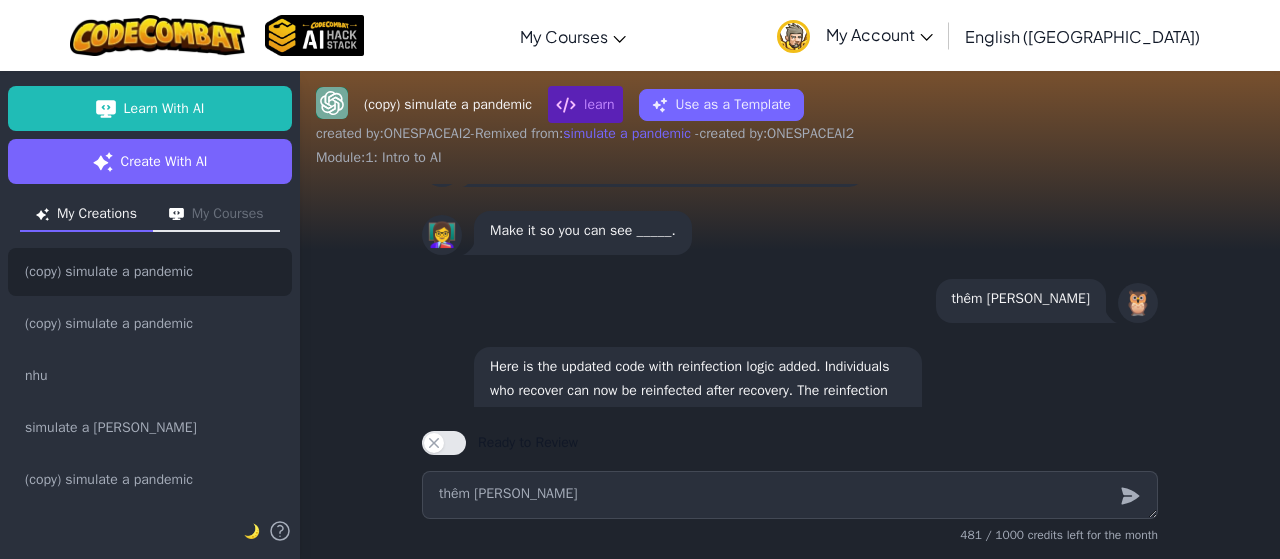 scroll, scrollTop: -468, scrollLeft: 0, axis: vertical 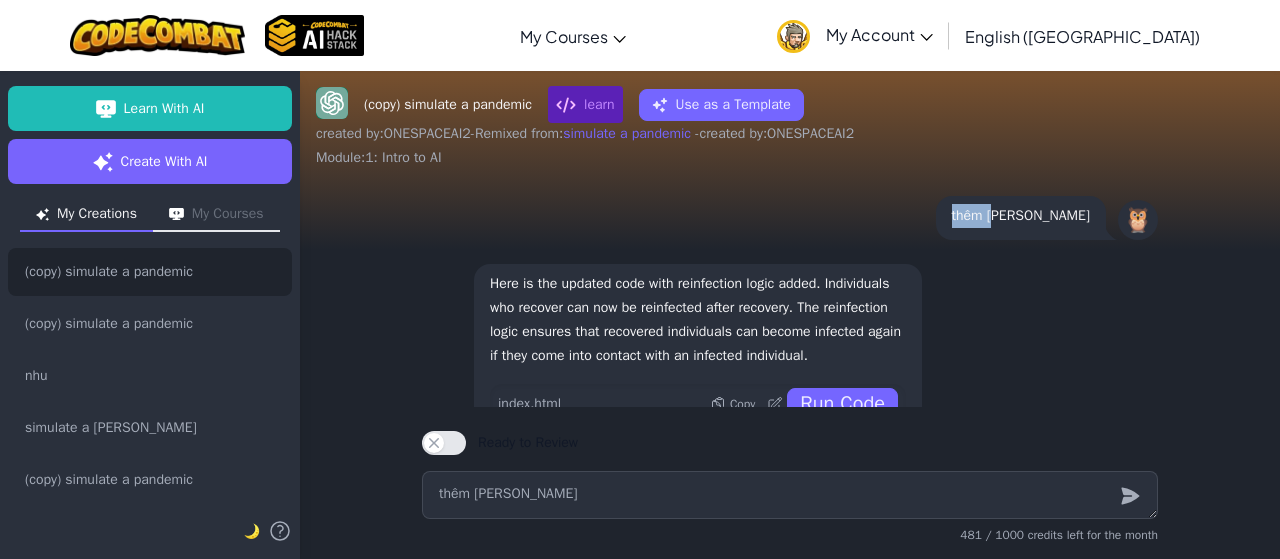 drag, startPoint x: 989, startPoint y: 217, endPoint x: 1027, endPoint y: 217, distance: 38 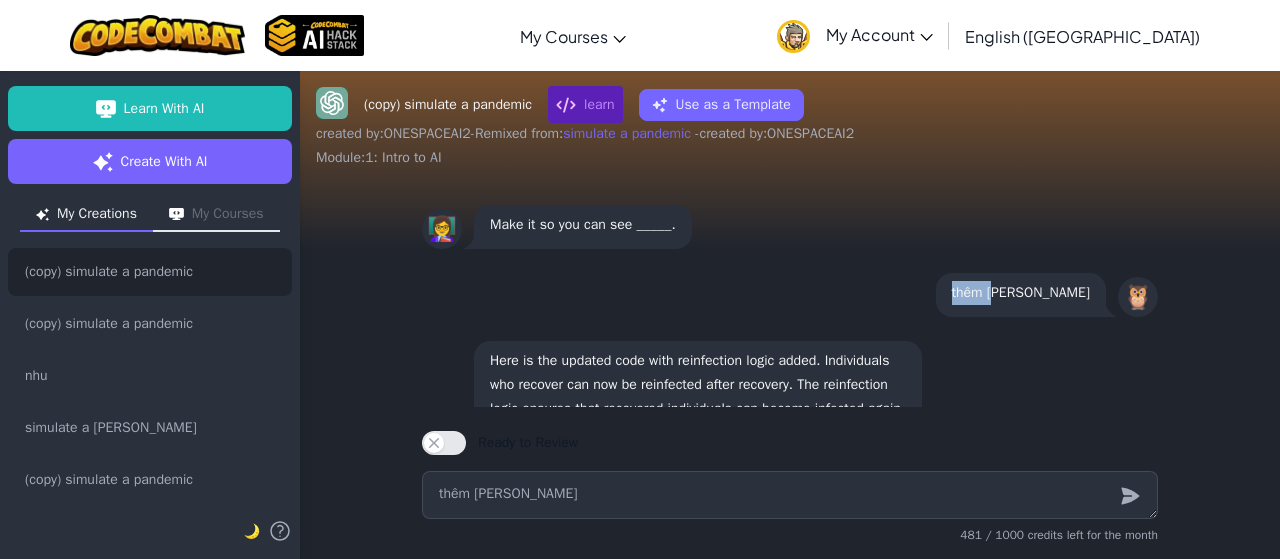 scroll, scrollTop: -580, scrollLeft: 0, axis: vertical 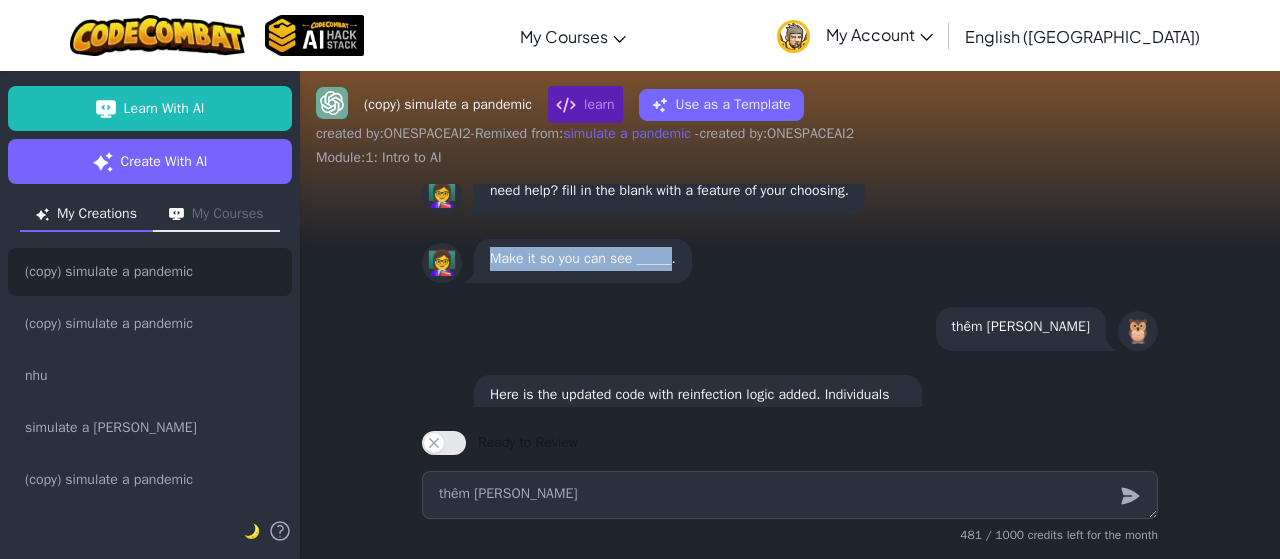 drag, startPoint x: 472, startPoint y: 265, endPoint x: 653, endPoint y: 293, distance: 183.15294 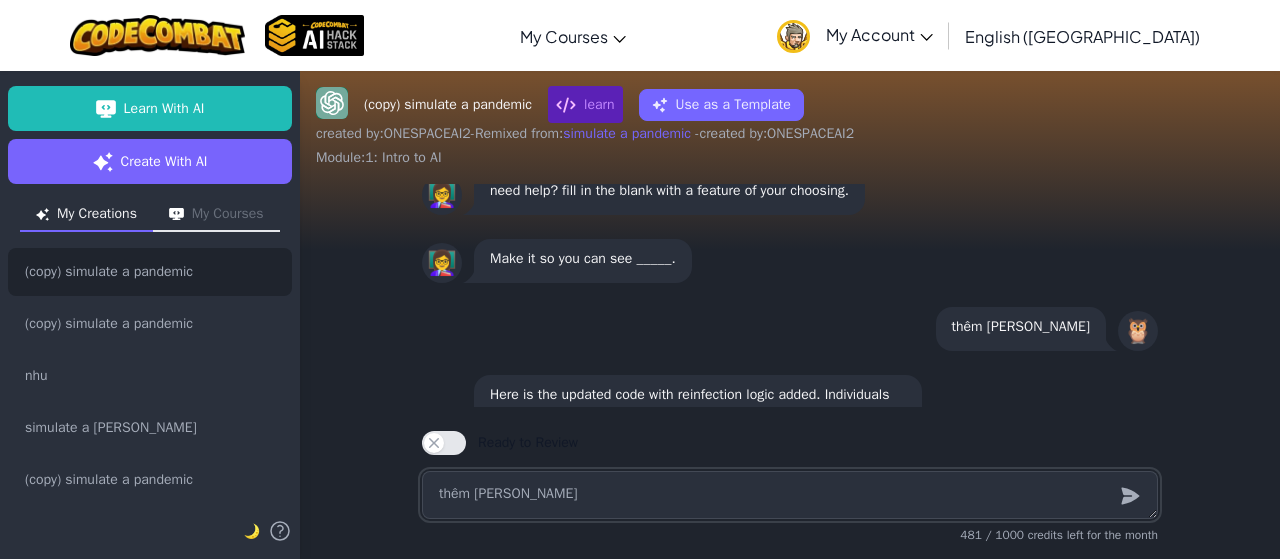 click on "thêm [PERSON_NAME]" at bounding box center [790, 495] 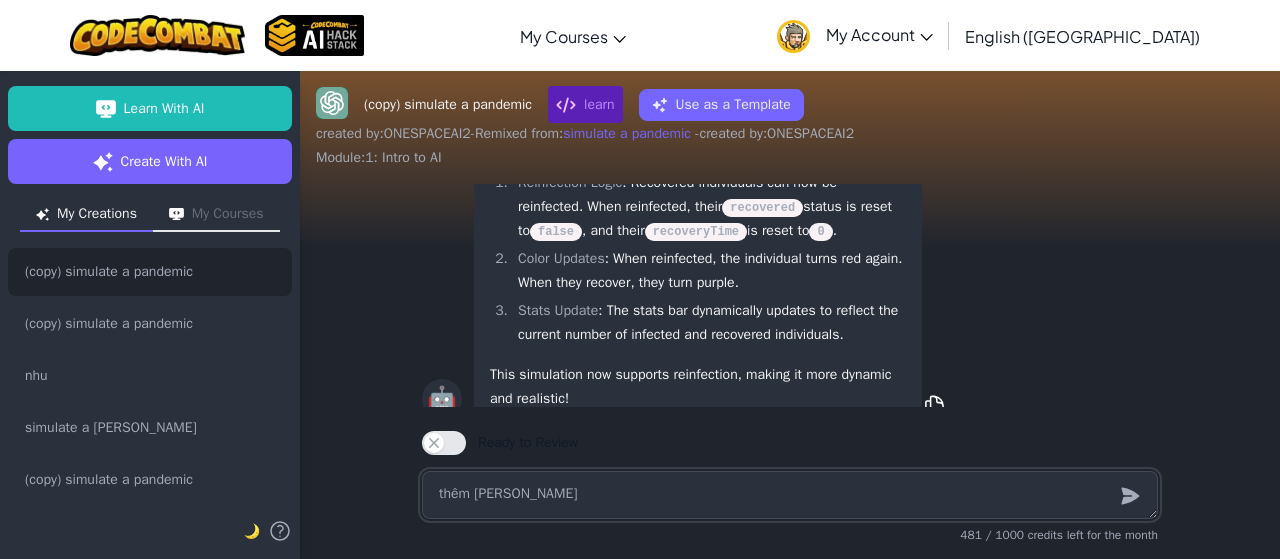 scroll, scrollTop: 0, scrollLeft: 0, axis: both 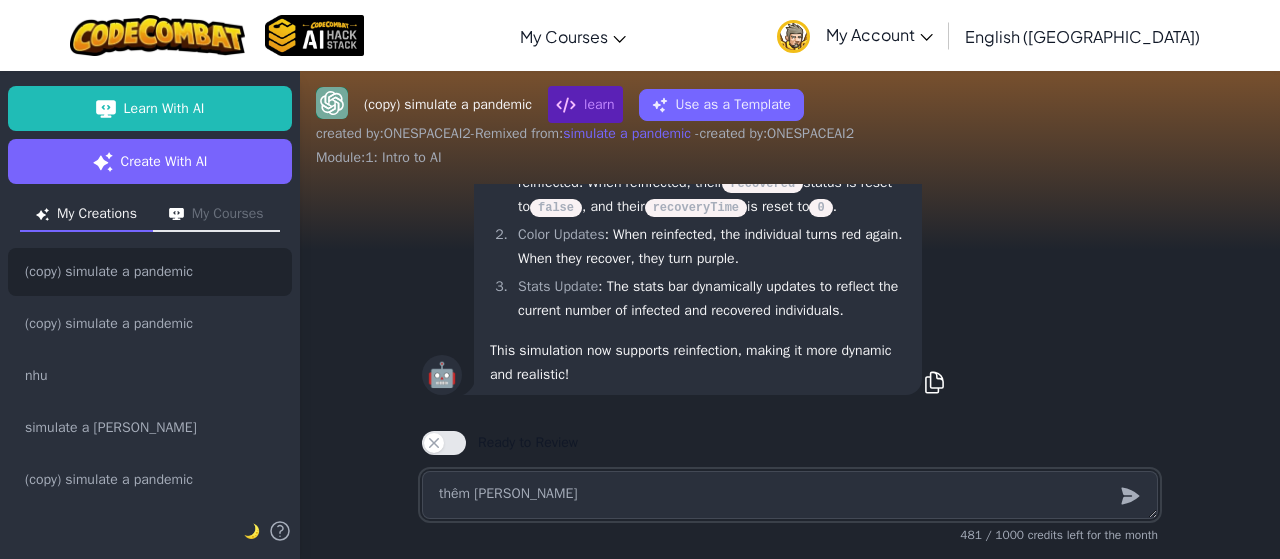 type 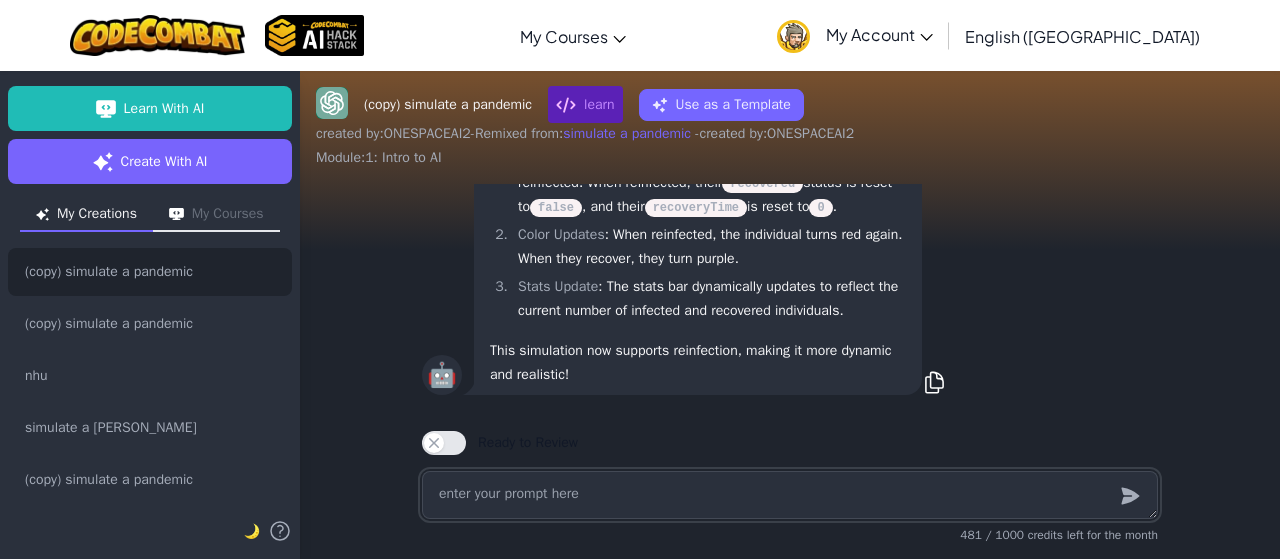 type on "x" 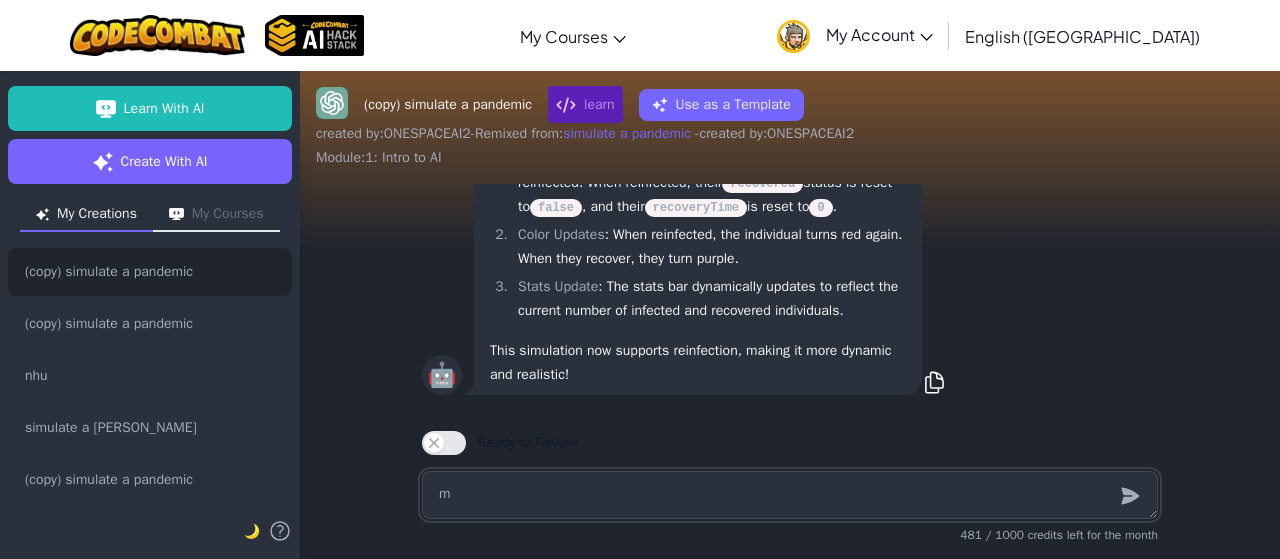 type on "x" 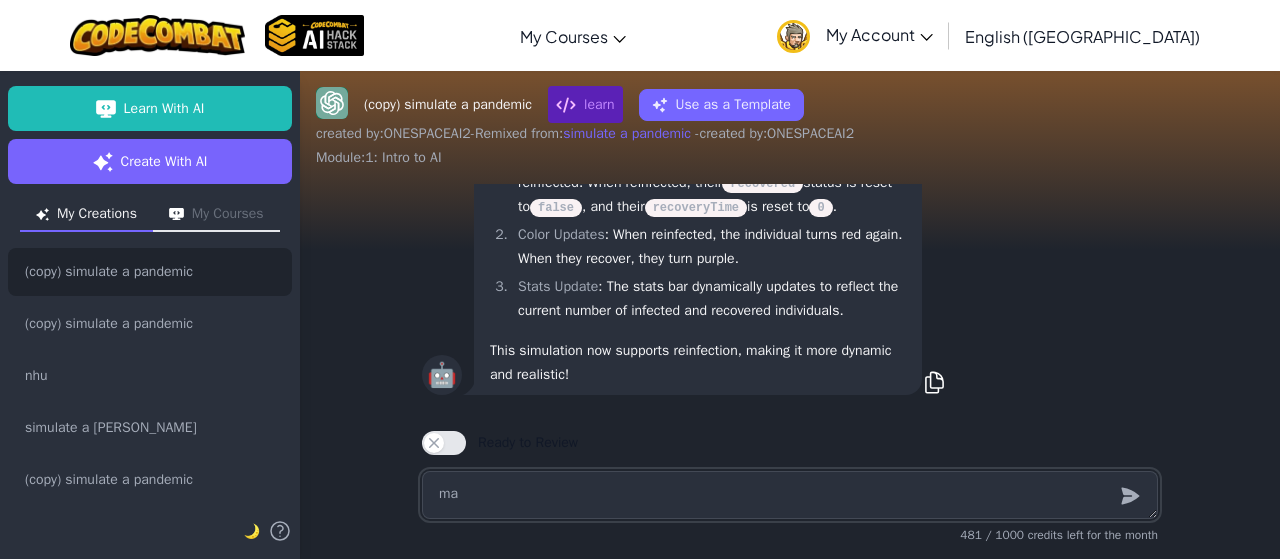 type on "x" 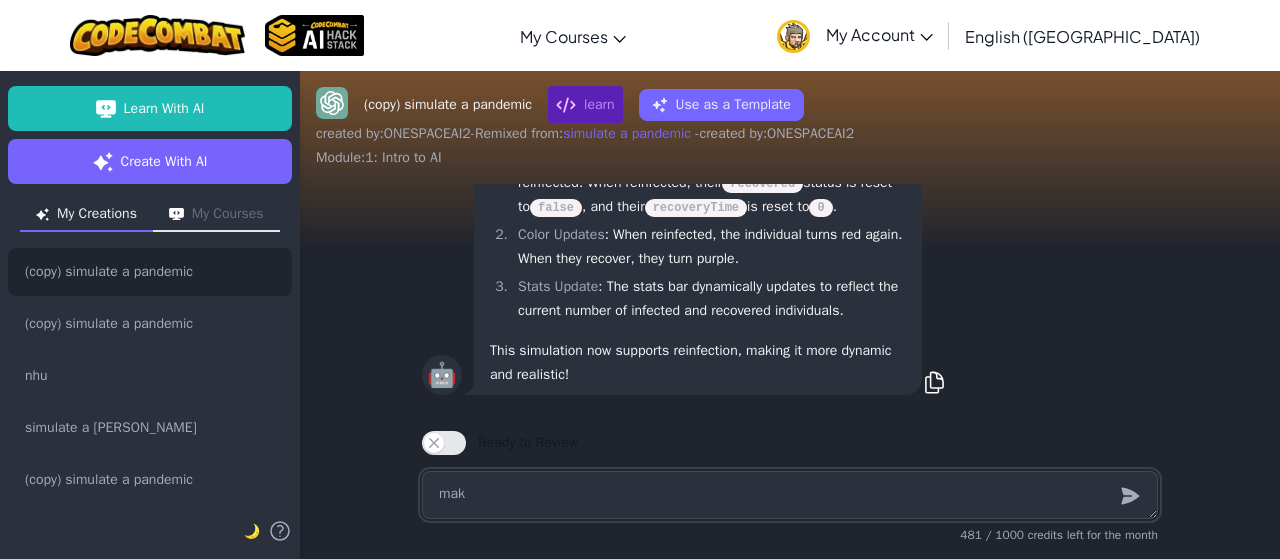 type on "x" 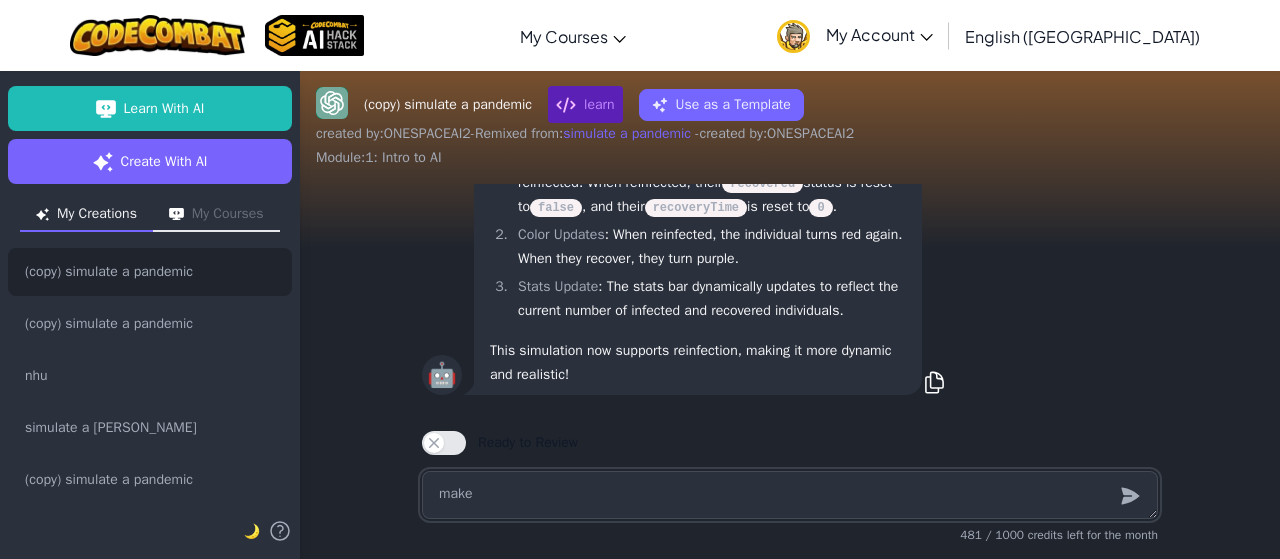 type on "x" 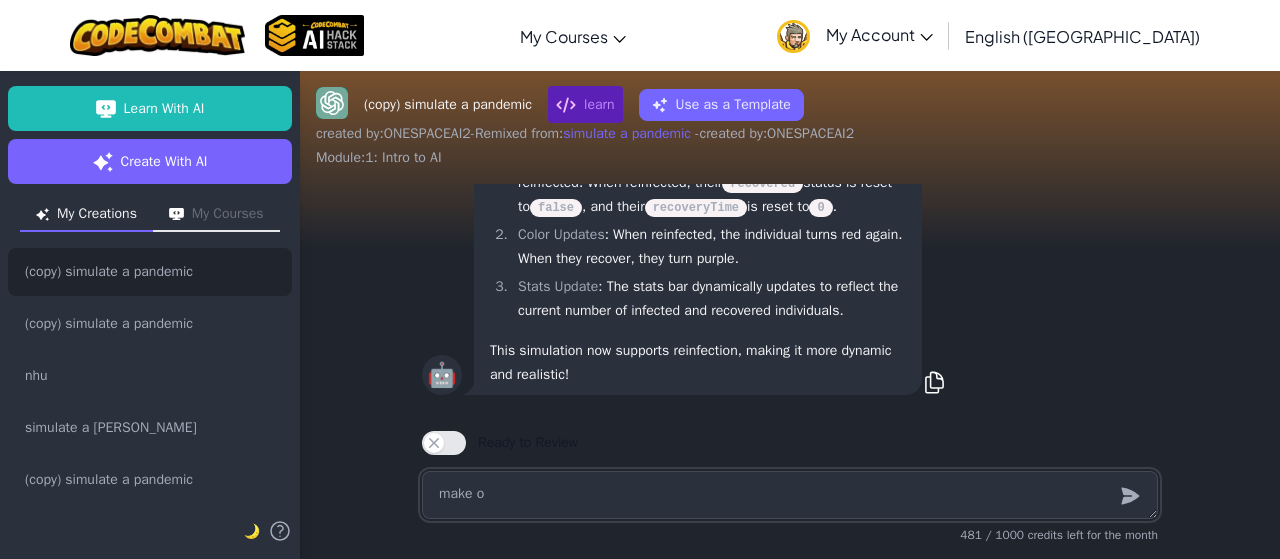 type on "x" 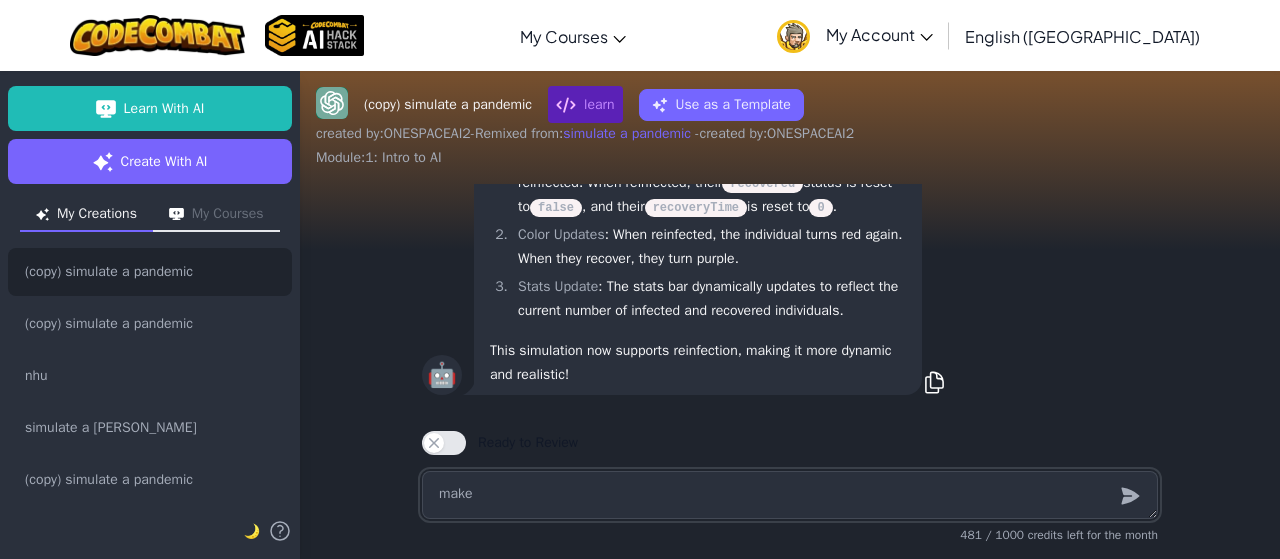 type on "x" 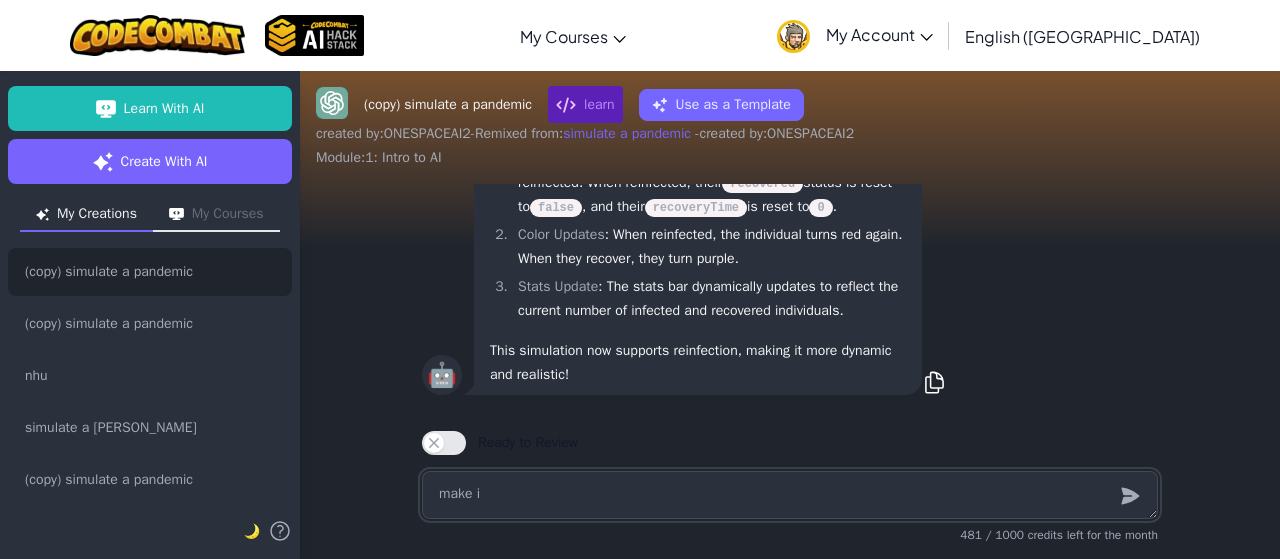 type on "x" 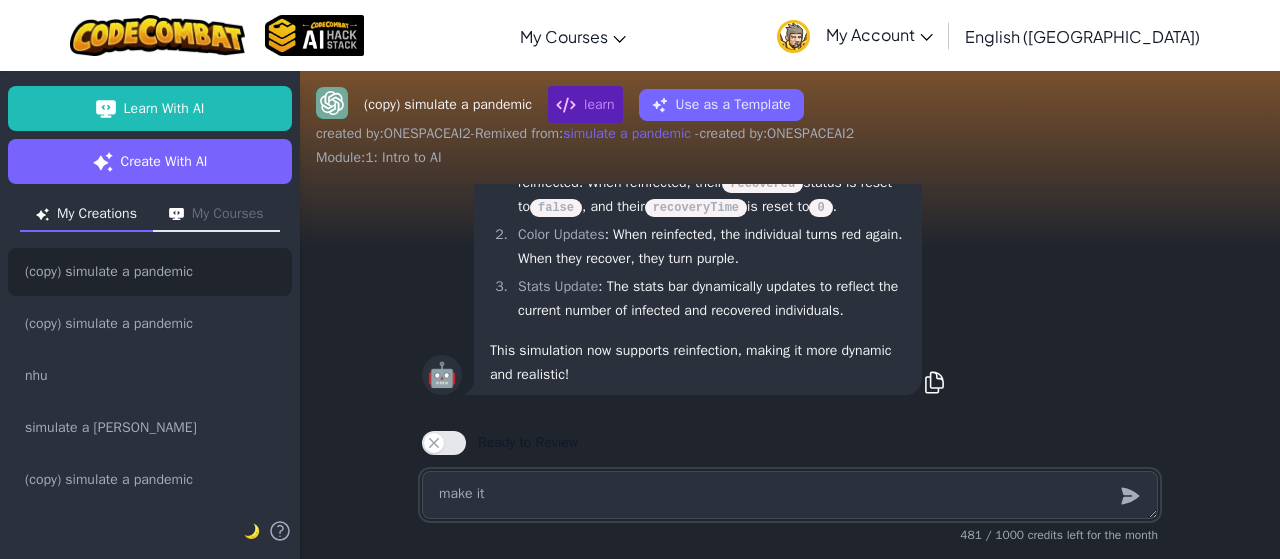 type on "x" 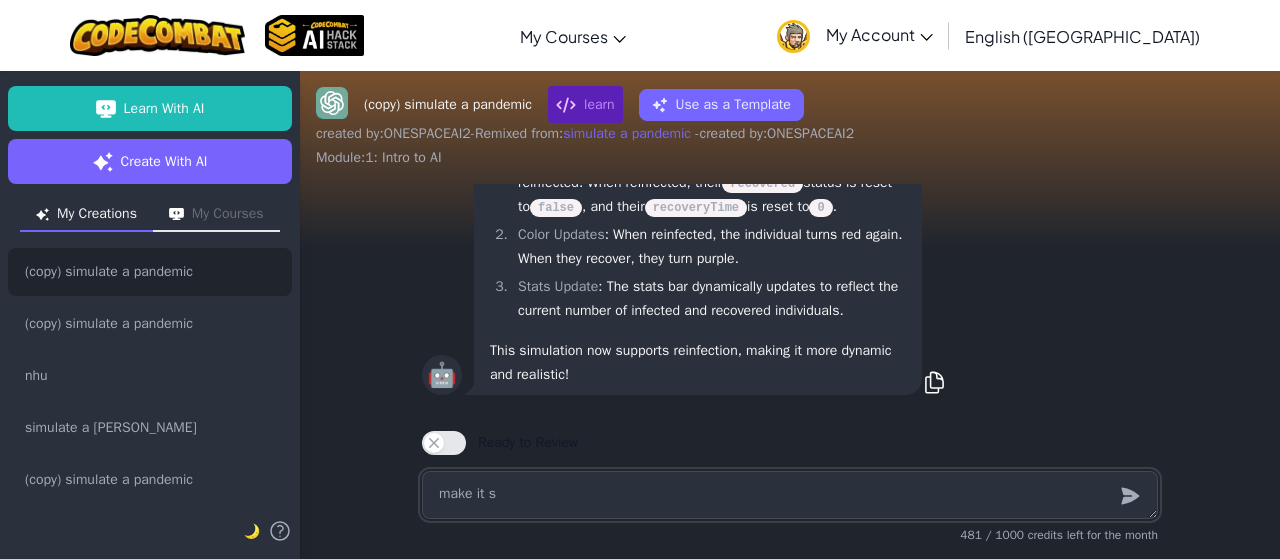 type on "x" 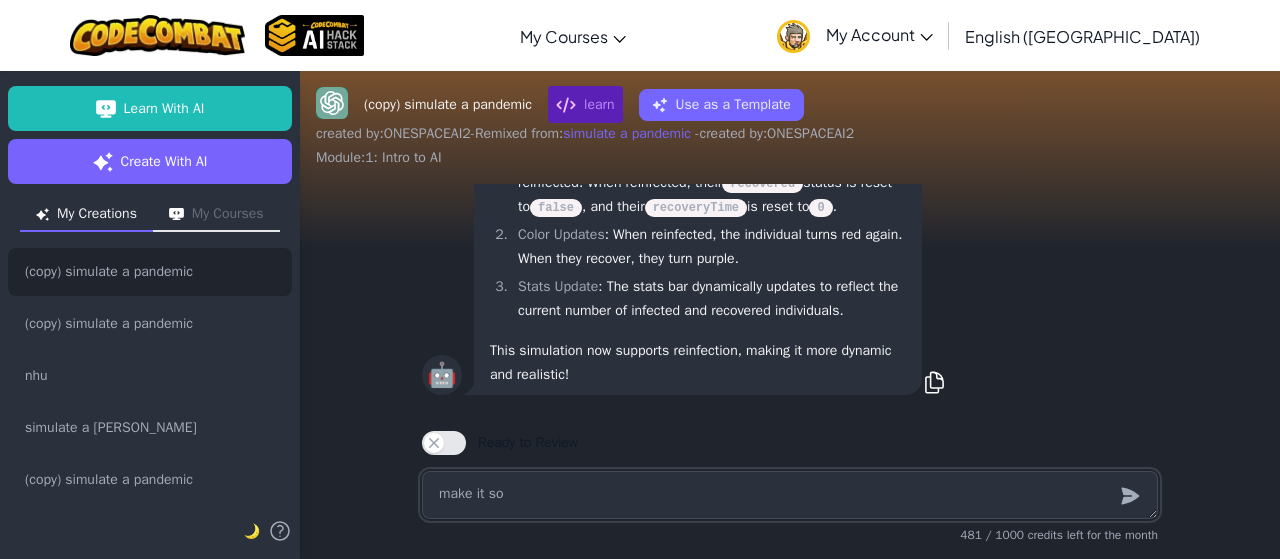 type on "x" 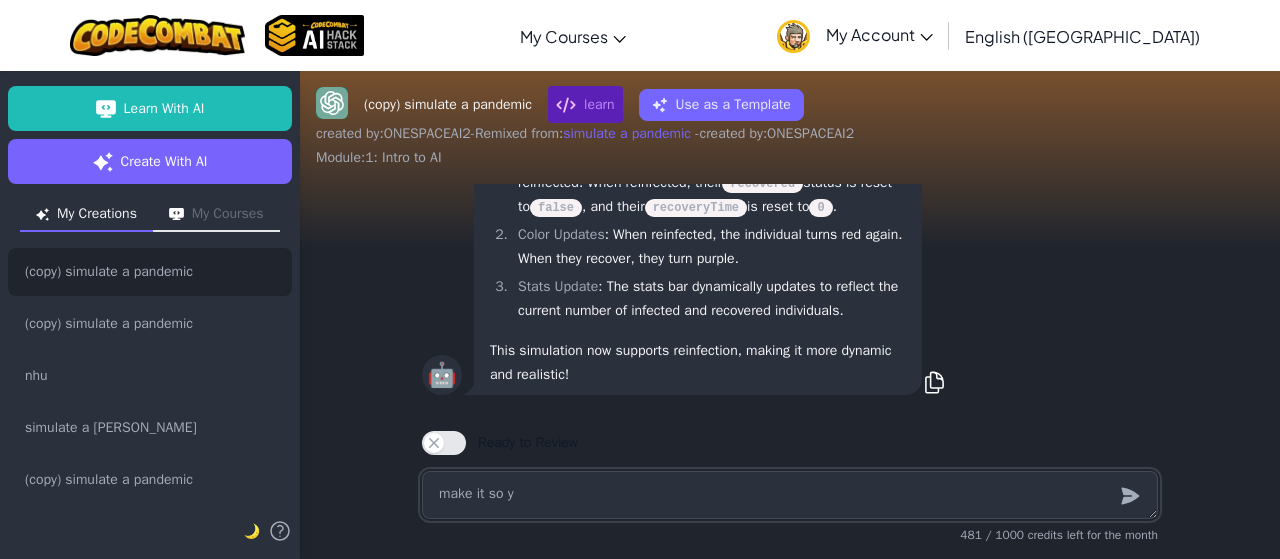 type on "x" 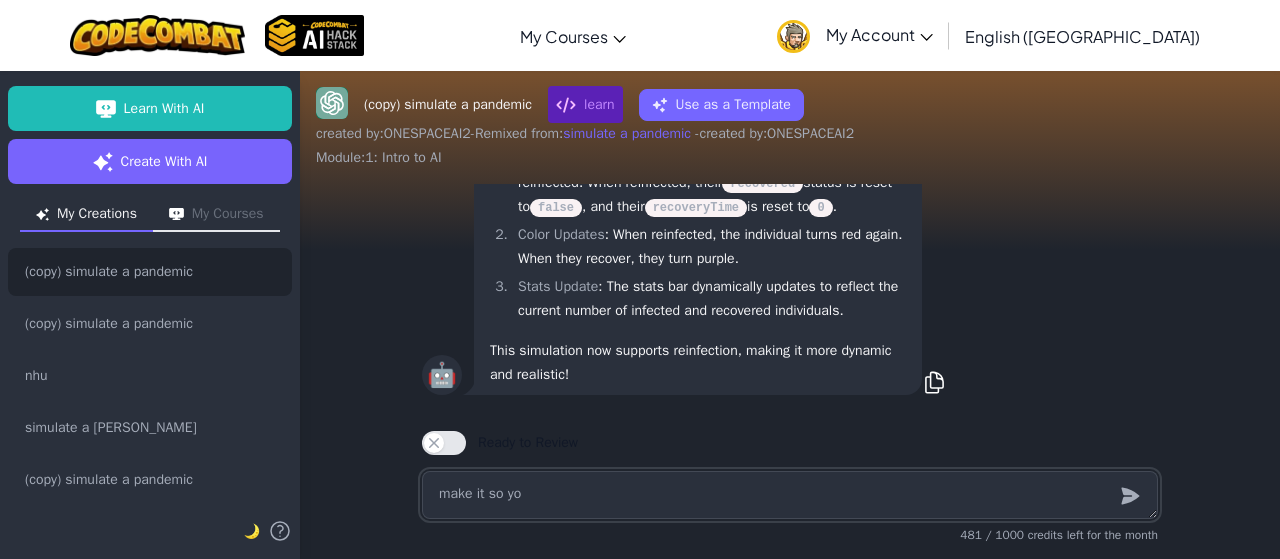 type on "x" 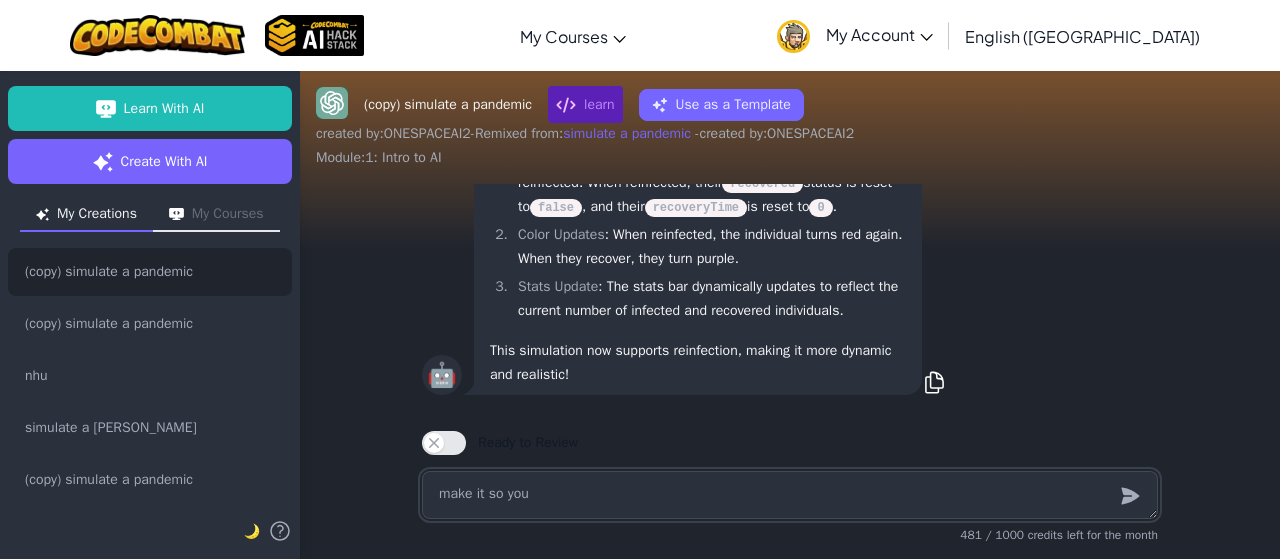 type on "x" 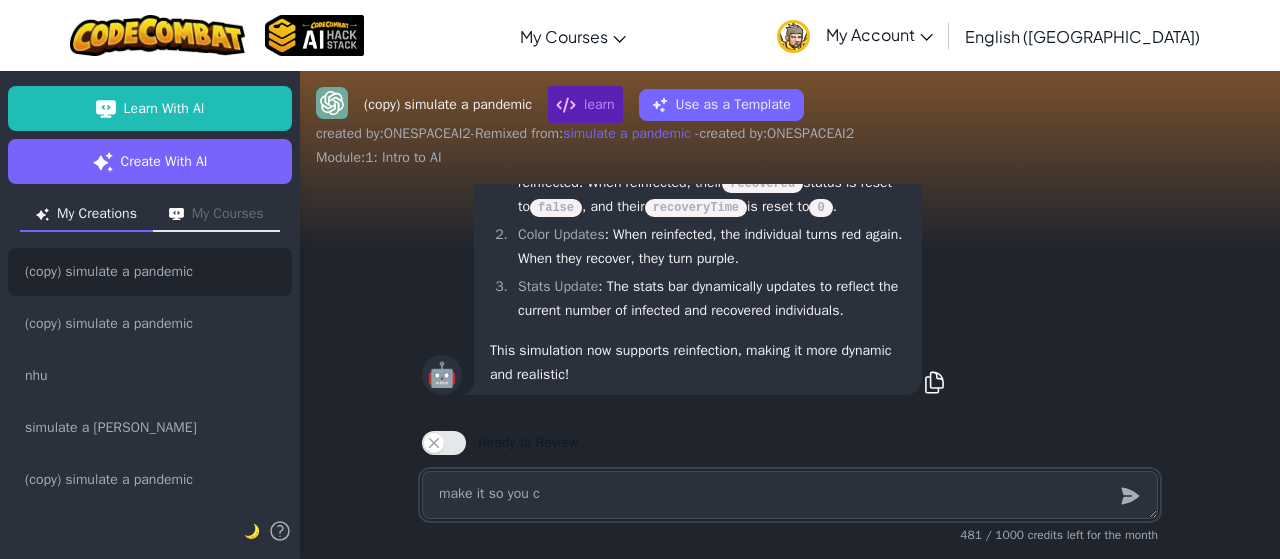 type on "x" 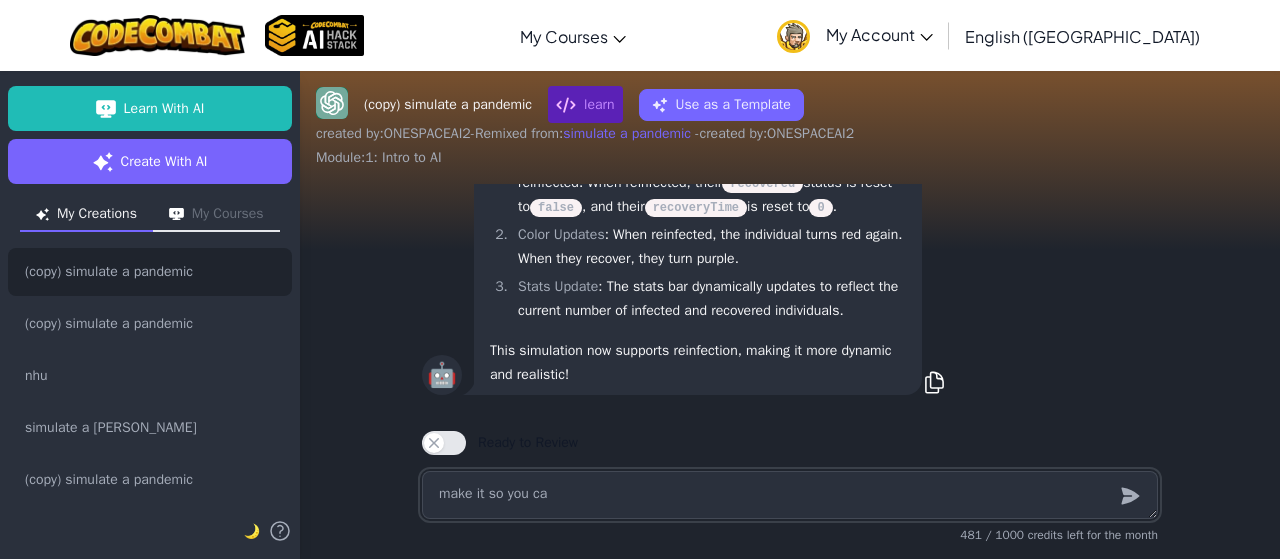 type on "x" 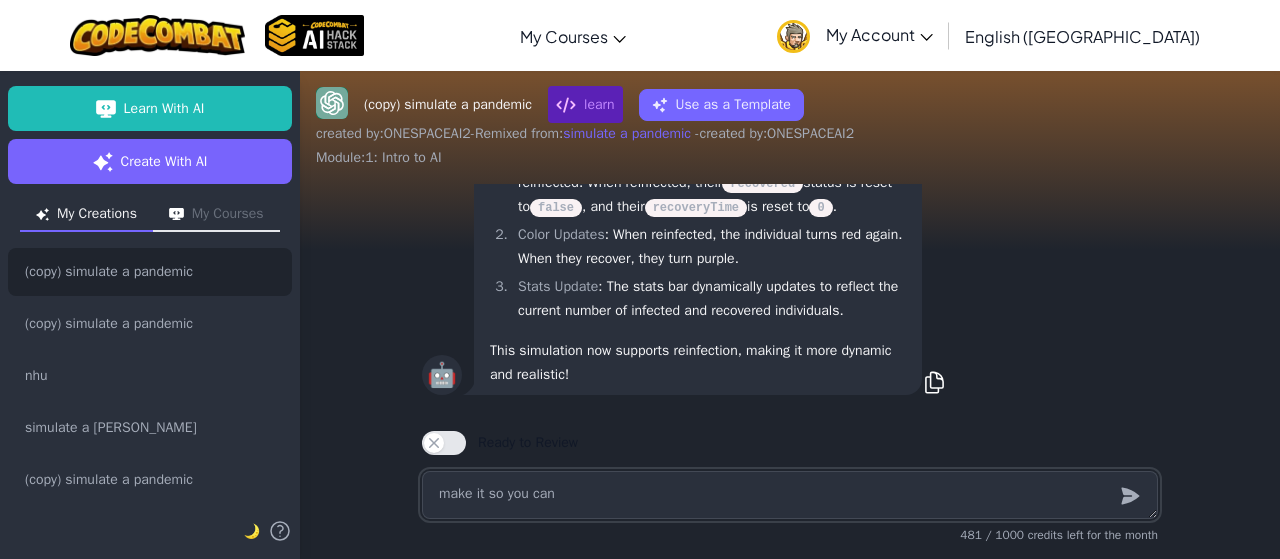 type on "x" 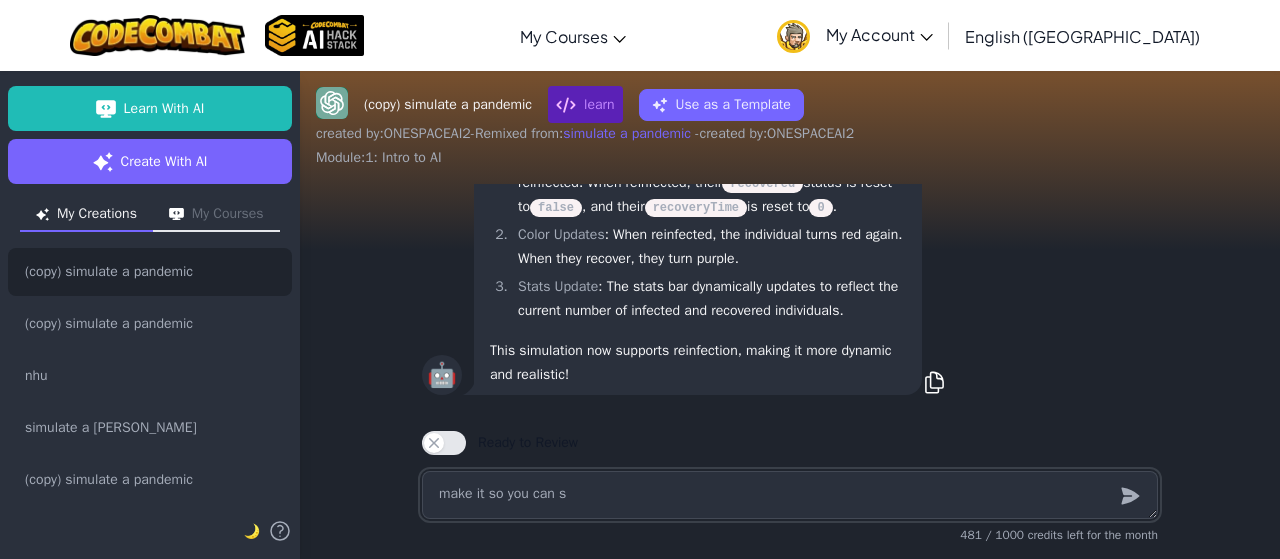type on "x" 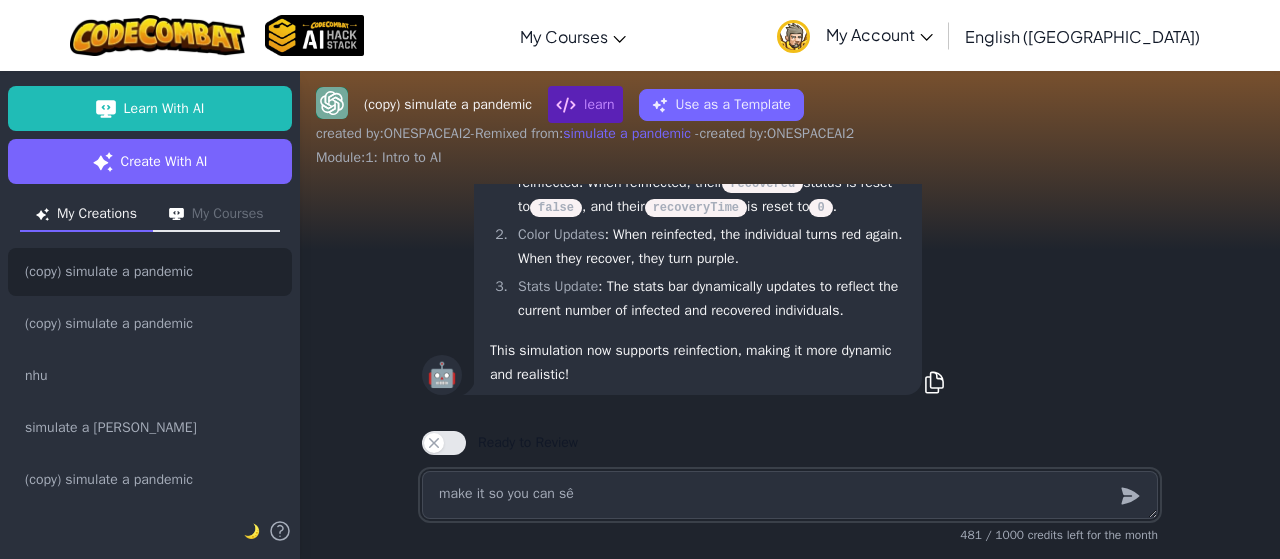type on "x" 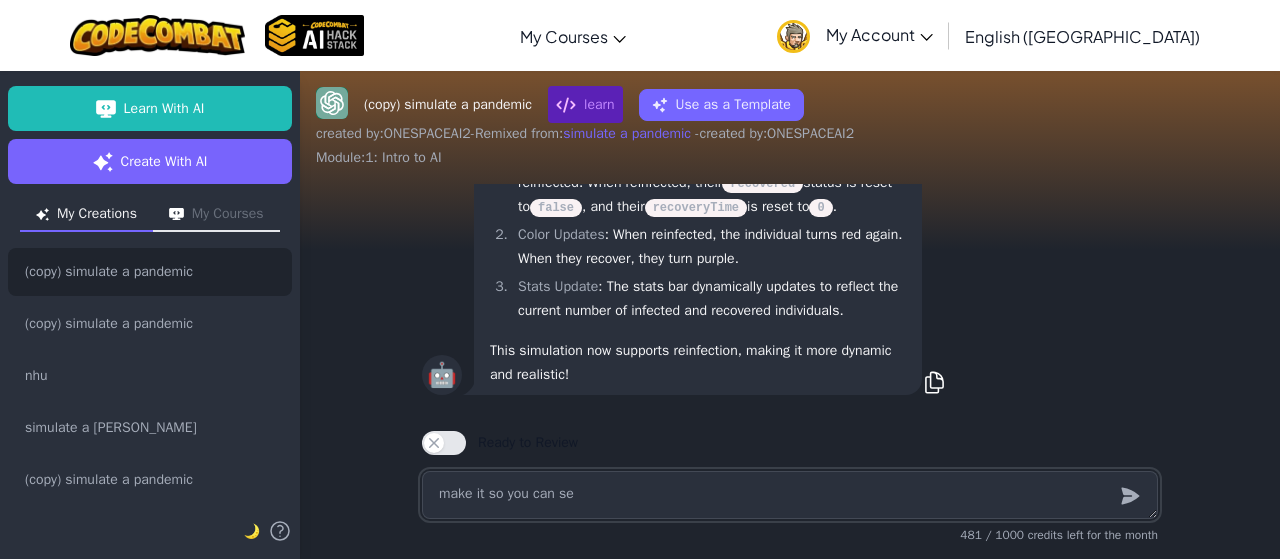type on "make it so you can see" 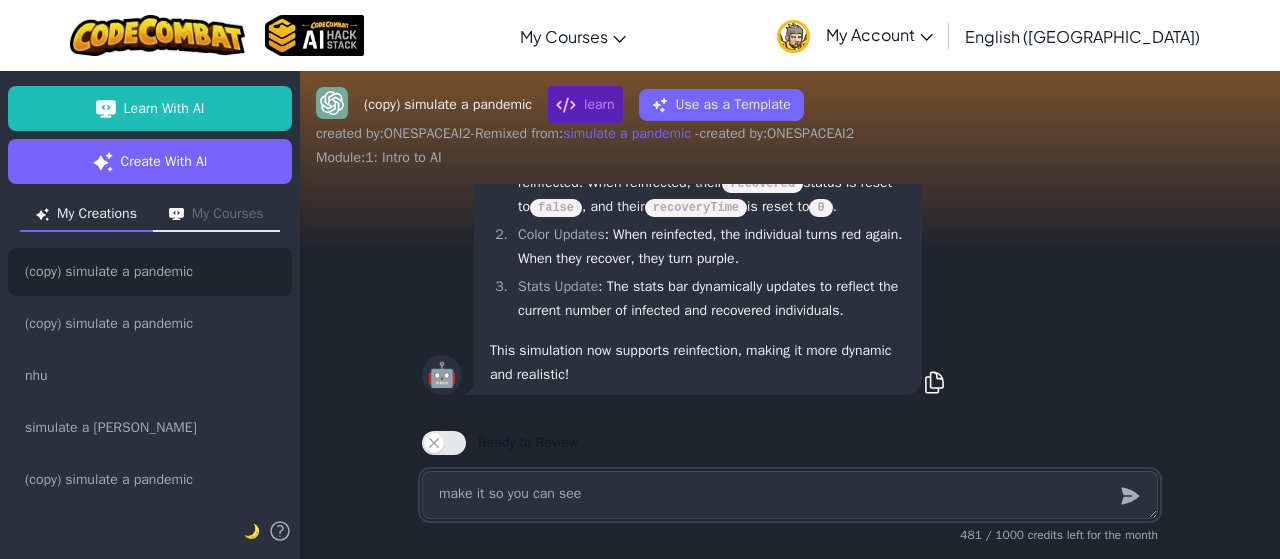 type on "x" 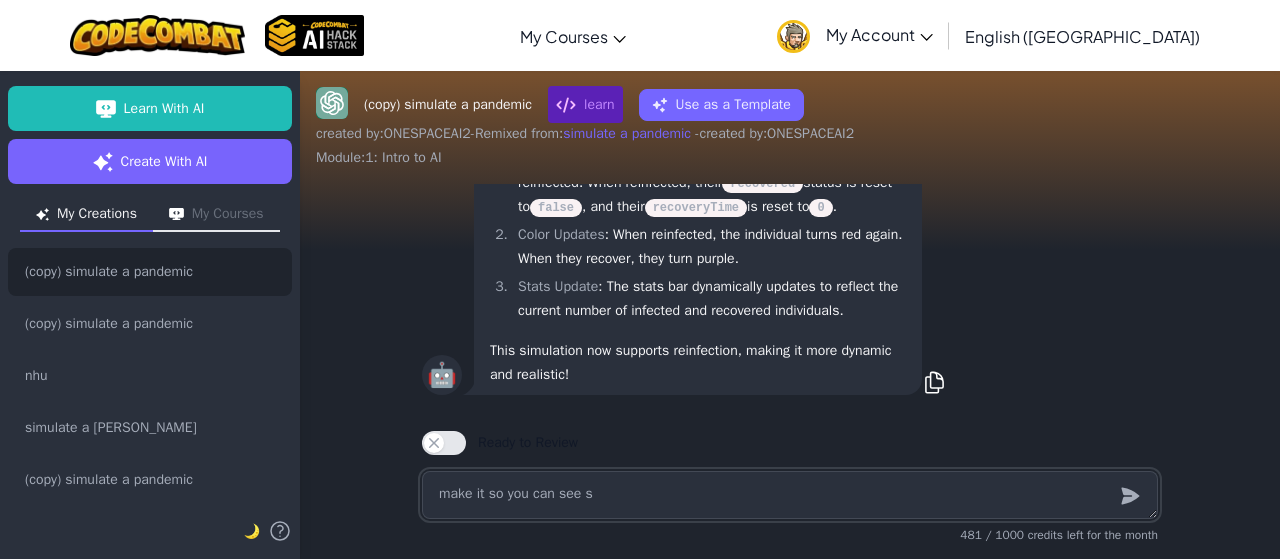 type on "x" 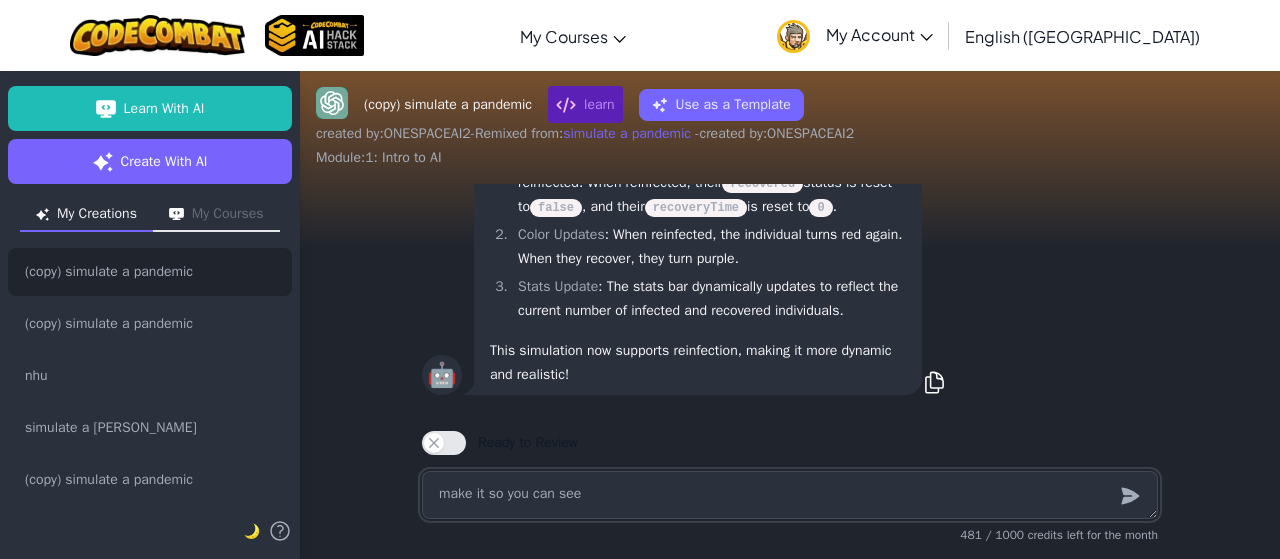 type on "x" 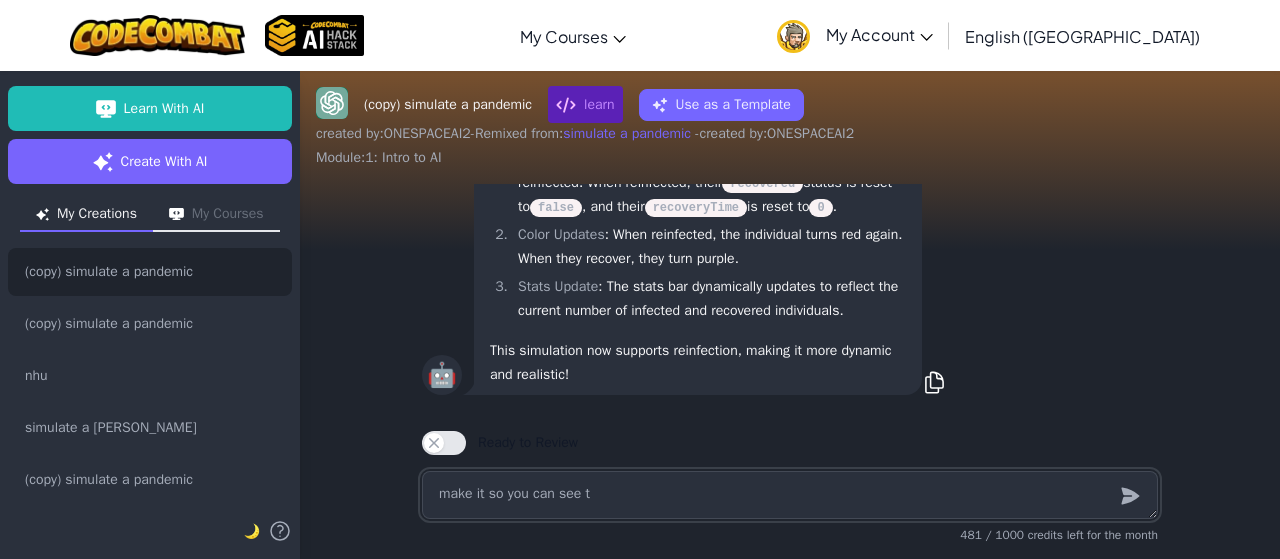 type on "x" 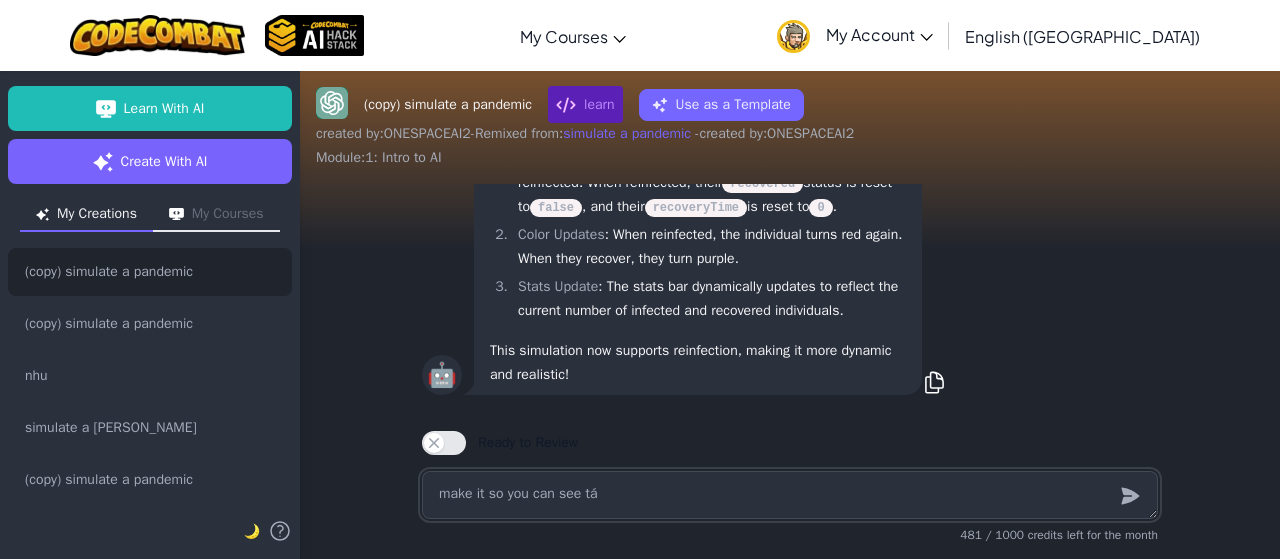 type on "x" 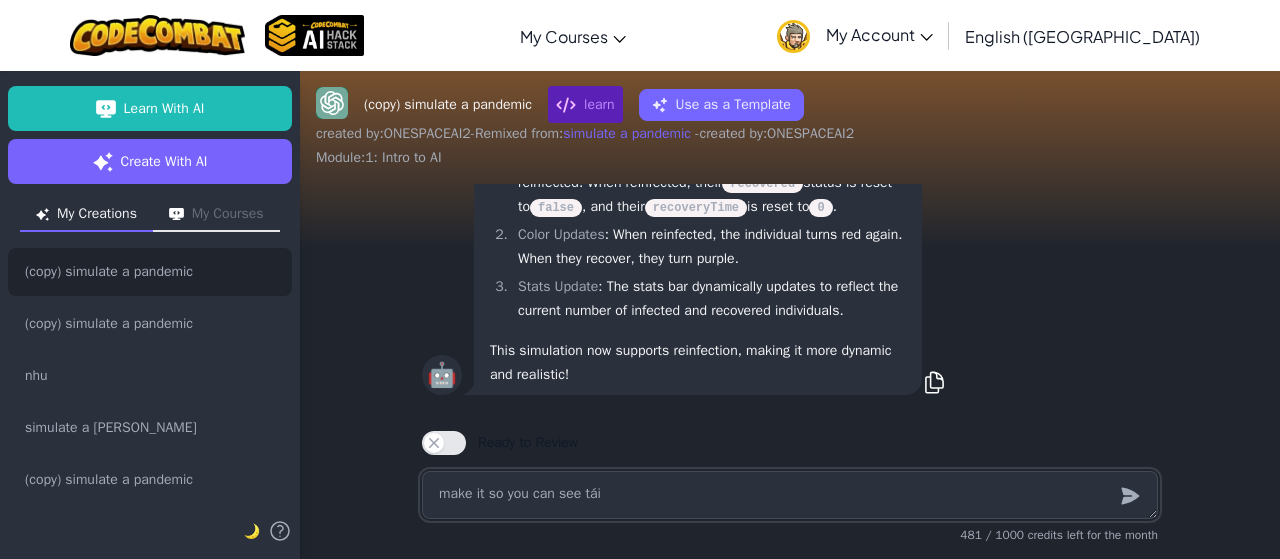 type on "x" 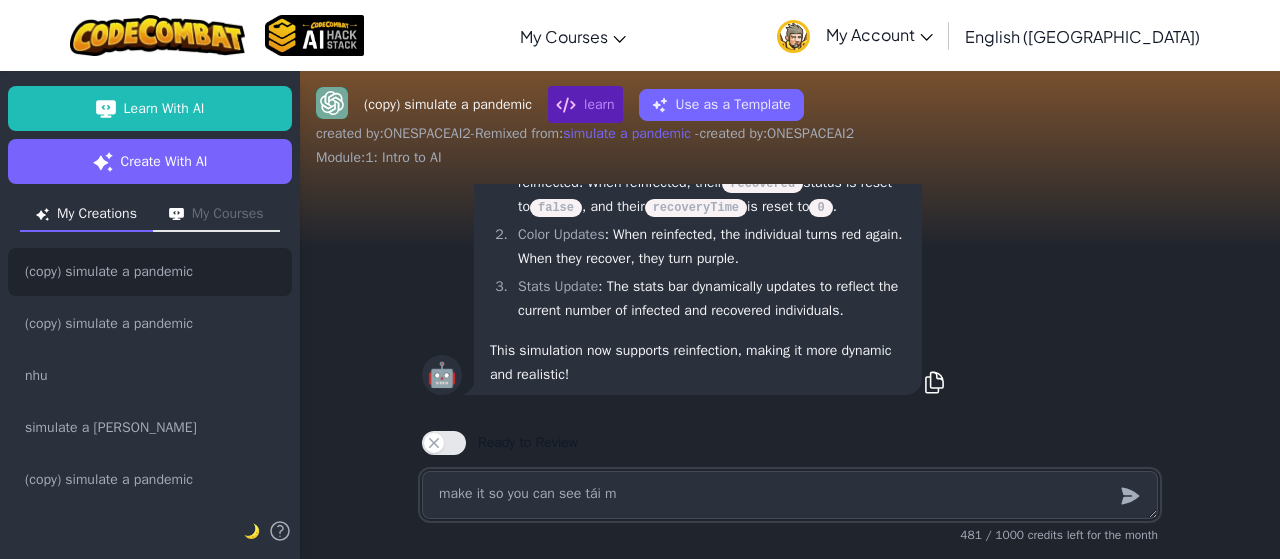type on "x" 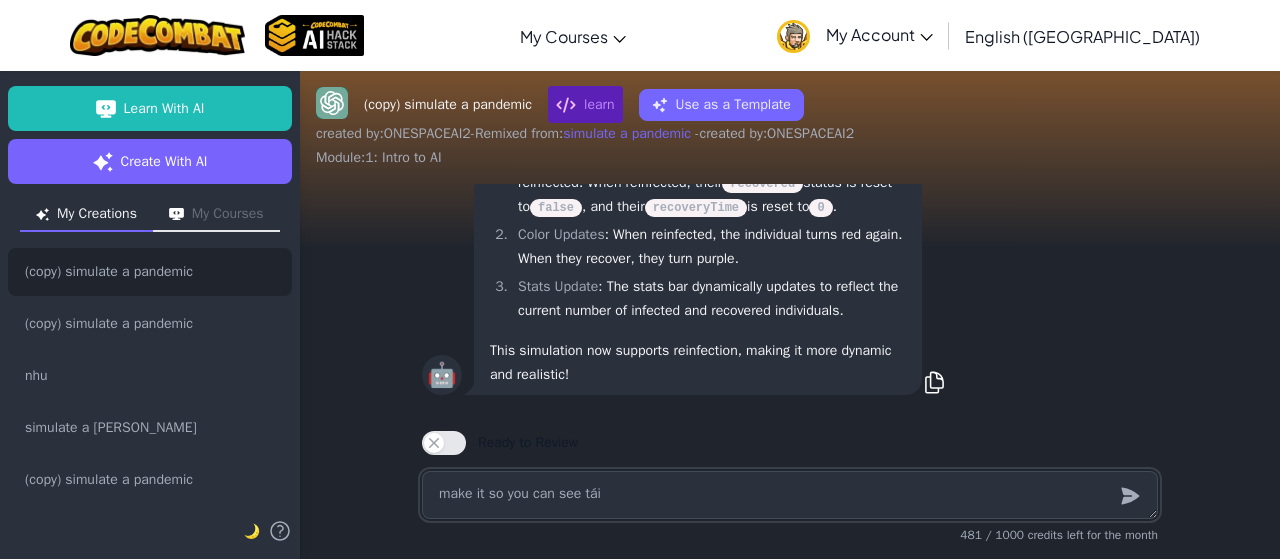 type on "x" 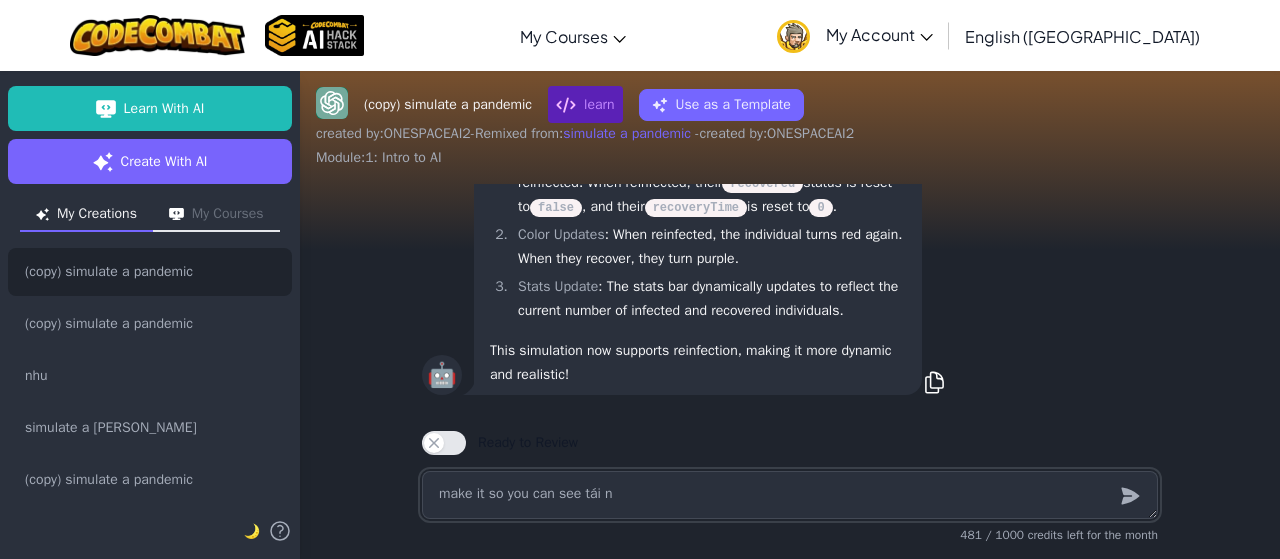 type on "x" 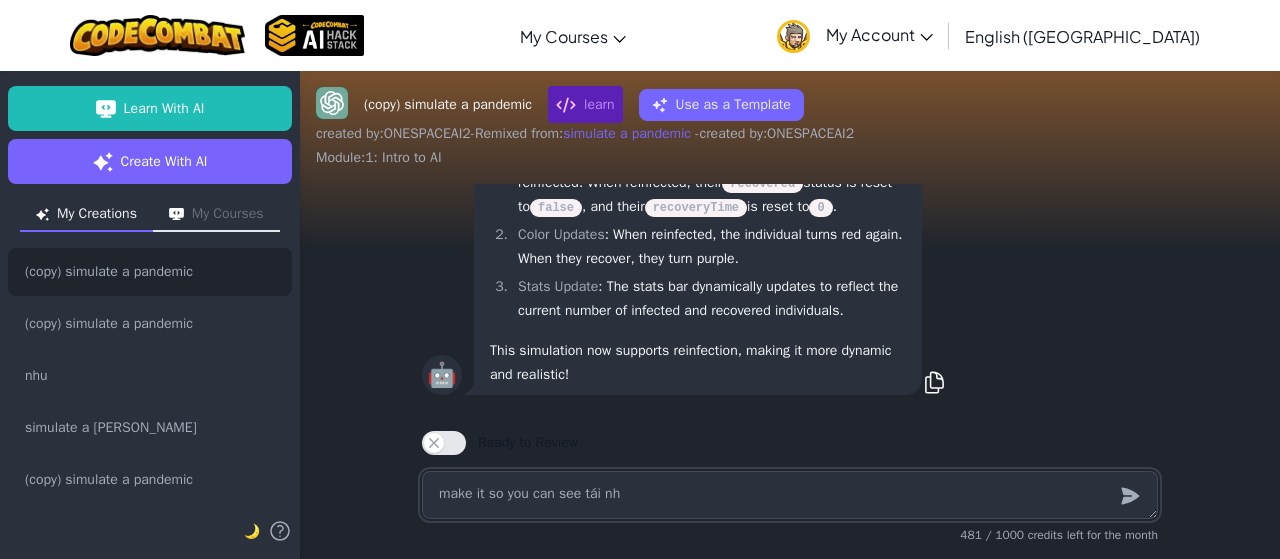 type on "x" 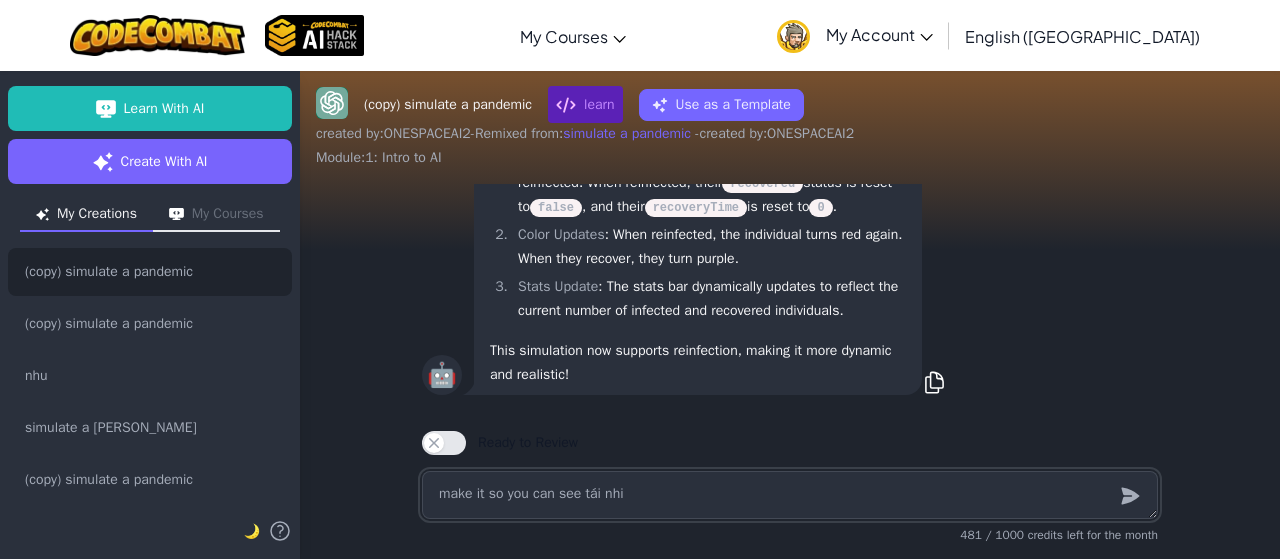 type on "x" 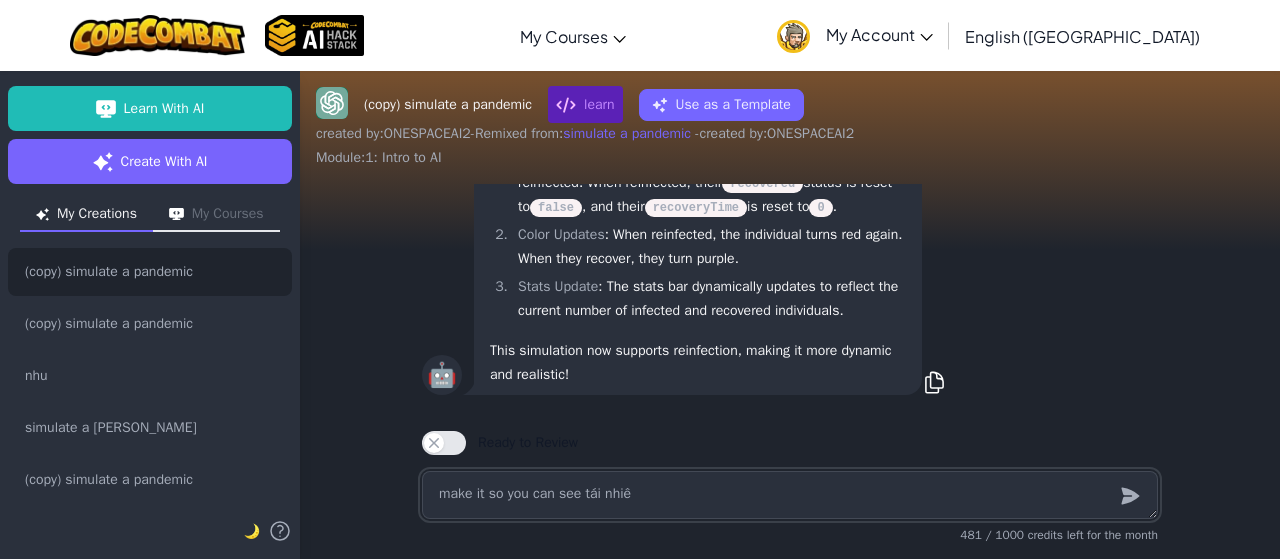 type on "x" 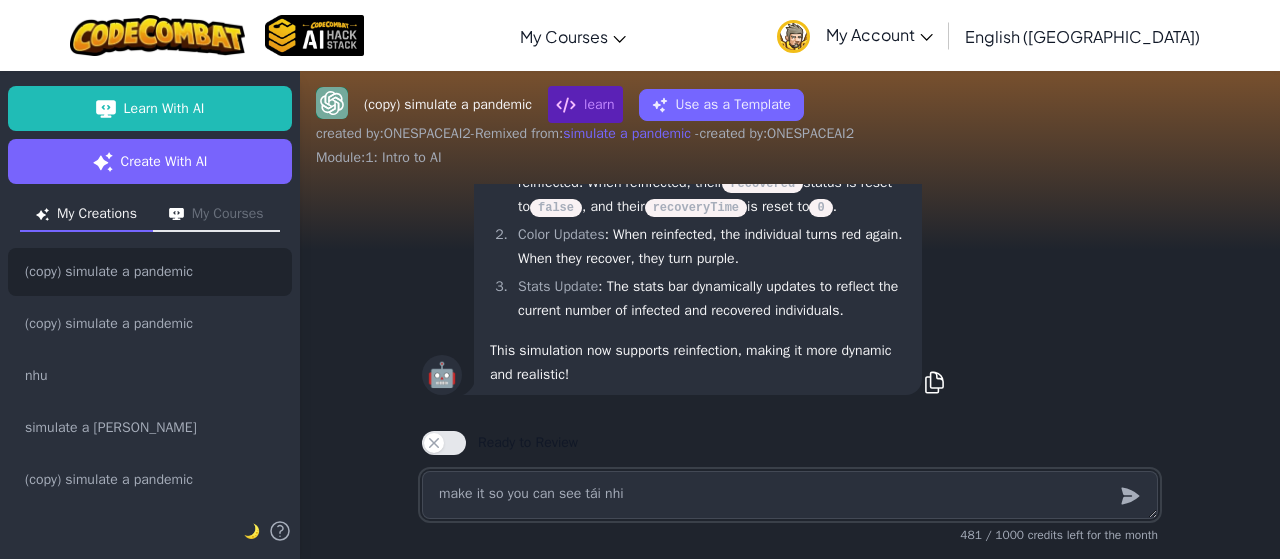 type on "make it so you can see tái nhiễ" 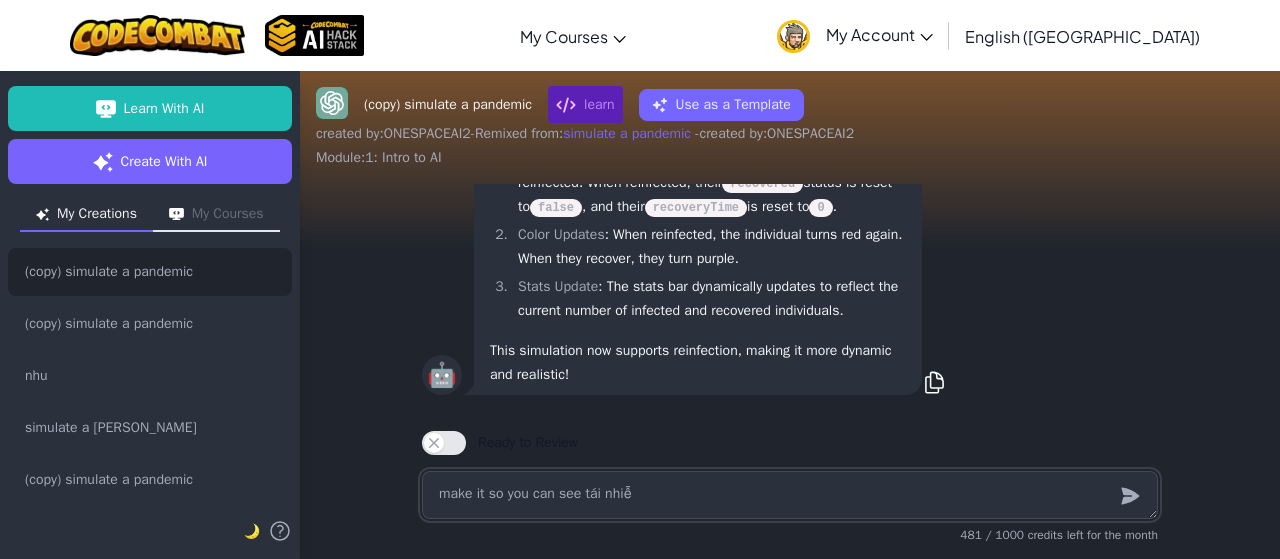type on "x" 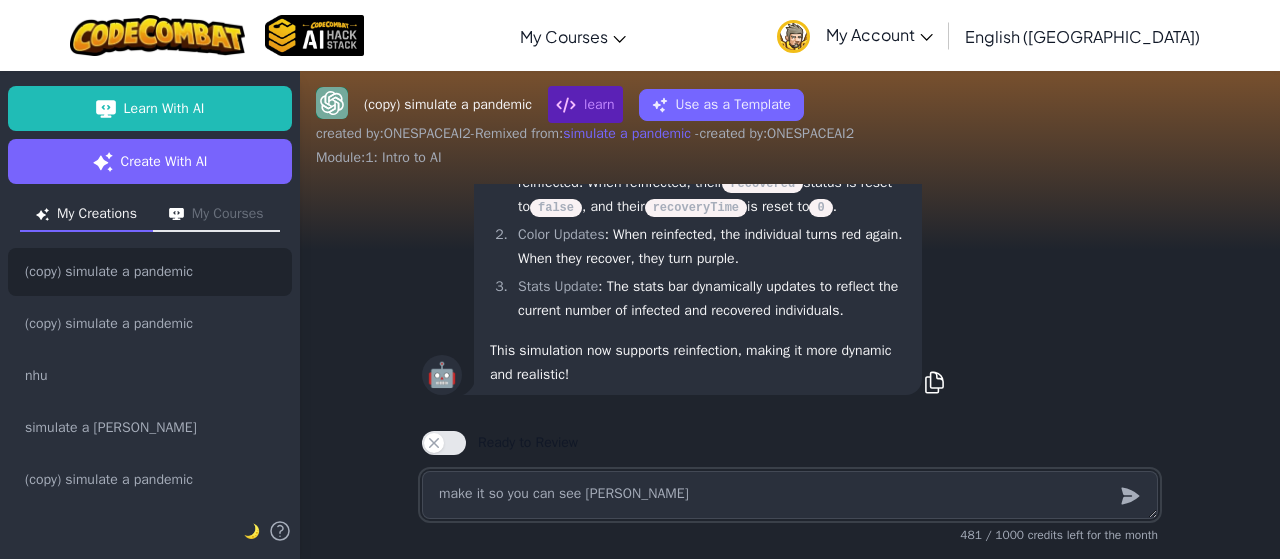 type on "make it so you can see [PERSON_NAME]" 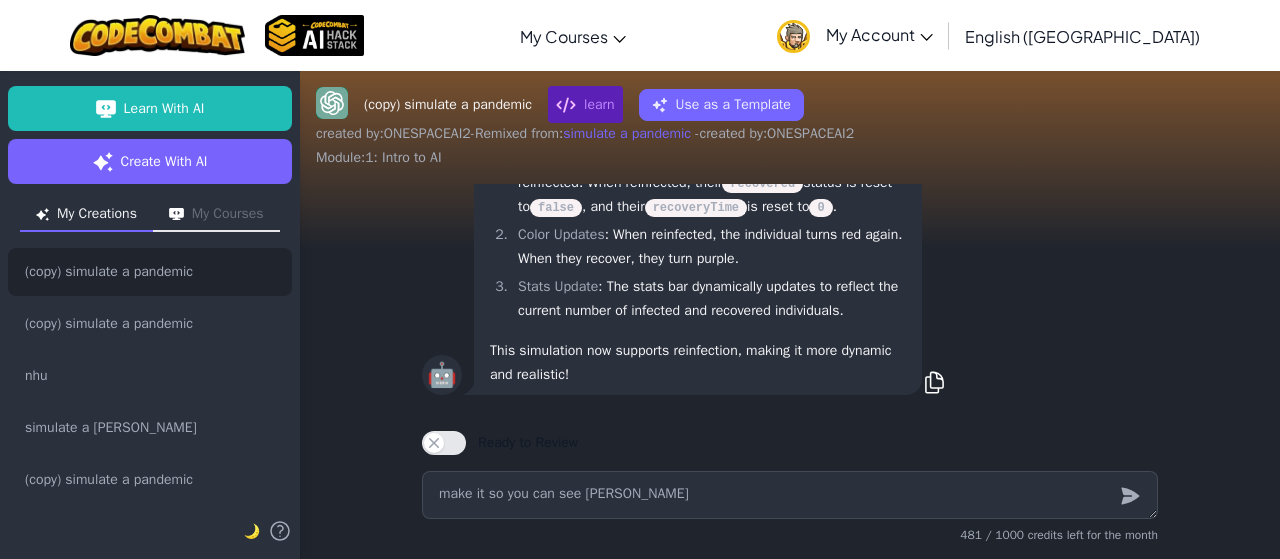 click 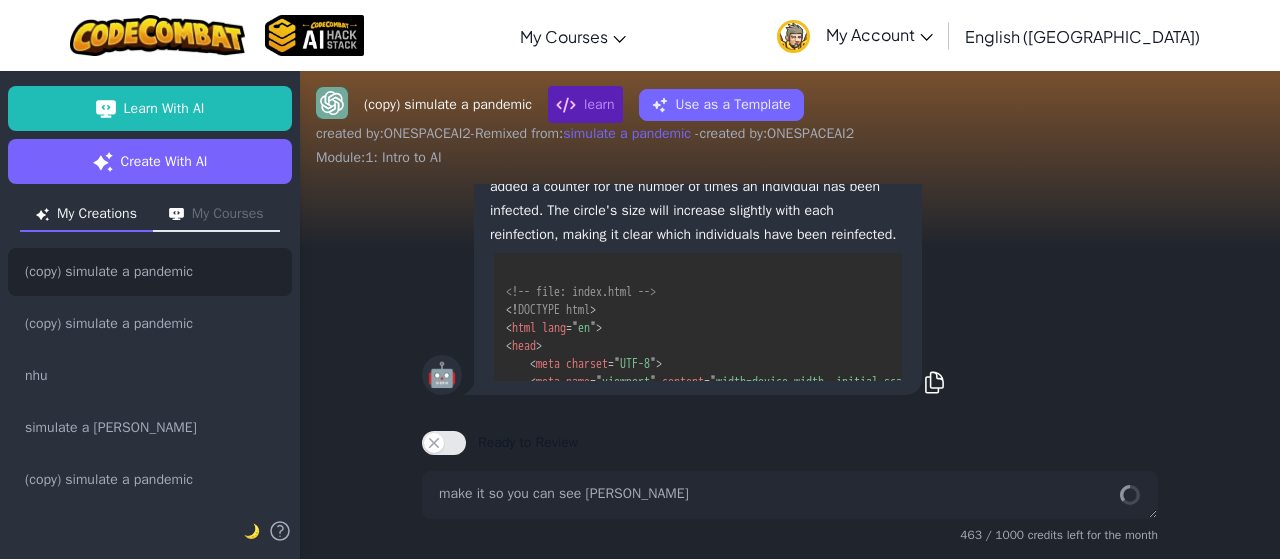 scroll, scrollTop: 0, scrollLeft: 0, axis: both 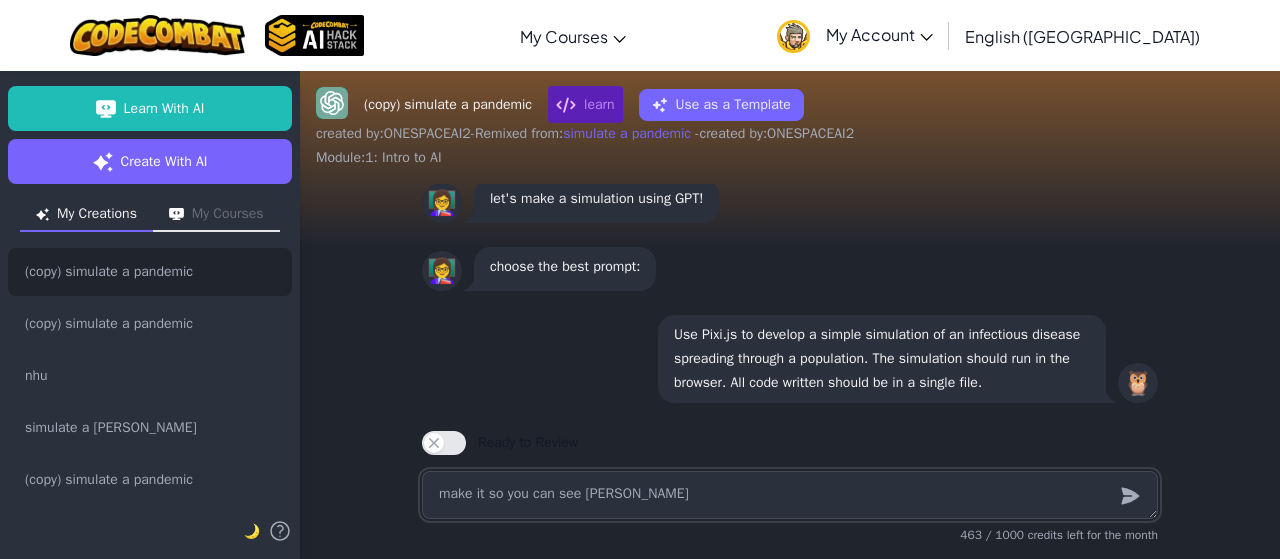type on "x" 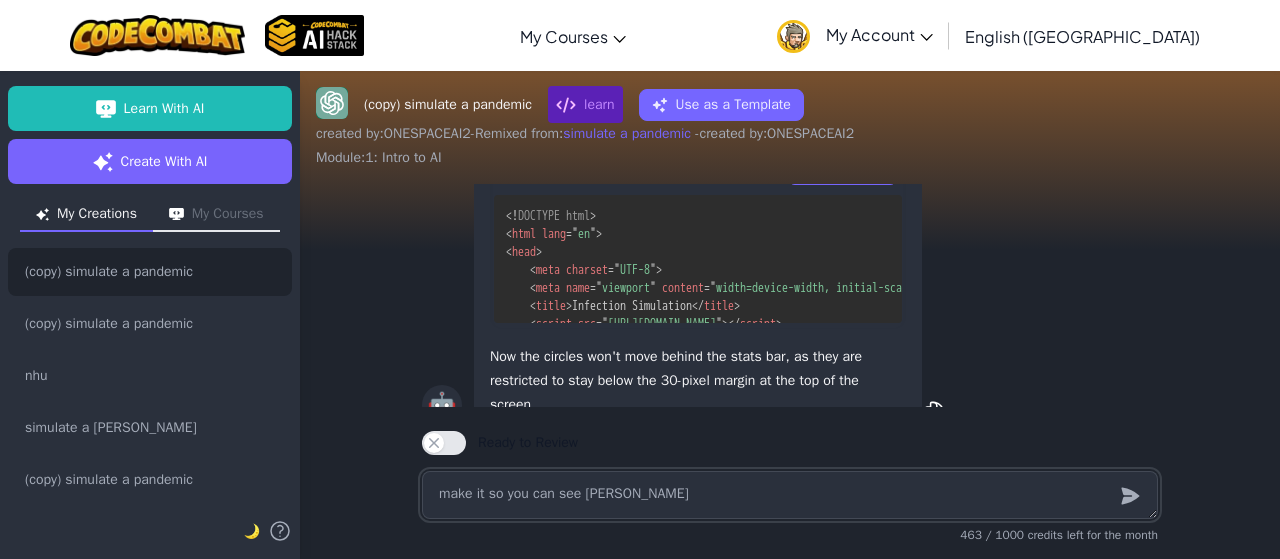 scroll, scrollTop: -2343, scrollLeft: 0, axis: vertical 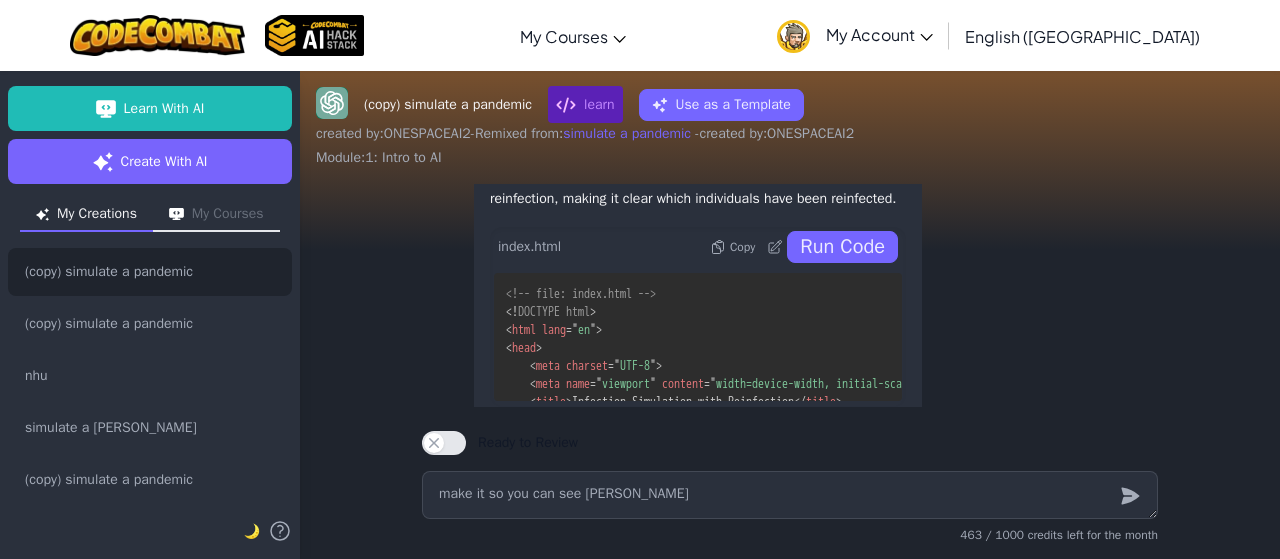 click on "Run Code" at bounding box center [842, 247] 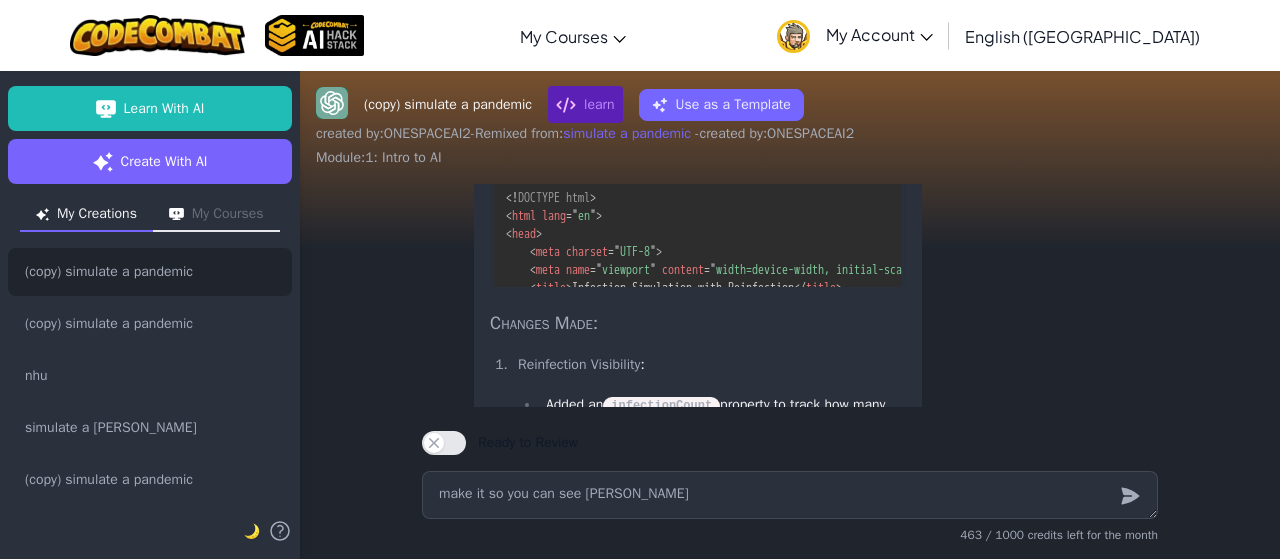 scroll, scrollTop: -443, scrollLeft: 0, axis: vertical 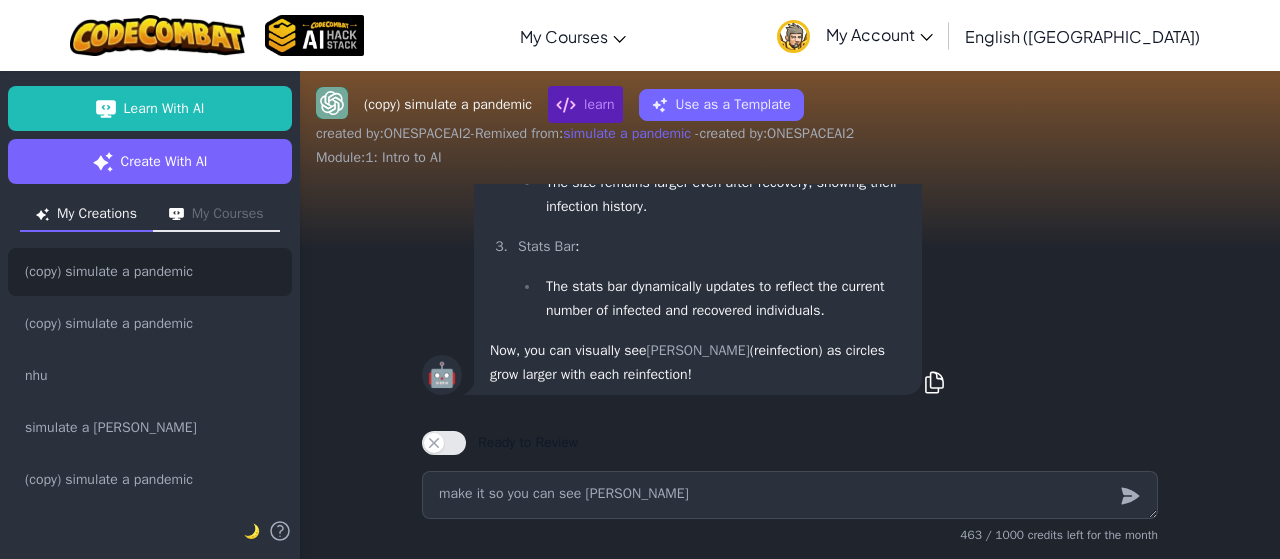 drag, startPoint x: 1000, startPoint y: 343, endPoint x: 1186, endPoint y: 334, distance: 186.21762 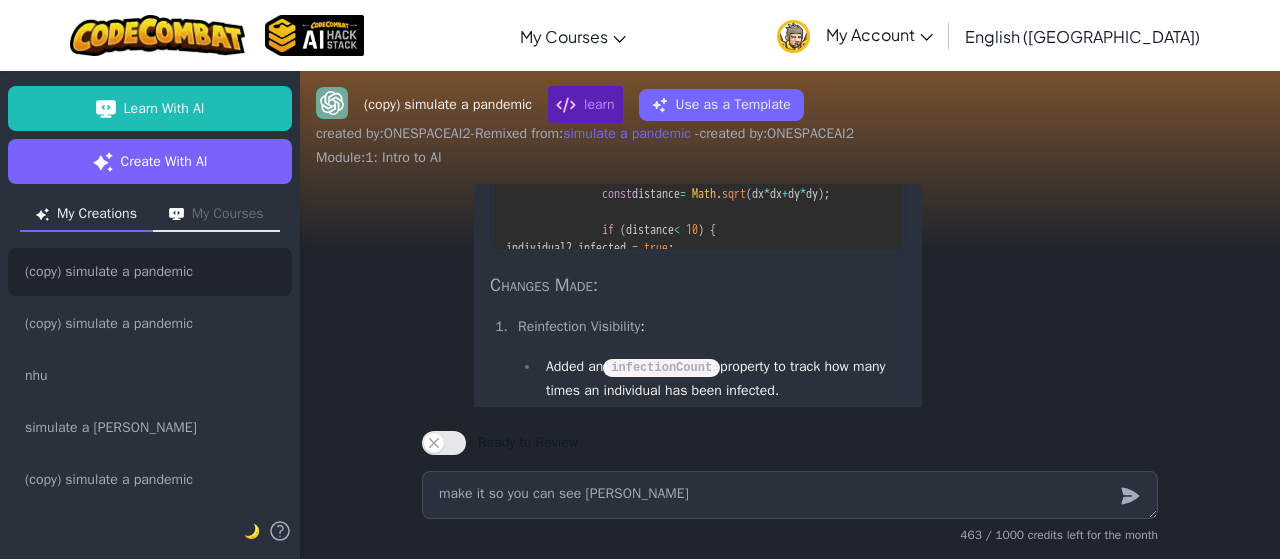 scroll, scrollTop: -499, scrollLeft: 0, axis: vertical 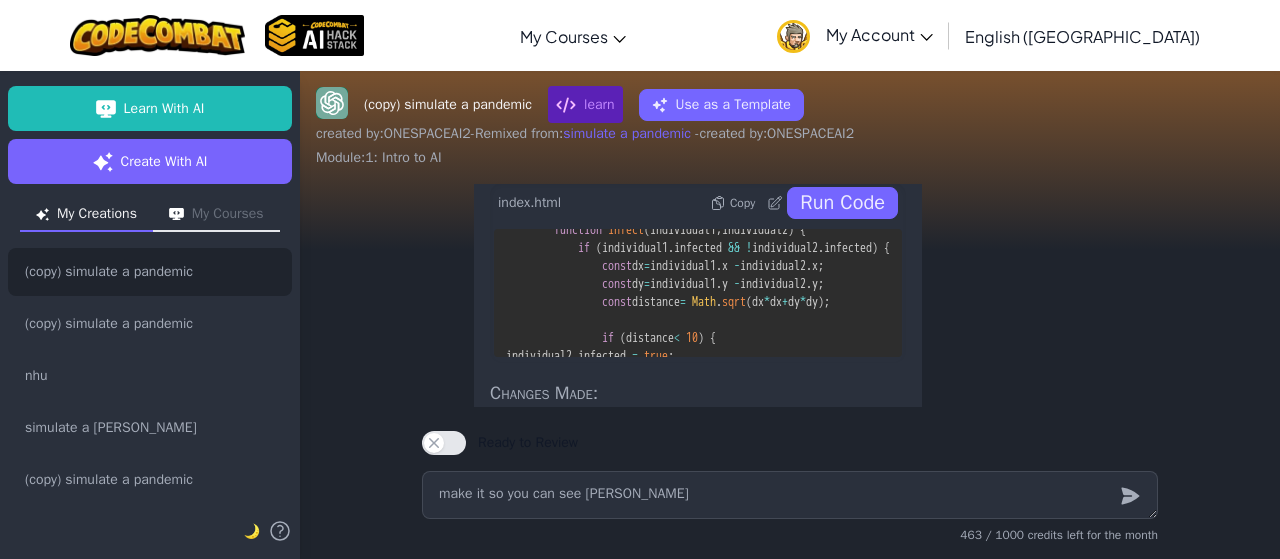 click on "Run Code" at bounding box center [842, 203] 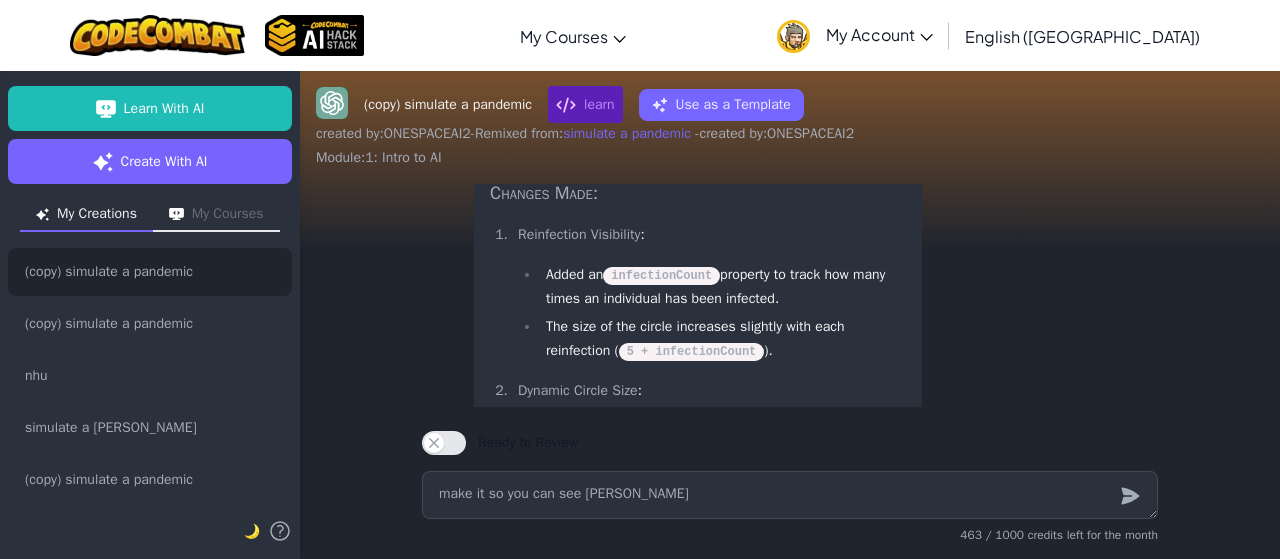 scroll, scrollTop: 0, scrollLeft: 0, axis: both 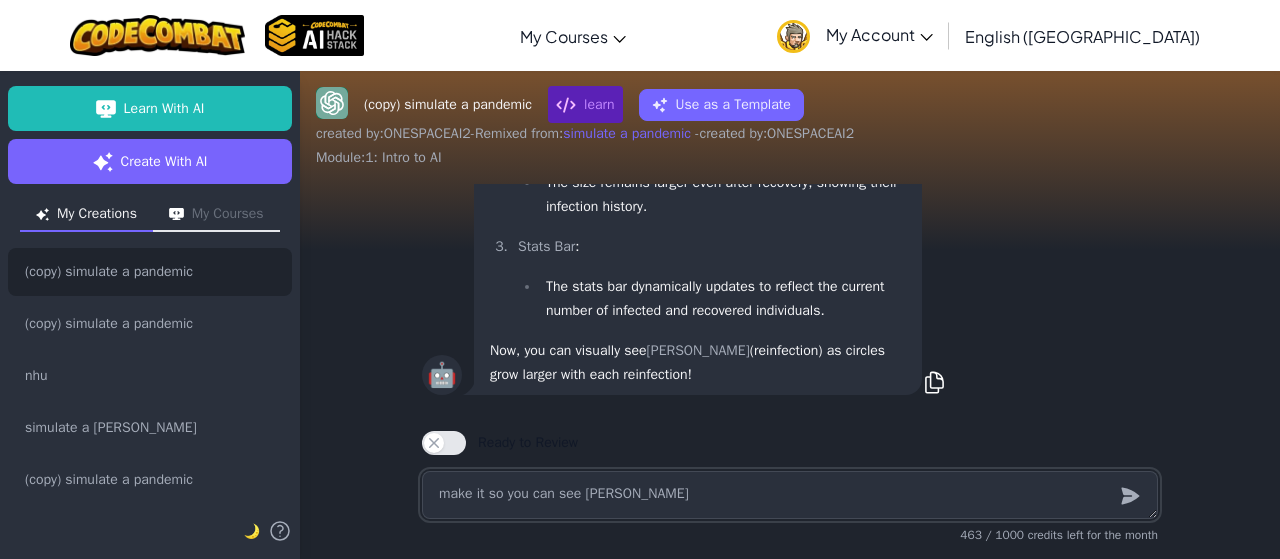 click on "make it so you can see [PERSON_NAME]" at bounding box center [790, 495] 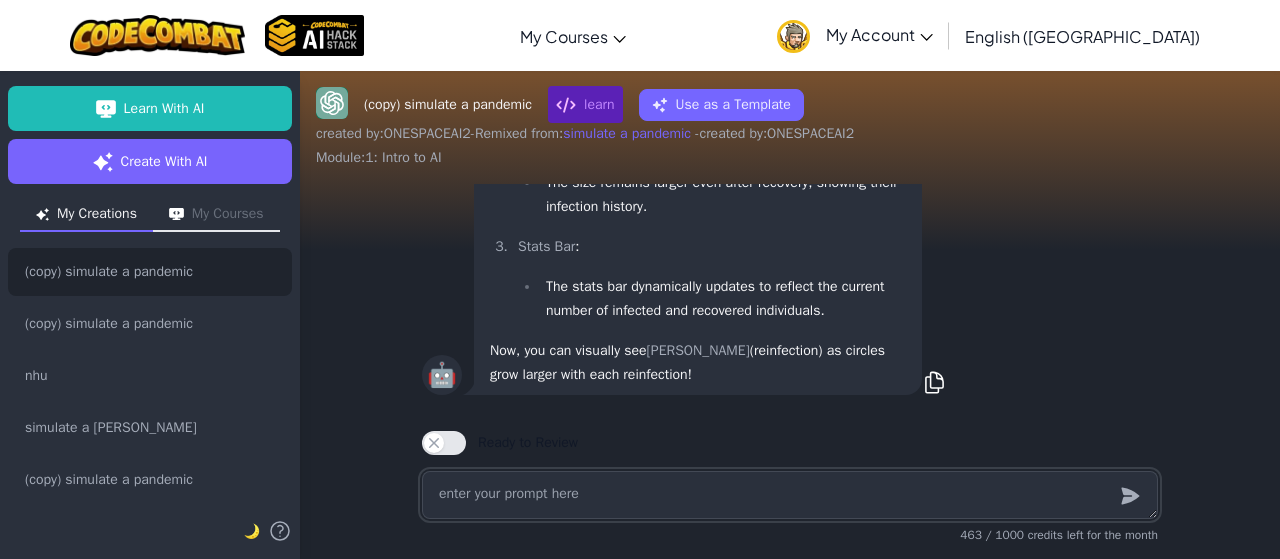 type on "x" 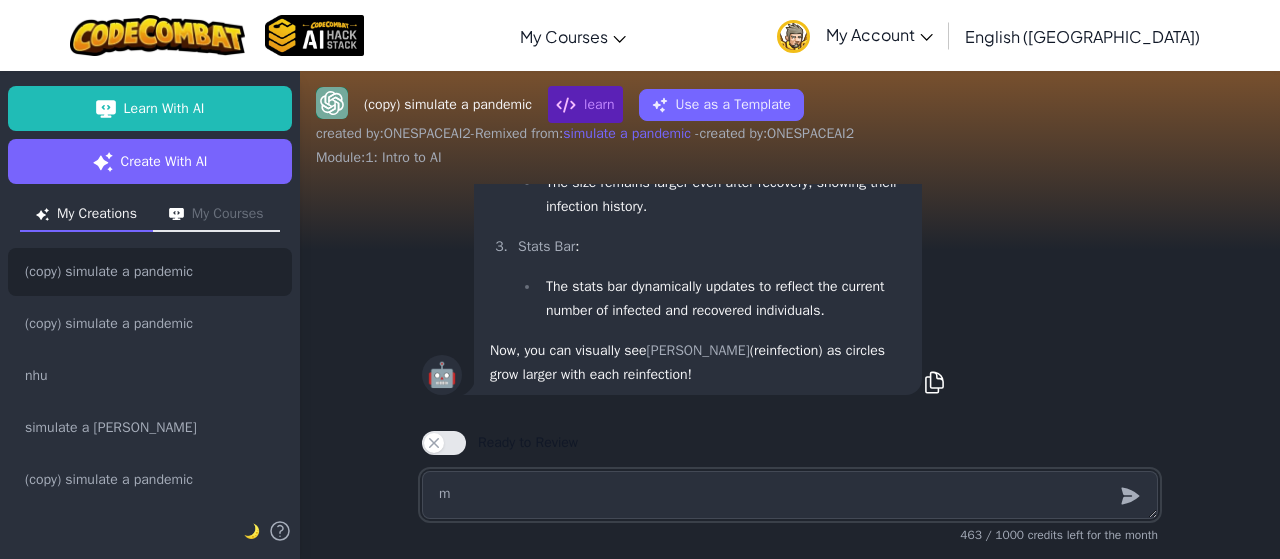 type on "x" 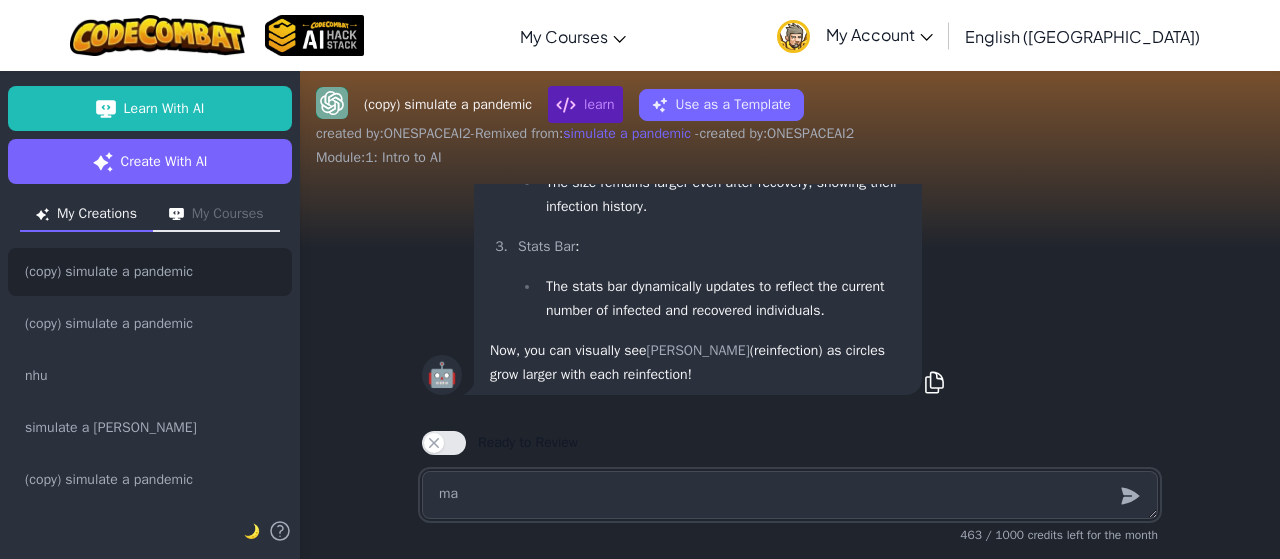 type on "x" 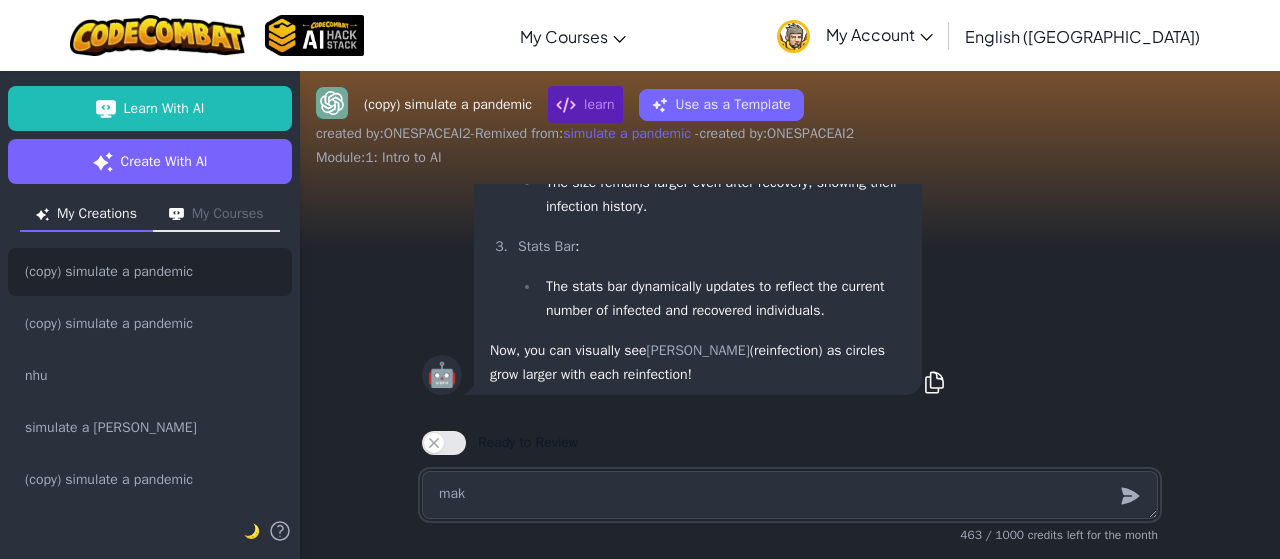 type on "x" 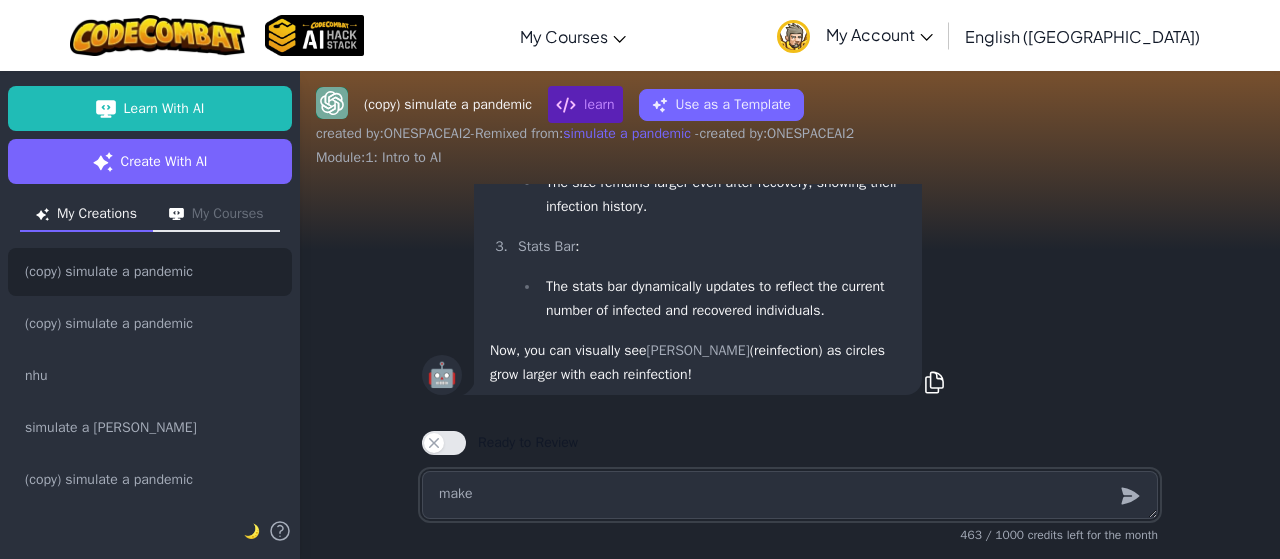 type on "x" 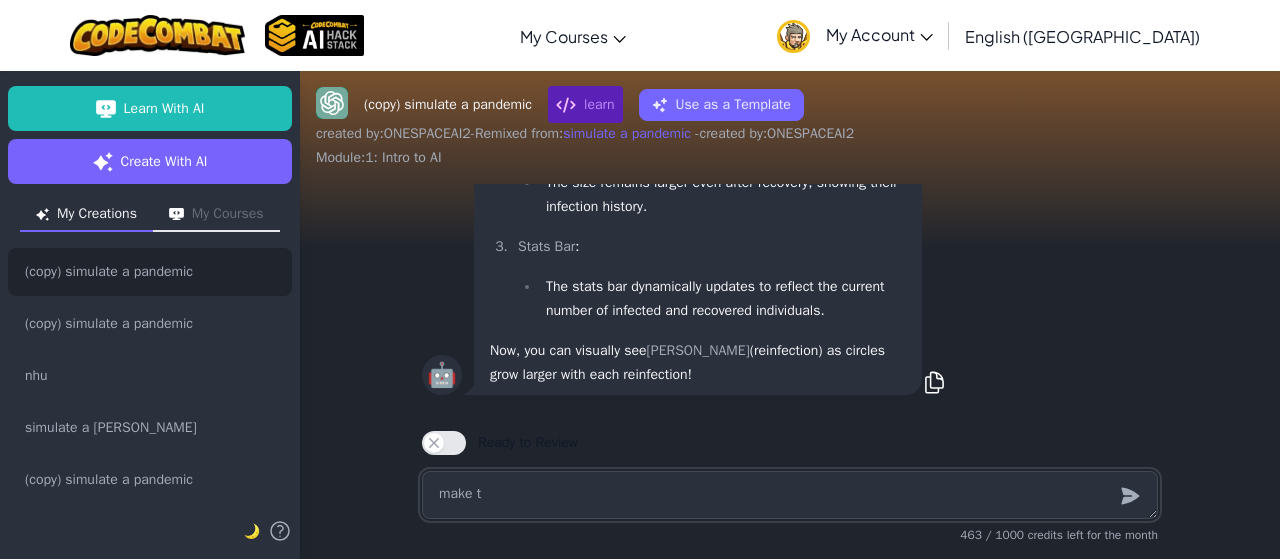 type on "x" 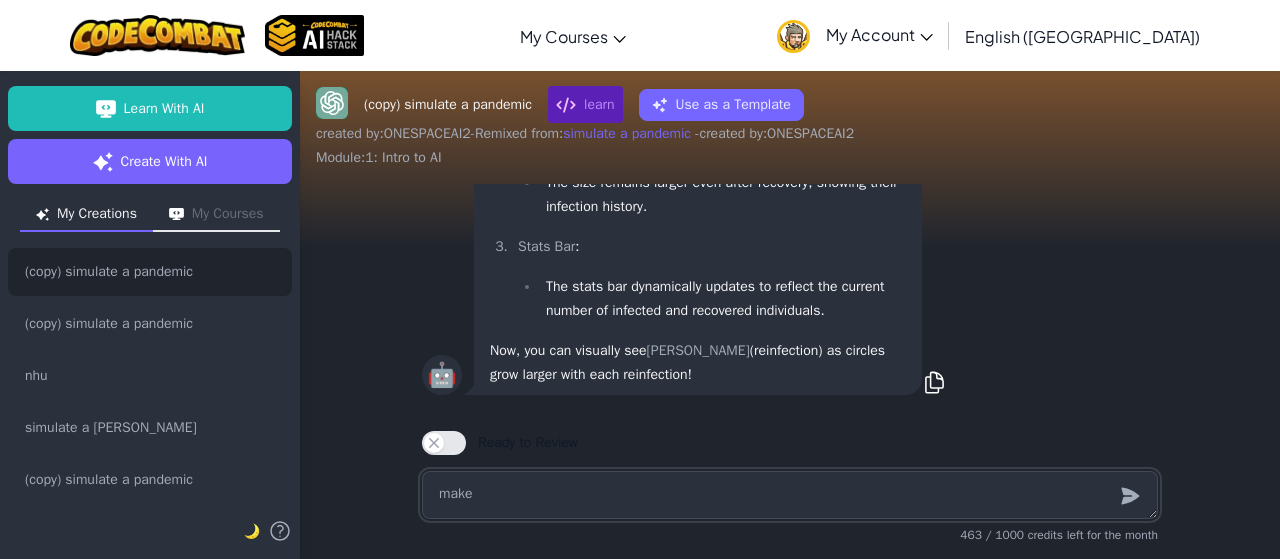 type on "x" 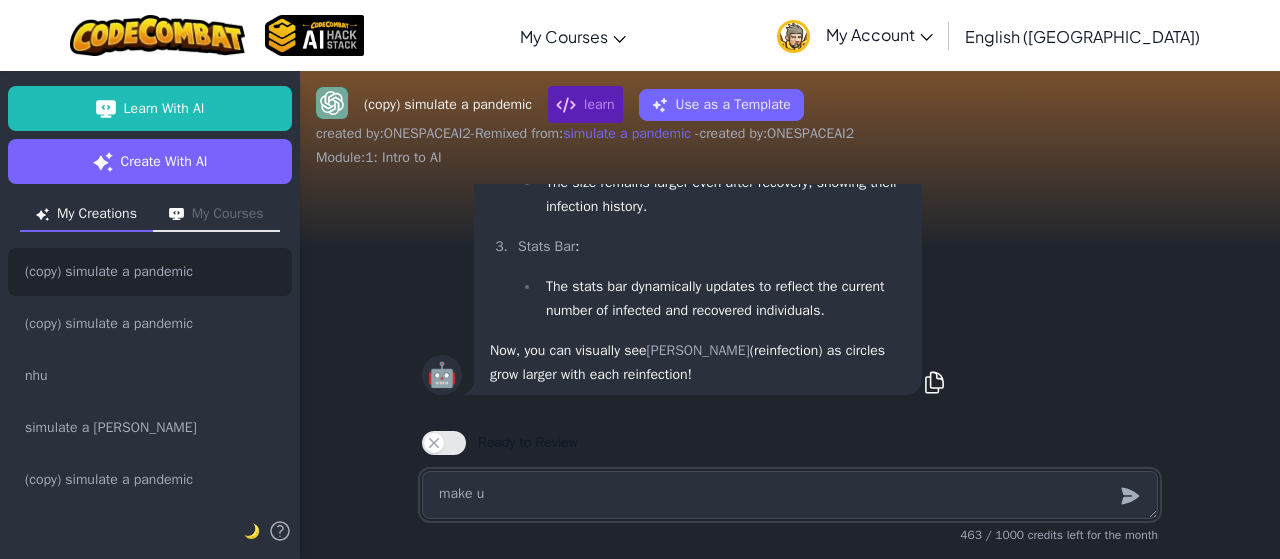 type on "x" 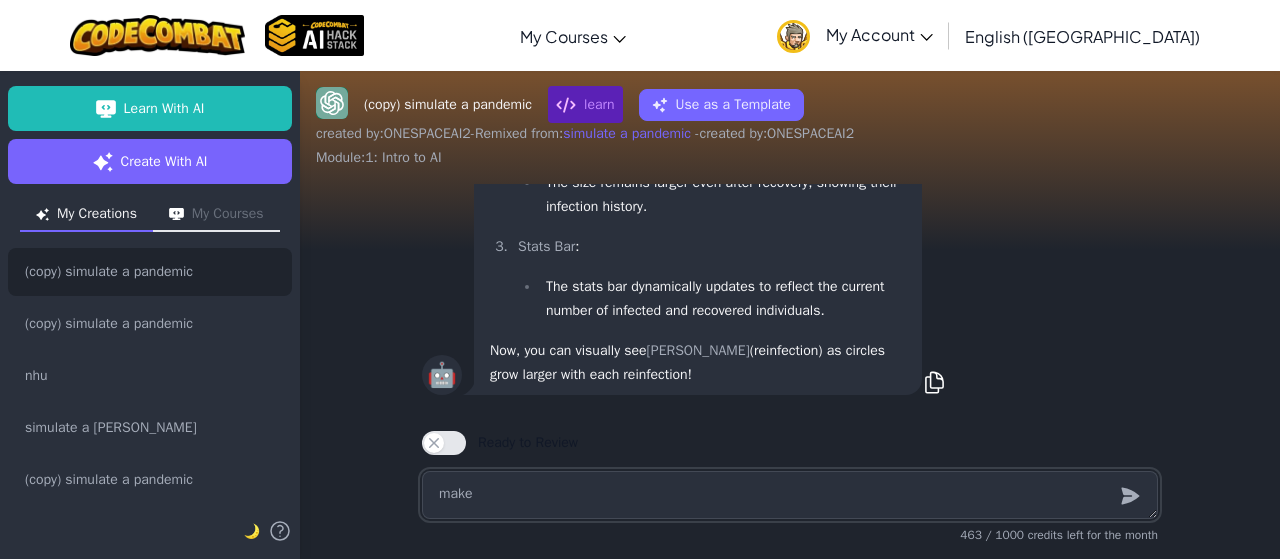 type on "x" 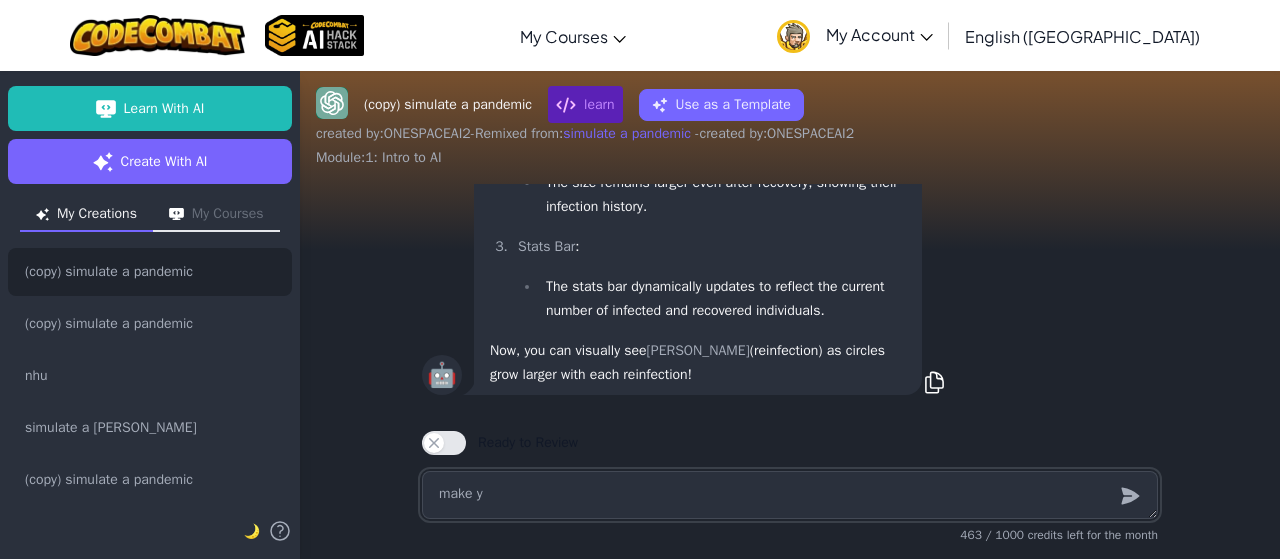 type on "x" 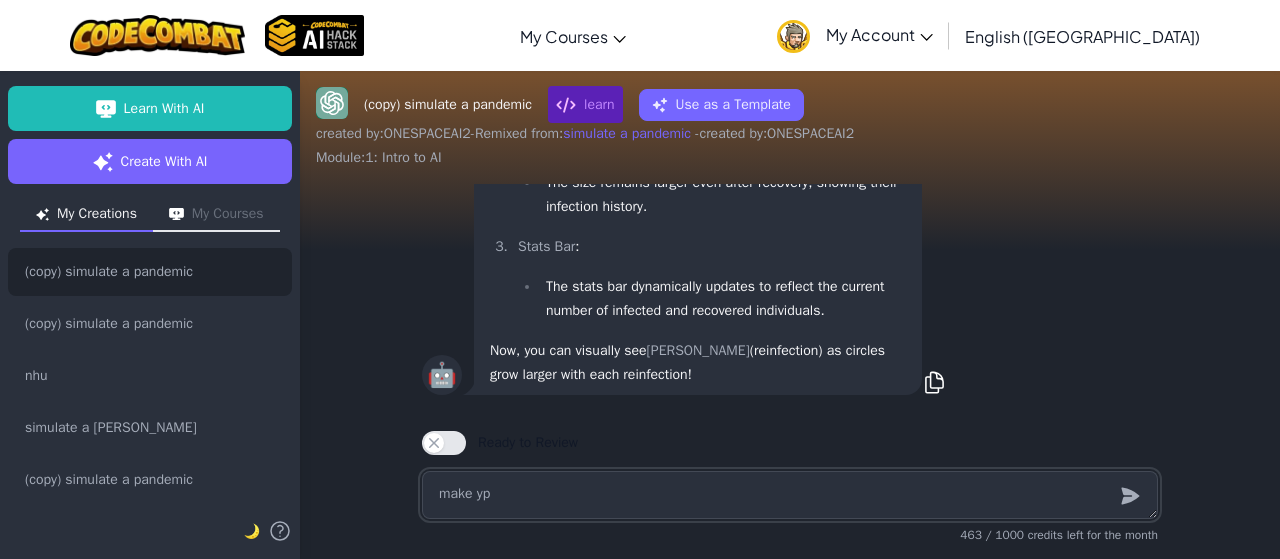 type on "x" 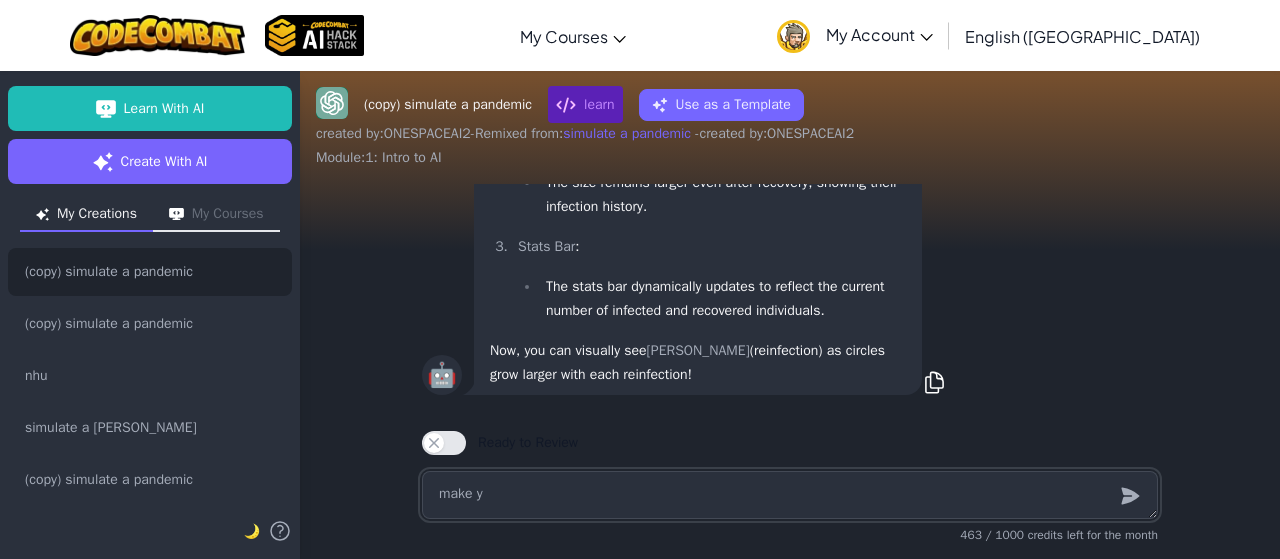 type on "x" 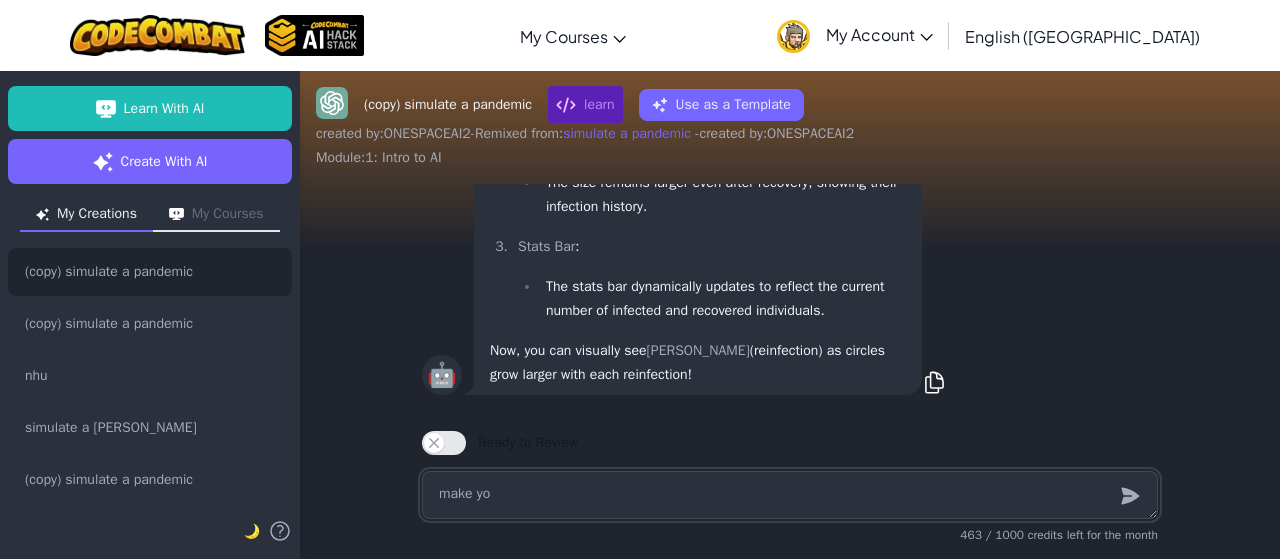 type on "x" 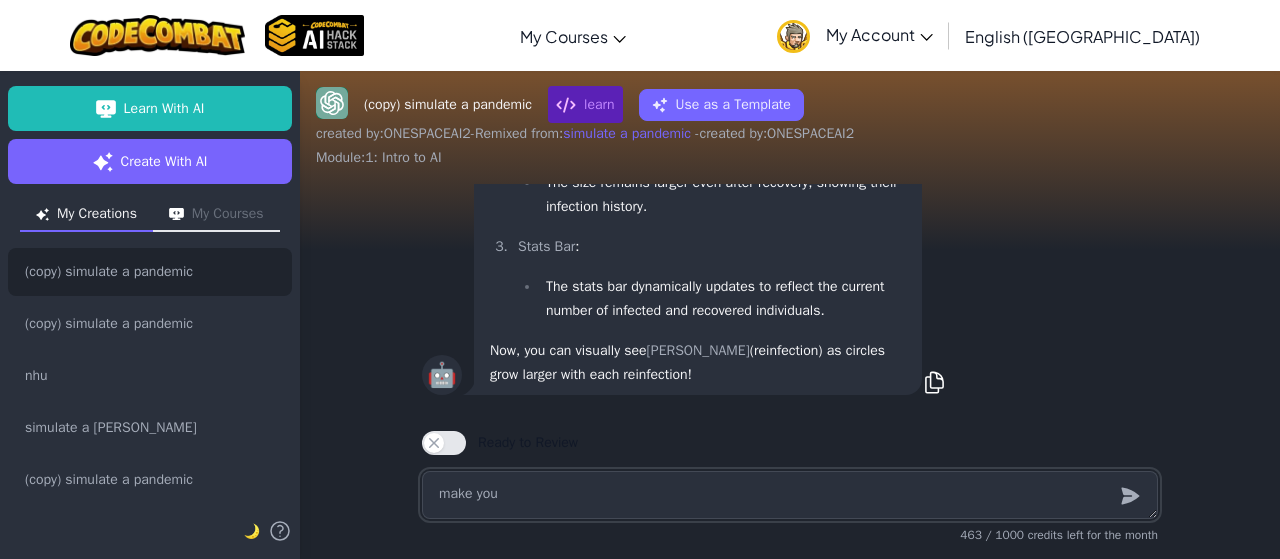 type on "x" 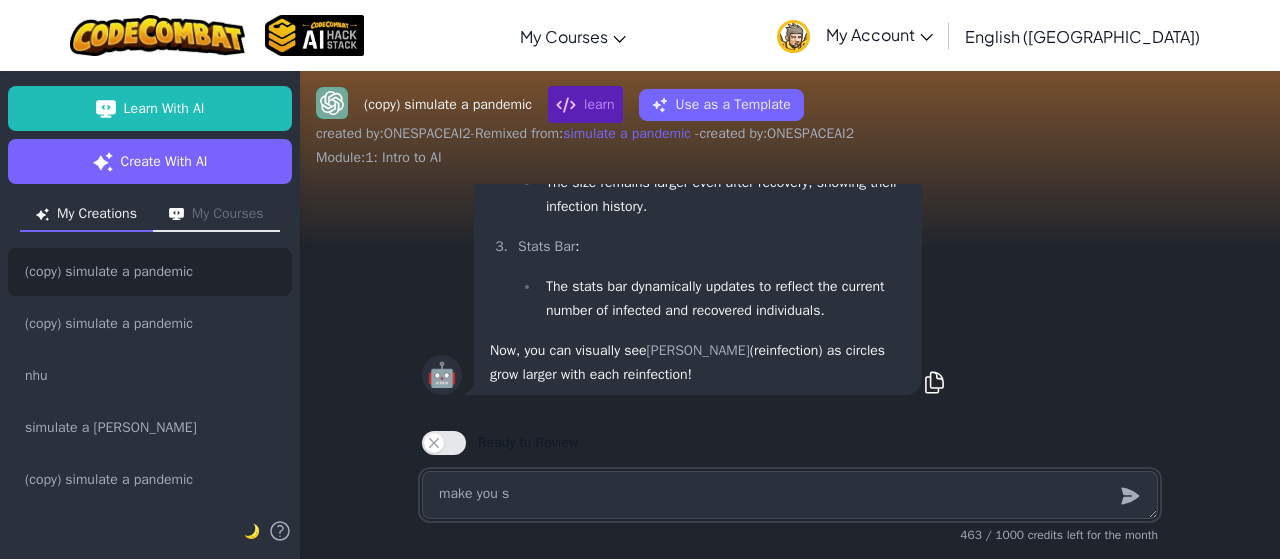 type on "x" 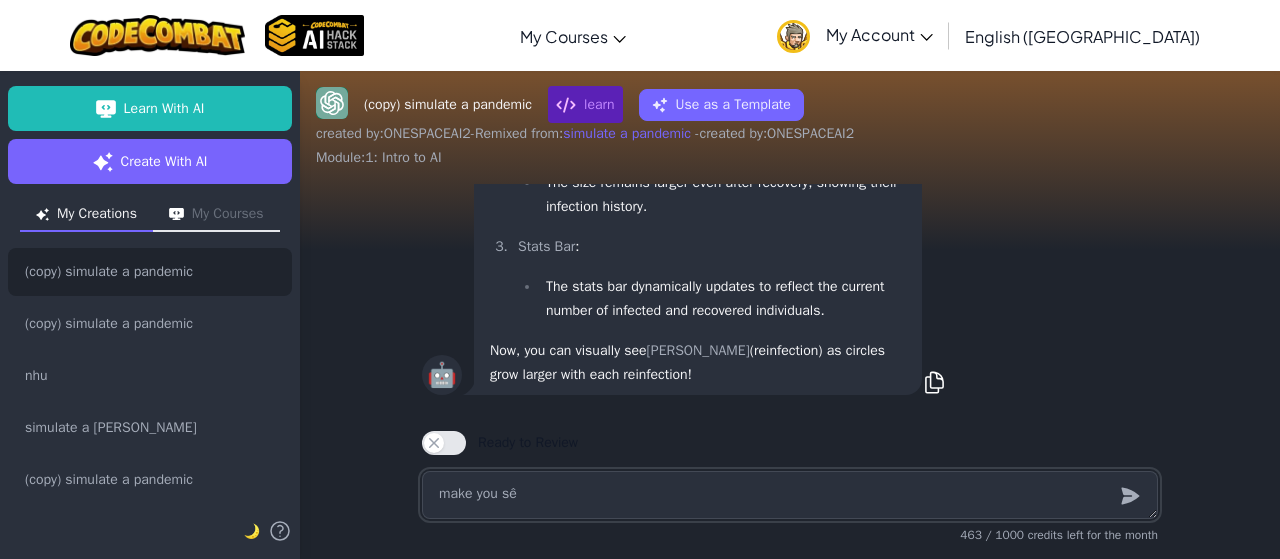 type on "x" 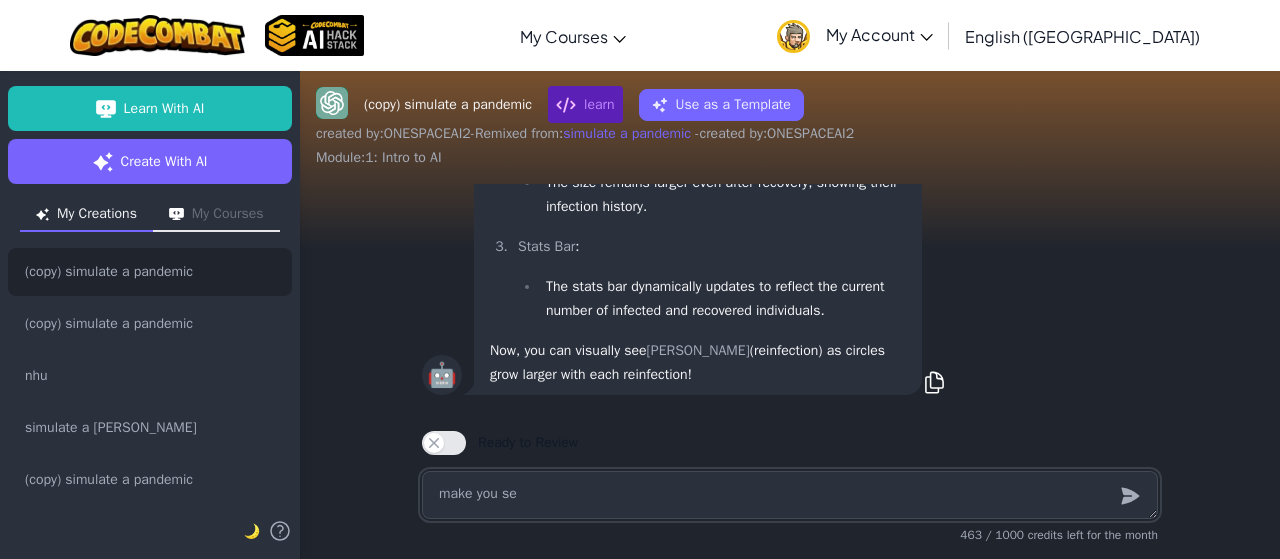 type on "make you see" 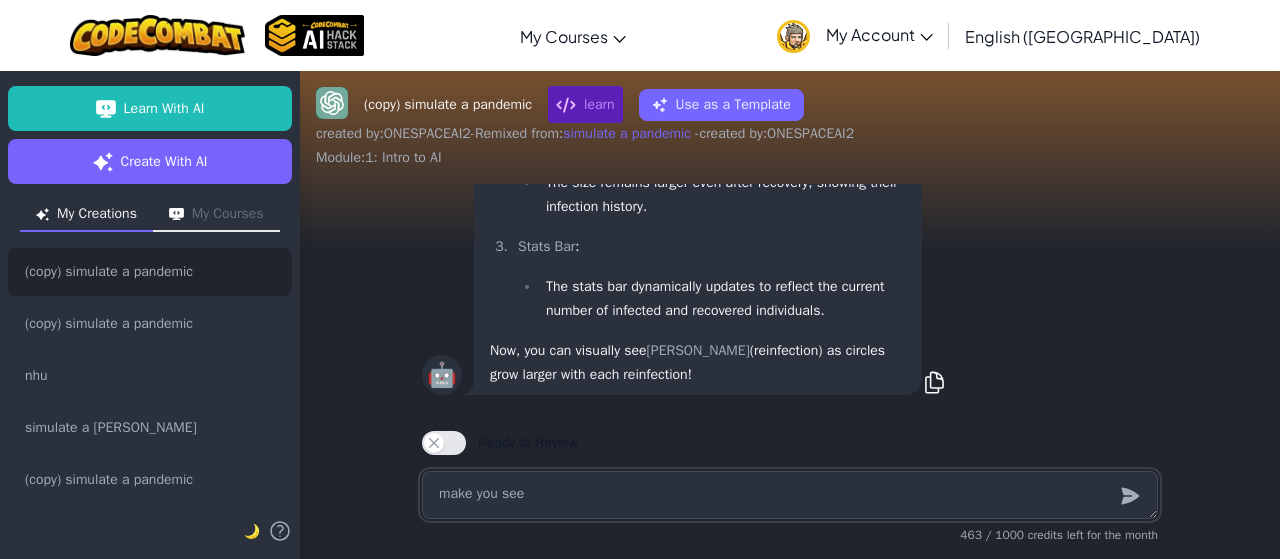 type on "x" 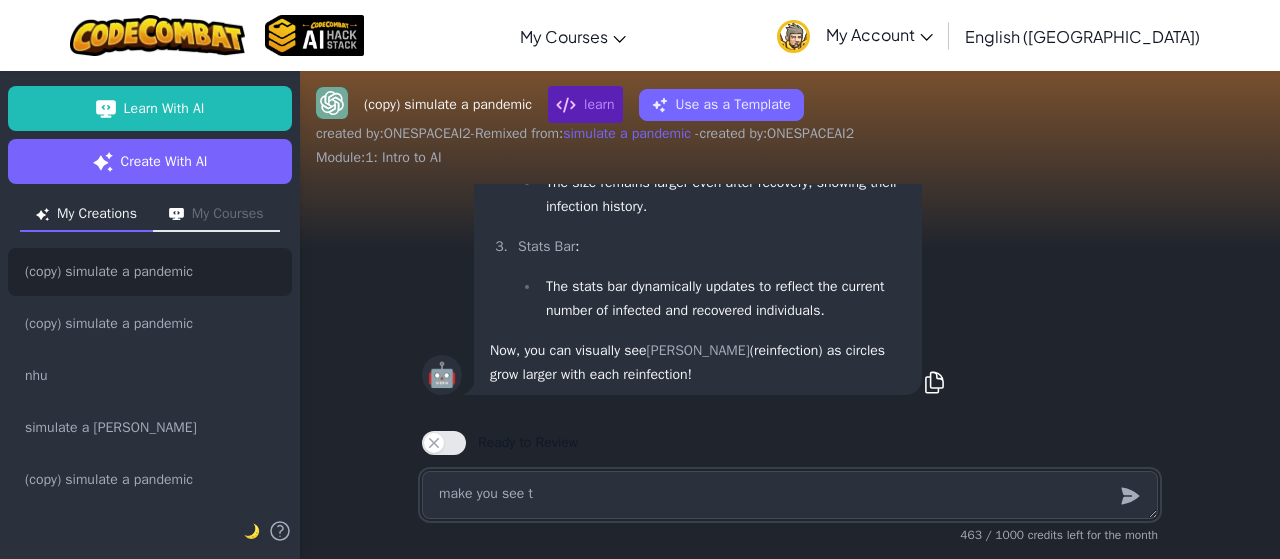 type on "x" 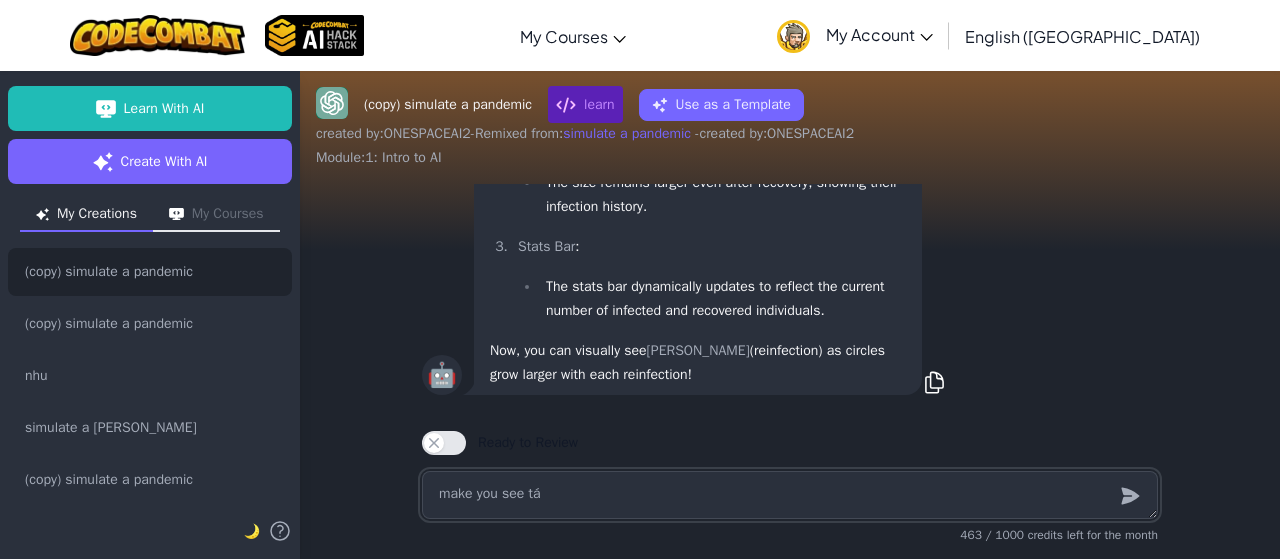 type on "x" 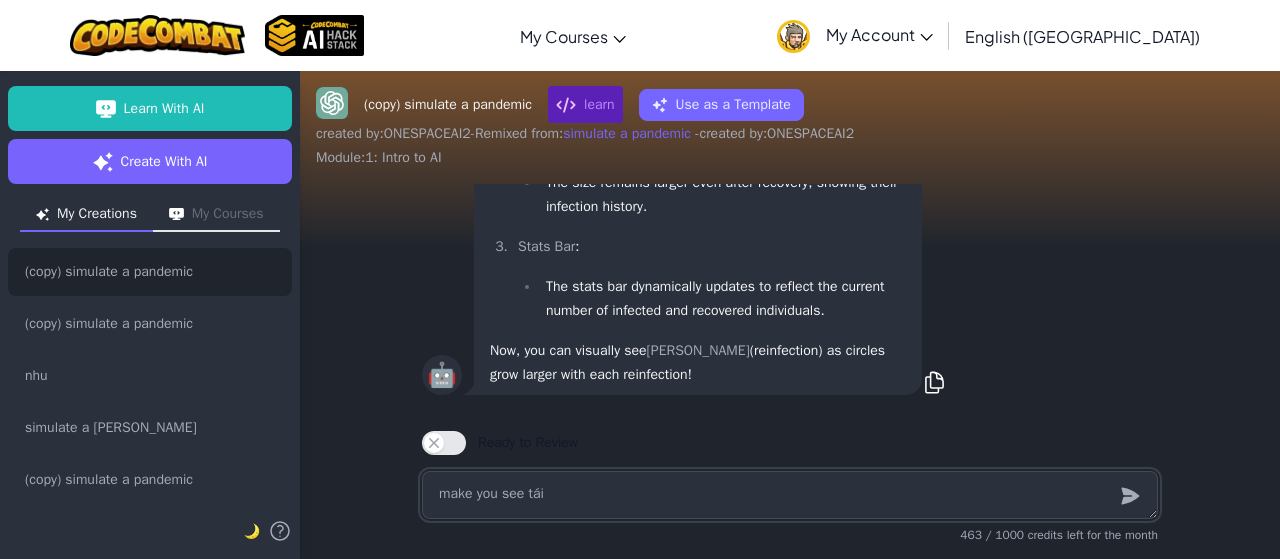 type on "x" 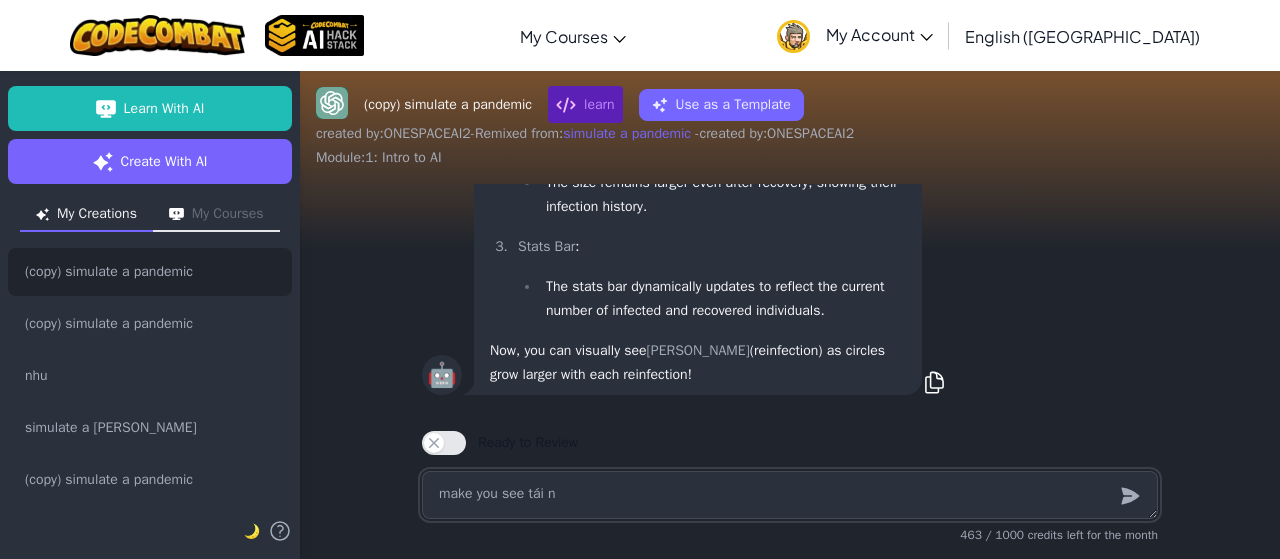 type on "x" 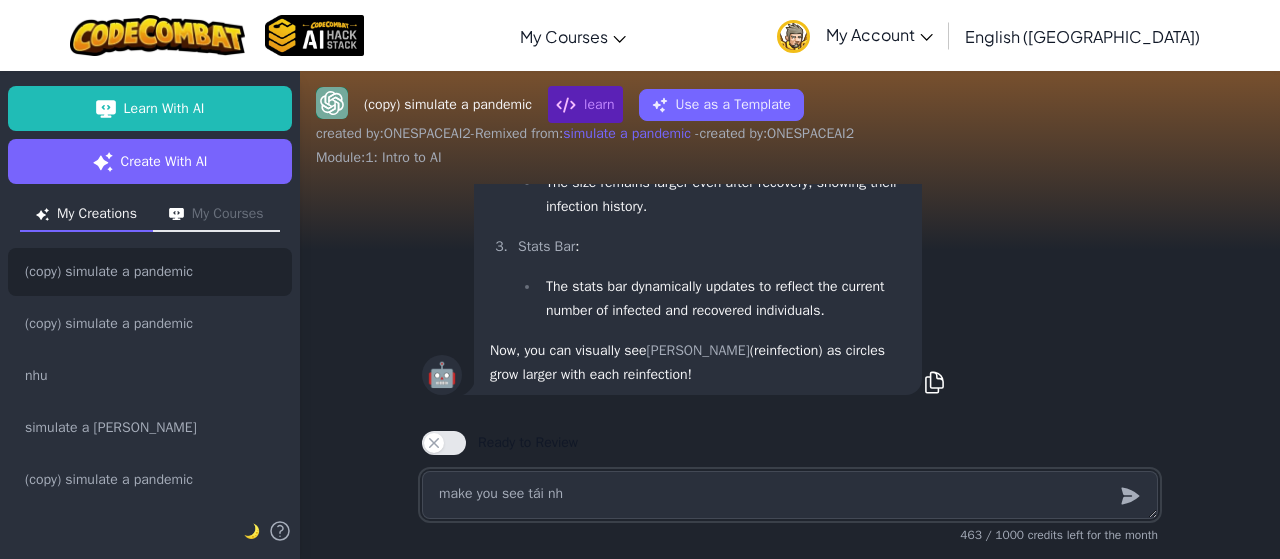 type on "x" 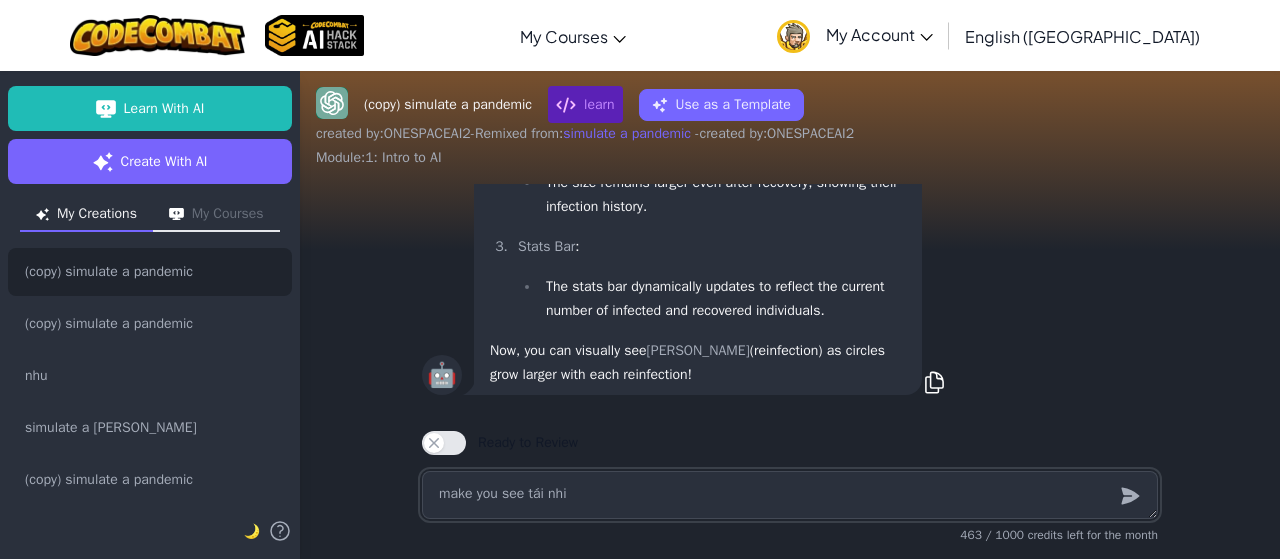 type on "x" 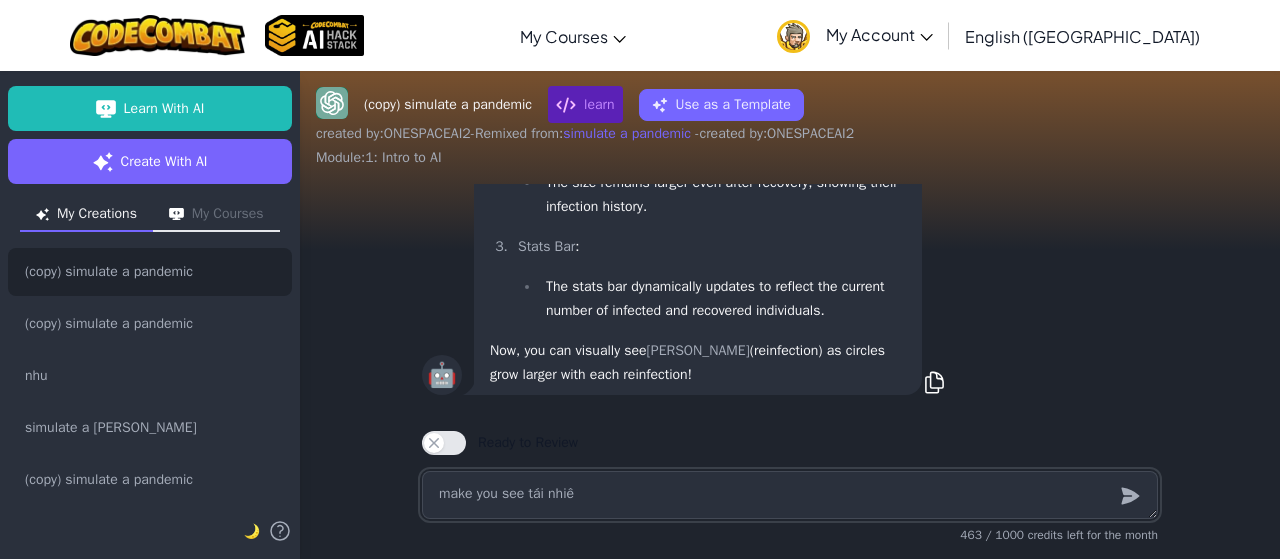 type on "x" 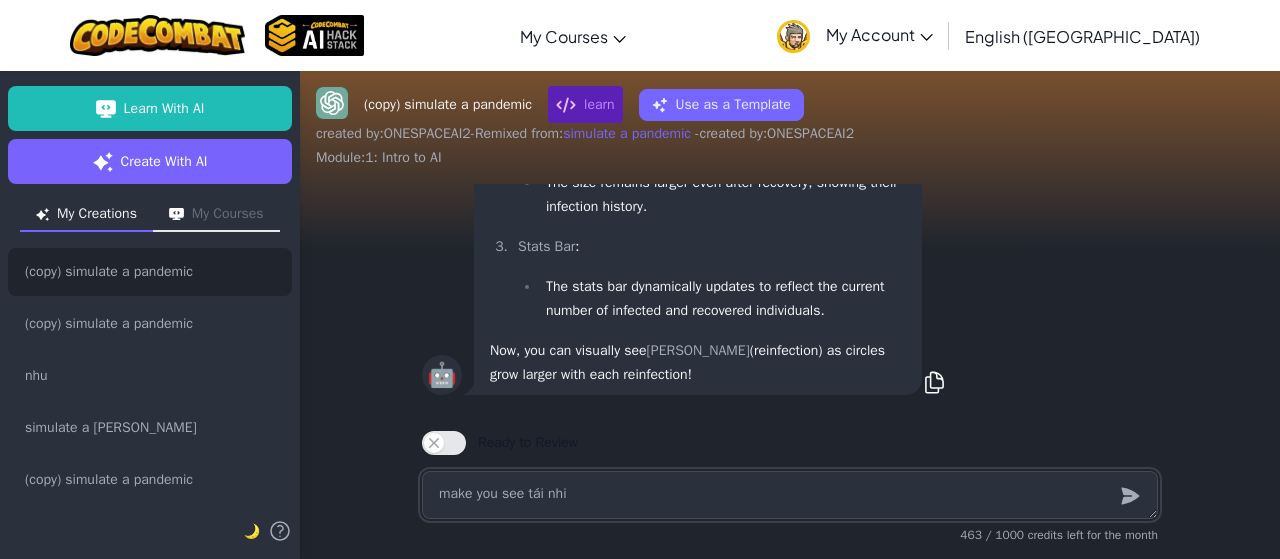 type on "make you see tái nhiễ" 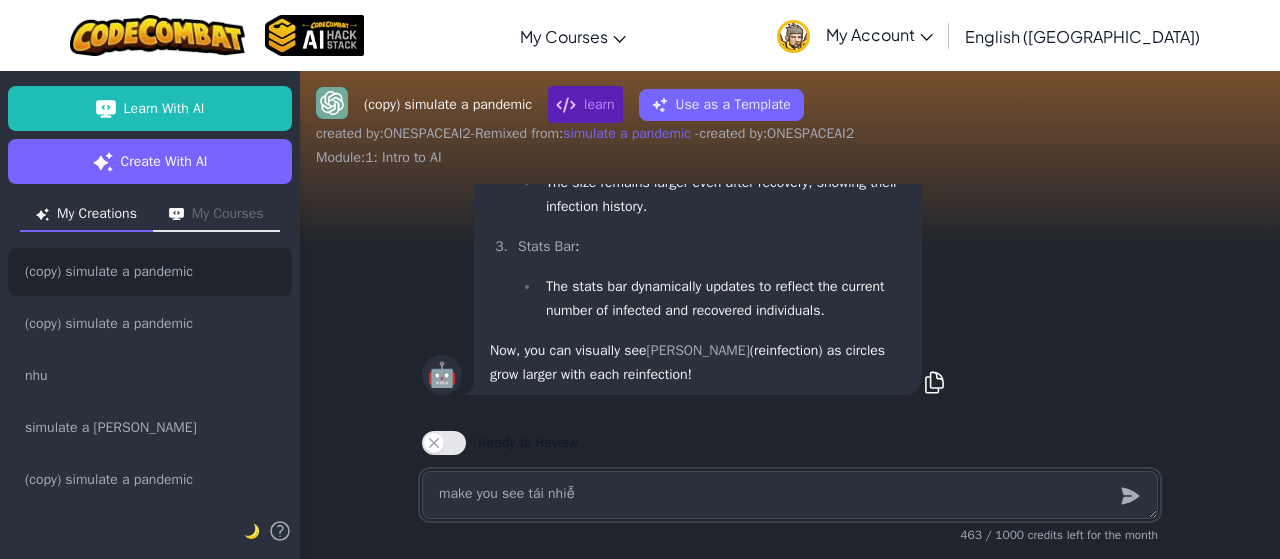 type on "x" 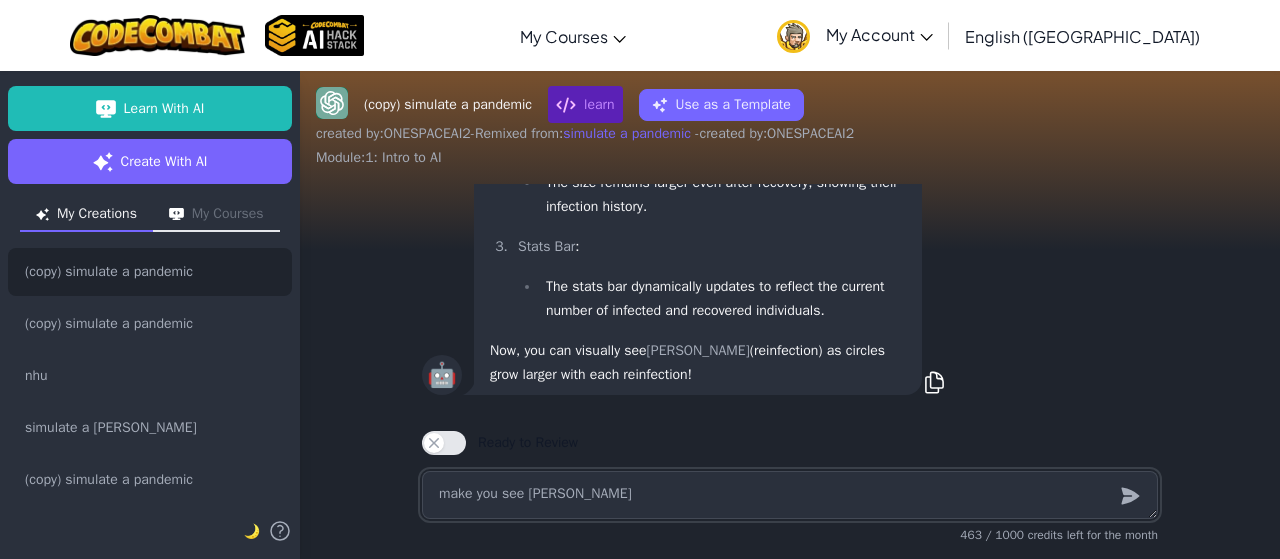 type on "make you see [PERSON_NAME]" 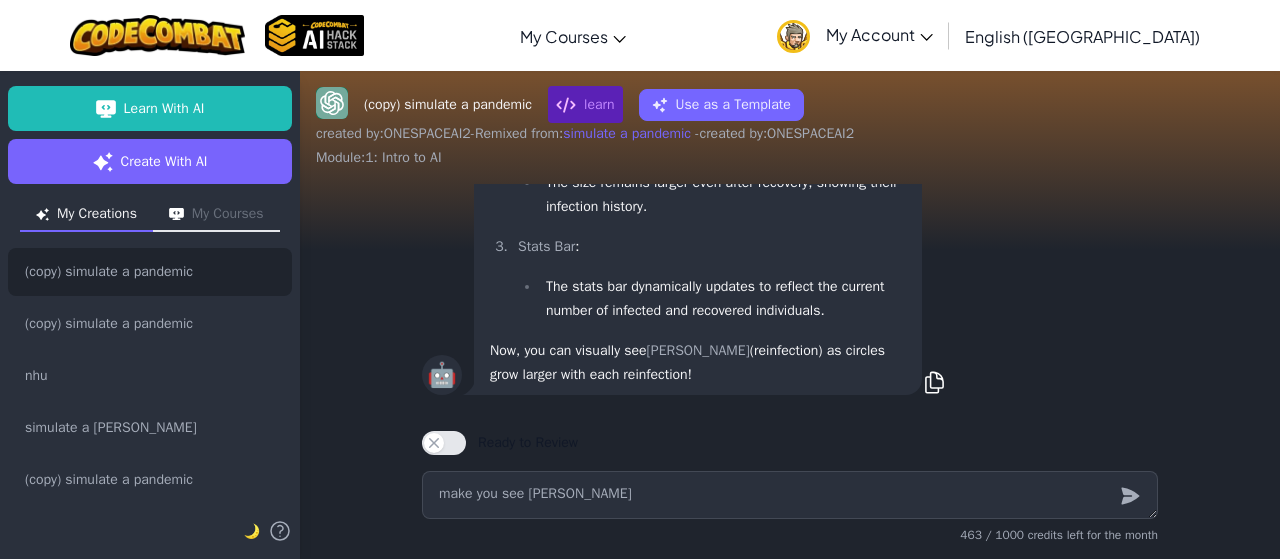 click 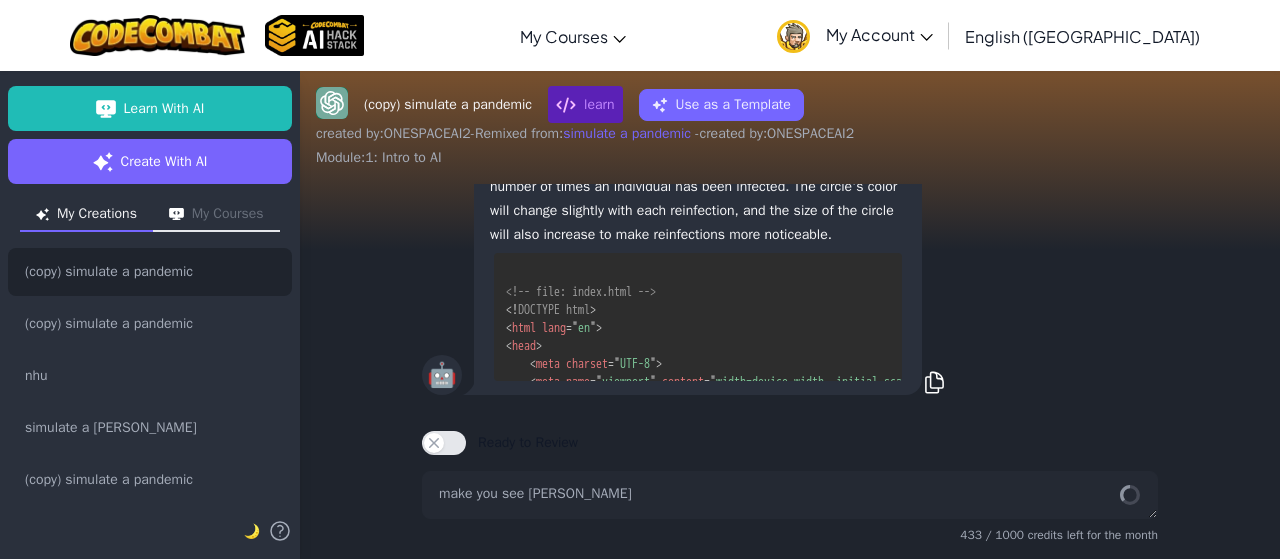 scroll, scrollTop: -7711, scrollLeft: 0, axis: vertical 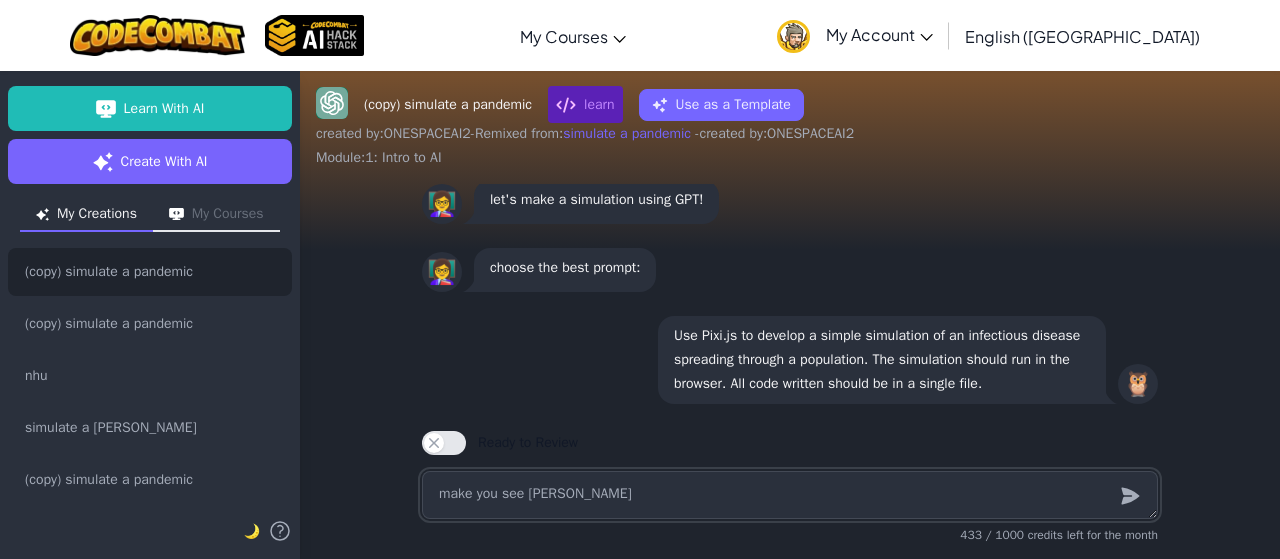 type on "x" 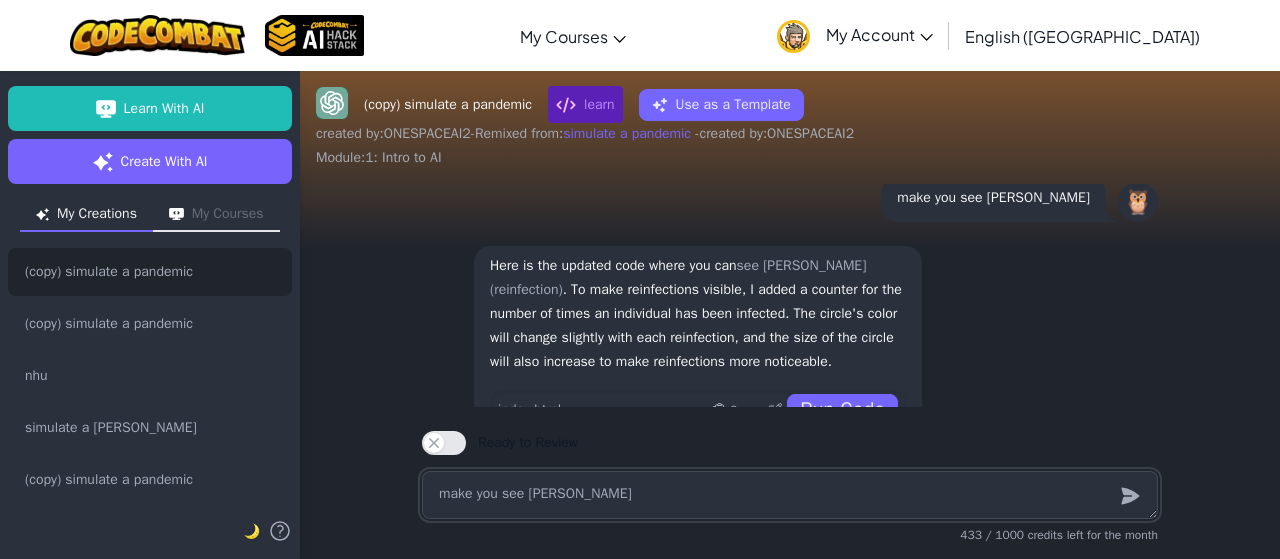 scroll, scrollTop: -699, scrollLeft: 0, axis: vertical 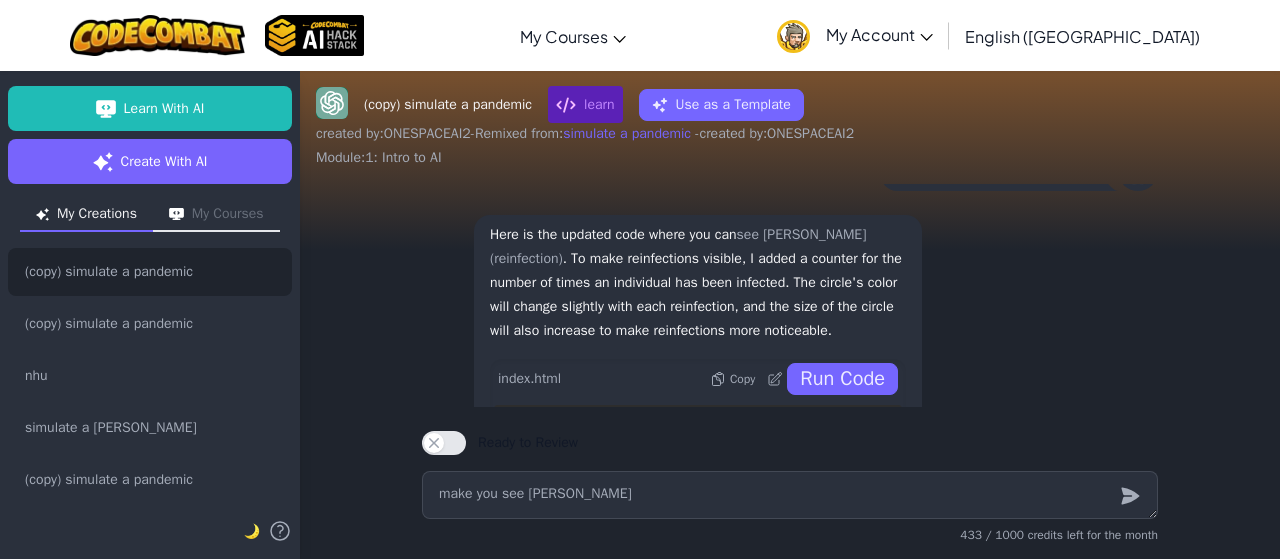 click on "index.html Copy Run Code" at bounding box center [698, 379] 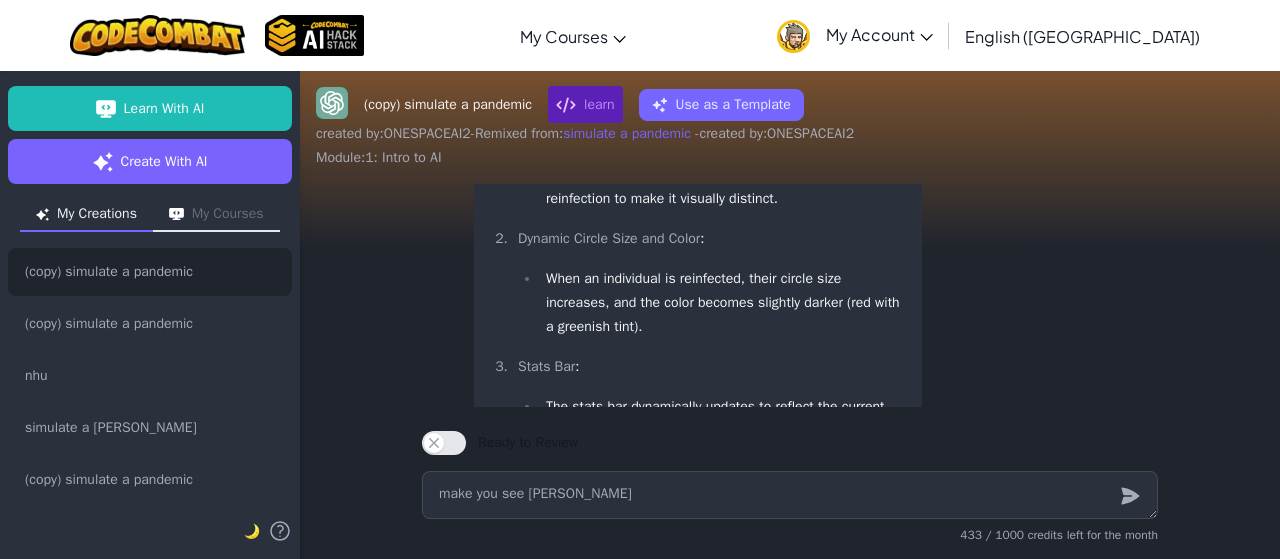 scroll, scrollTop: -299, scrollLeft: 0, axis: vertical 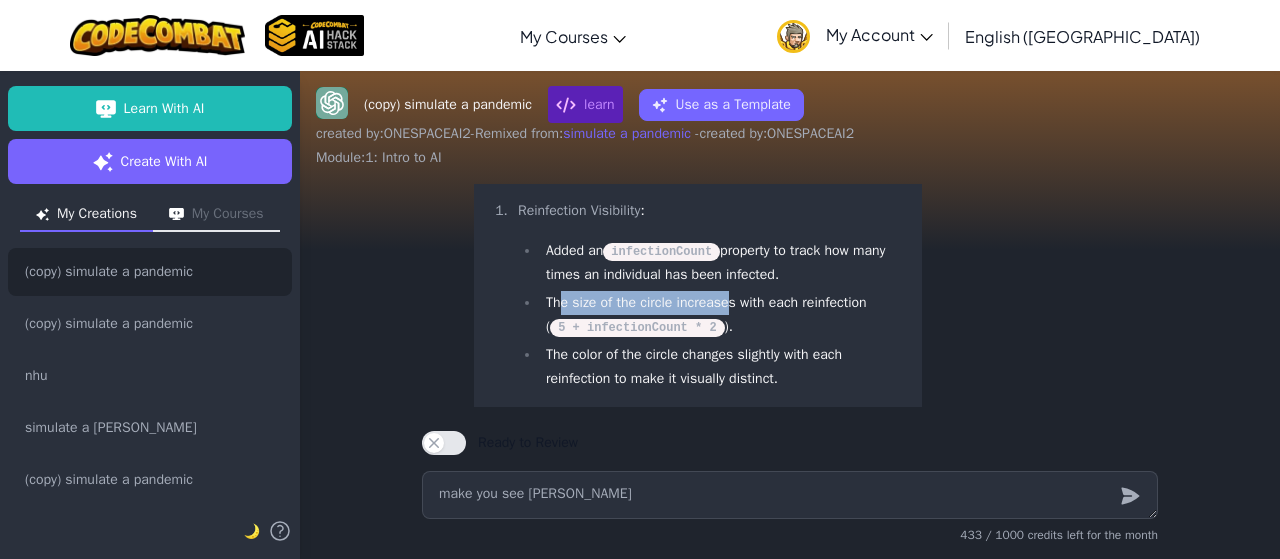 drag, startPoint x: 554, startPoint y: 297, endPoint x: 721, endPoint y: 308, distance: 167.36188 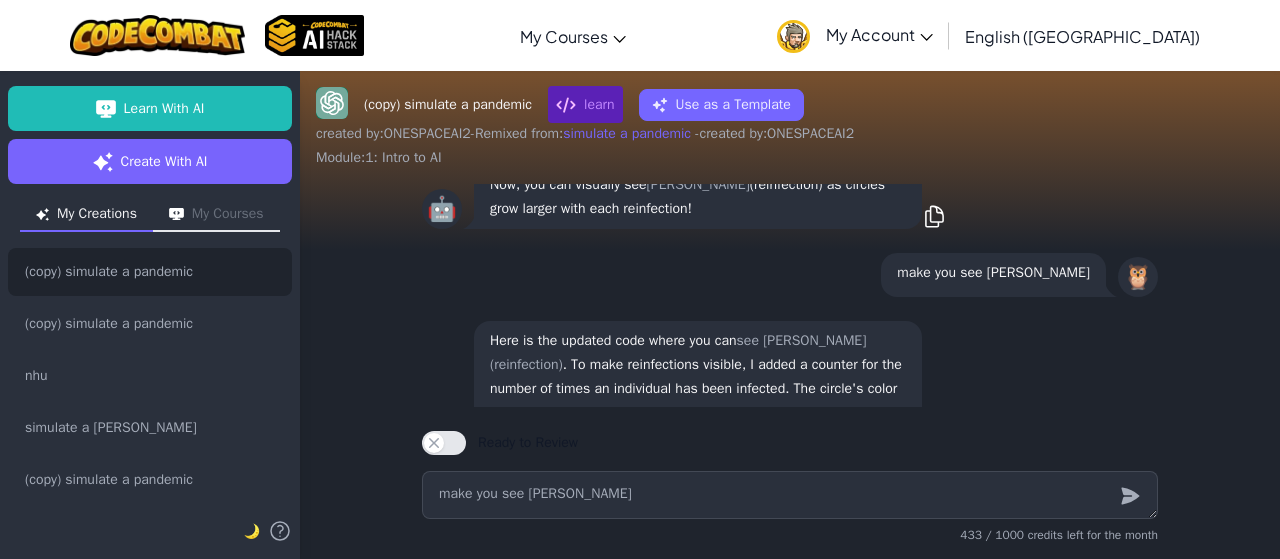 scroll, scrollTop: -811, scrollLeft: 0, axis: vertical 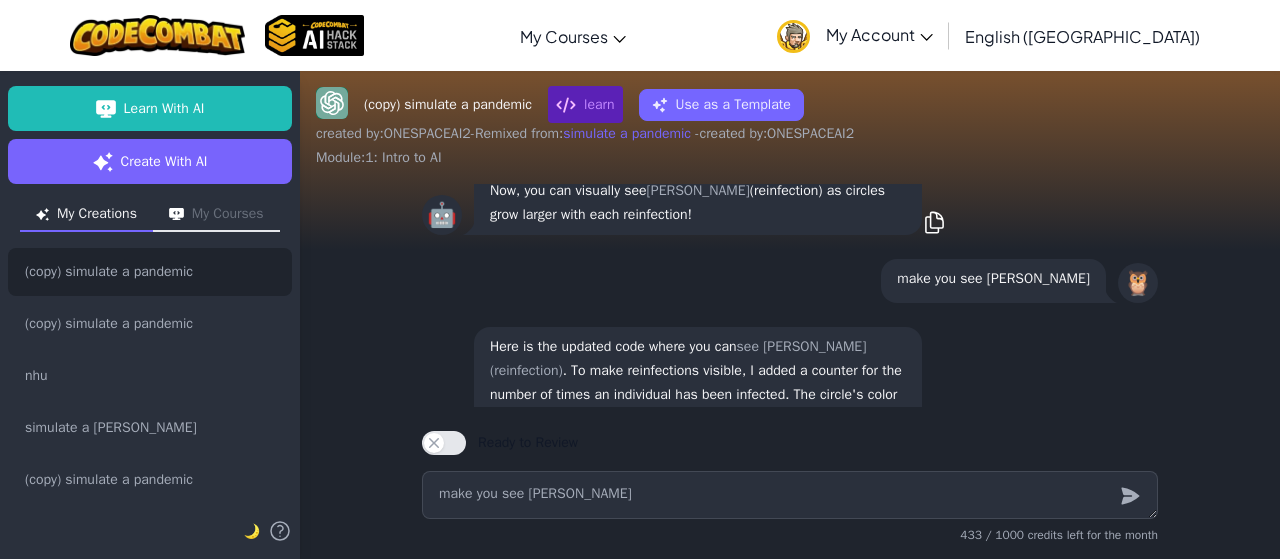 click on "🦉 make you see [PERSON_NAME]" at bounding box center (790, 281) 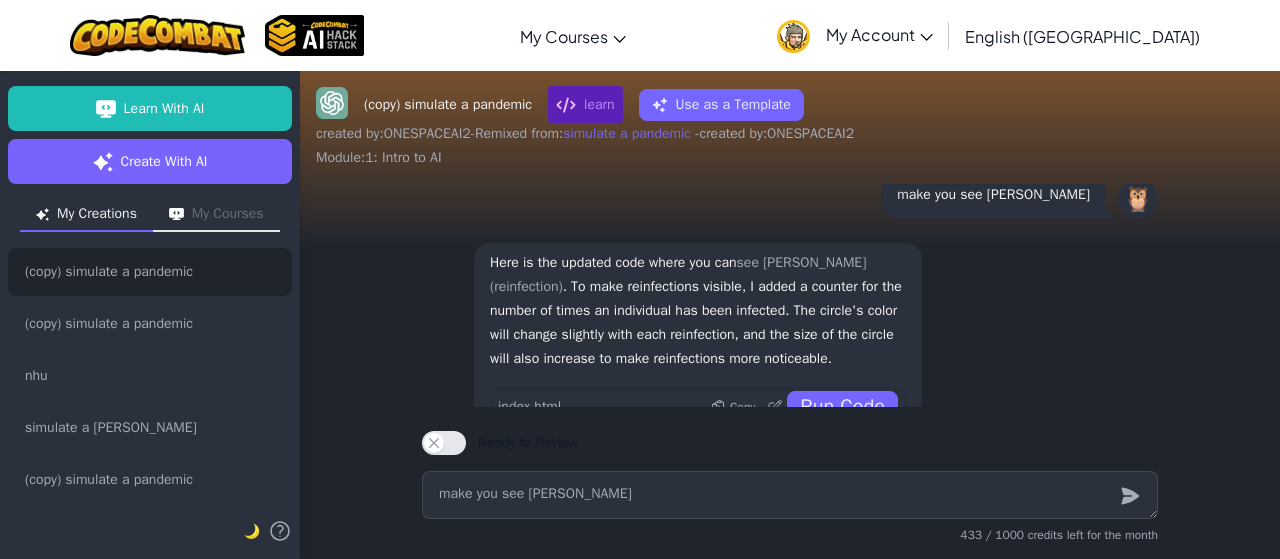 scroll, scrollTop: -736, scrollLeft: 0, axis: vertical 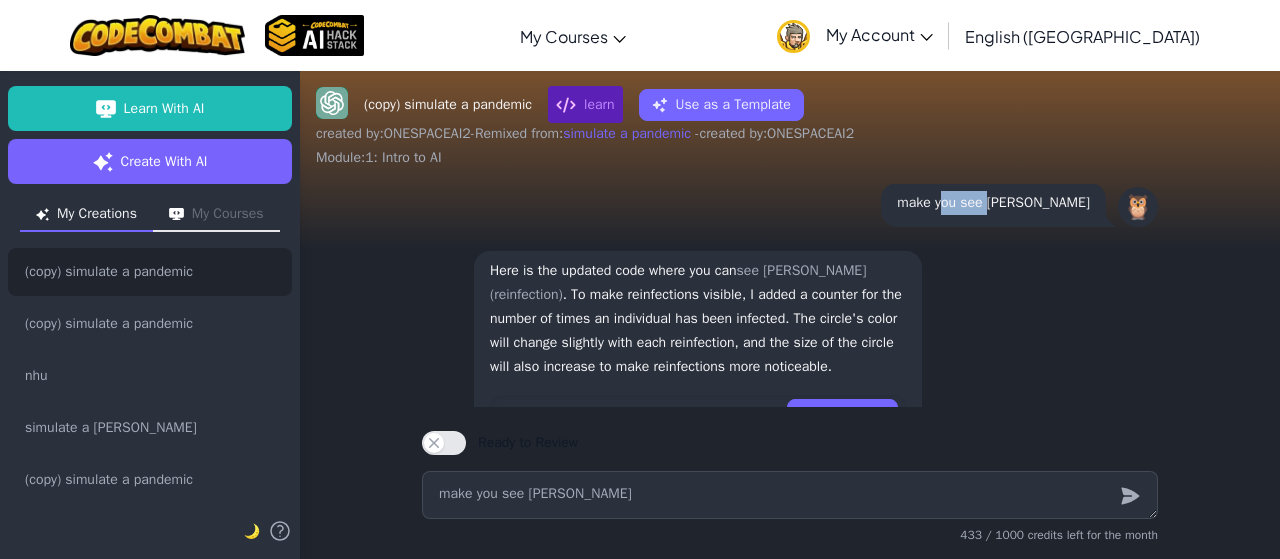 drag, startPoint x: 982, startPoint y: 206, endPoint x: 1025, endPoint y: 210, distance: 43.185646 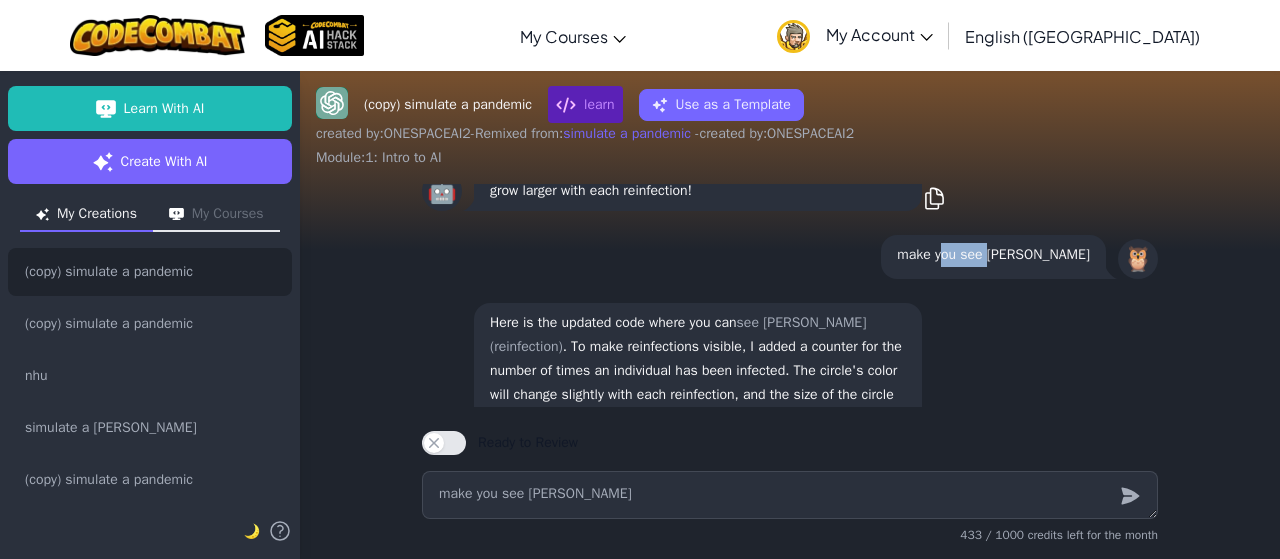 scroll, scrollTop: -783, scrollLeft: 0, axis: vertical 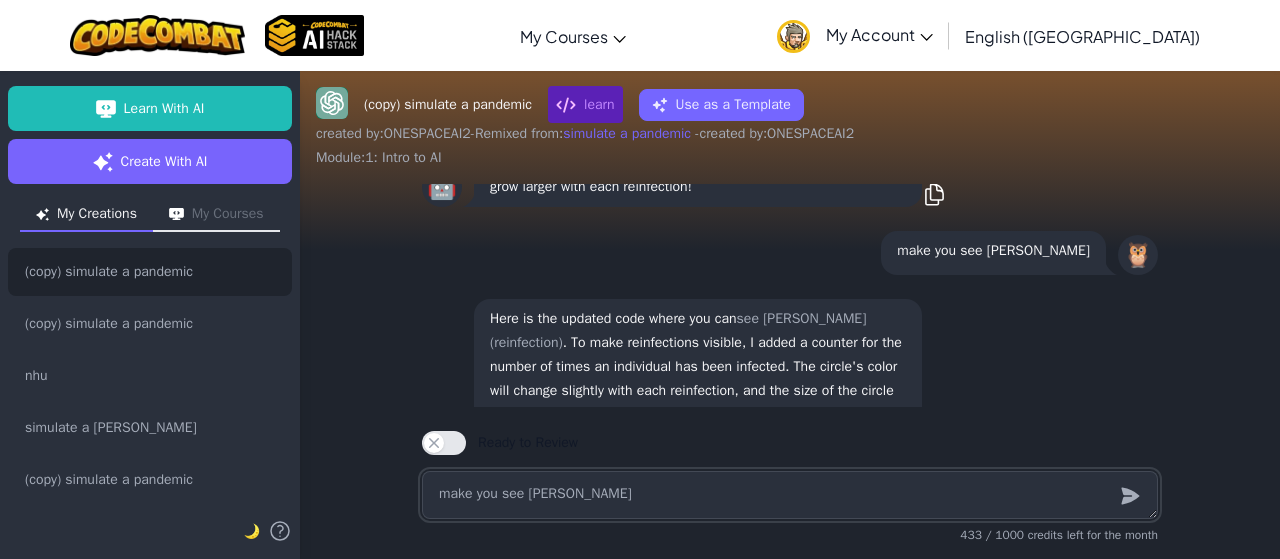 click on "make you see [PERSON_NAME]" at bounding box center [790, 495] 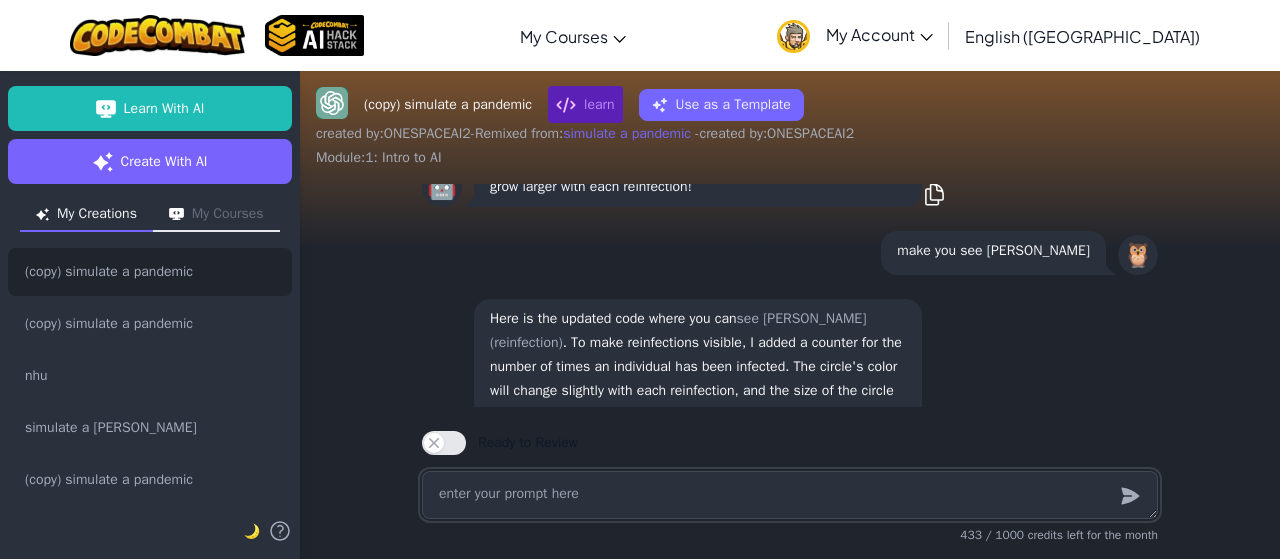 type on "x" 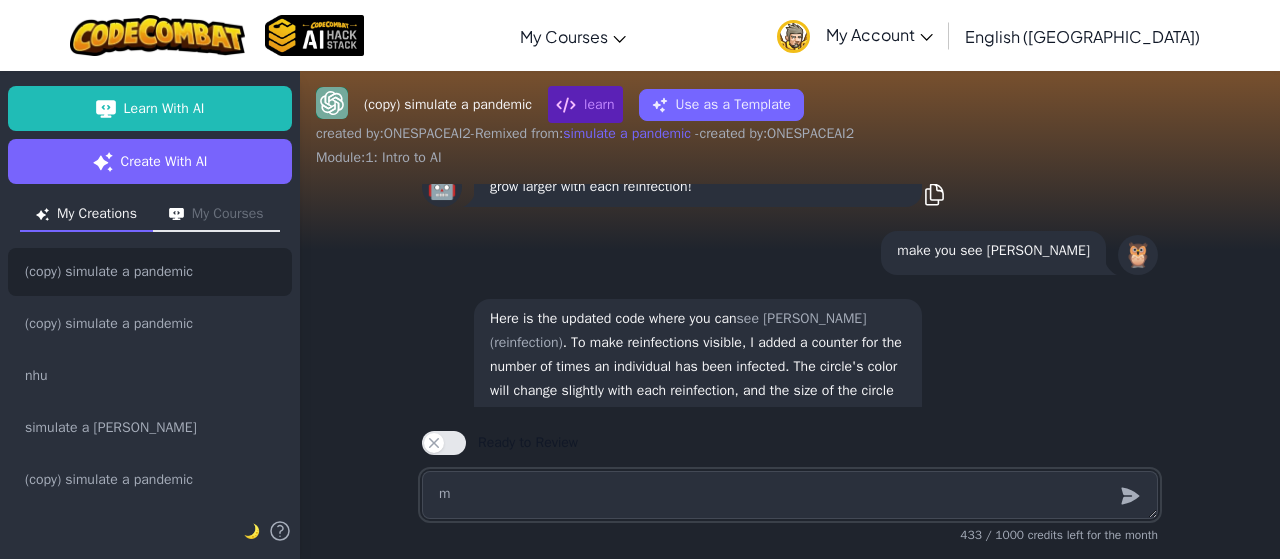 type on "x" 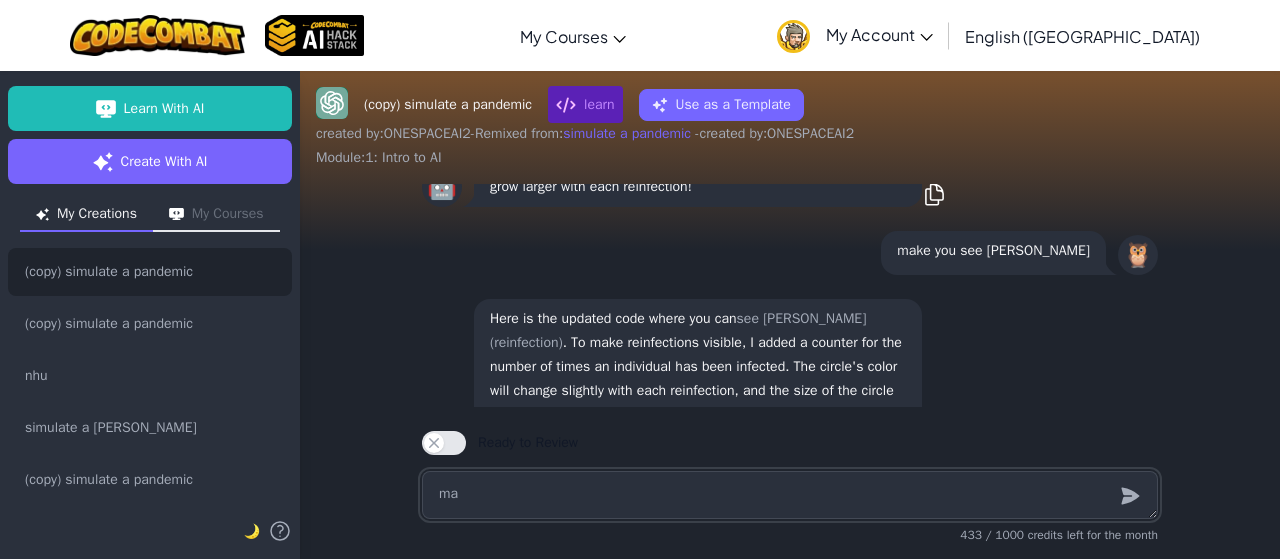 type on "x" 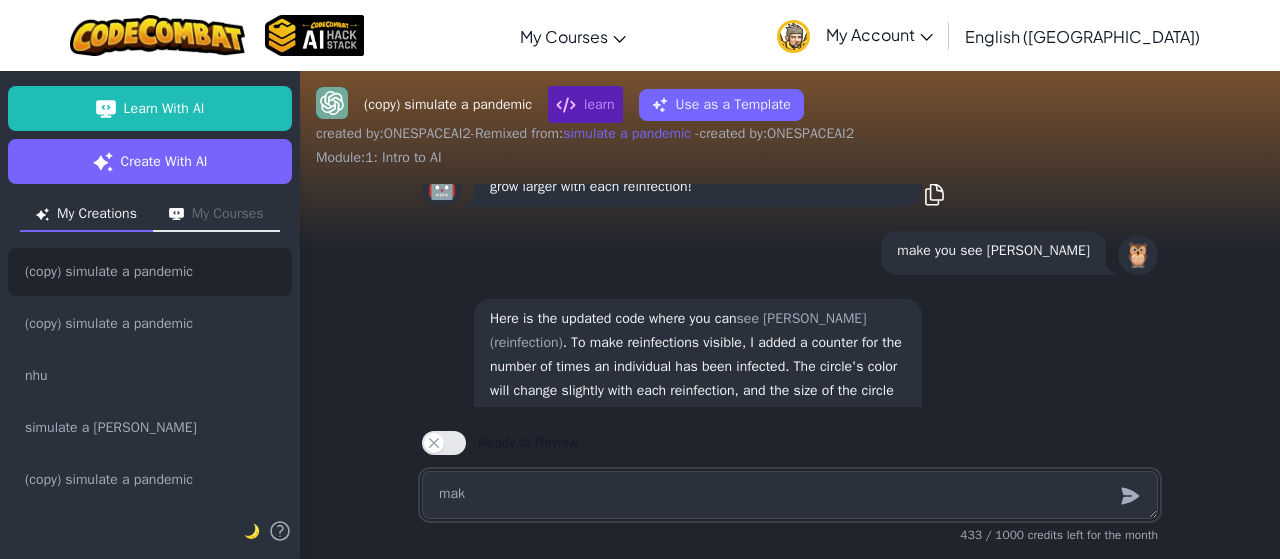 type on "x" 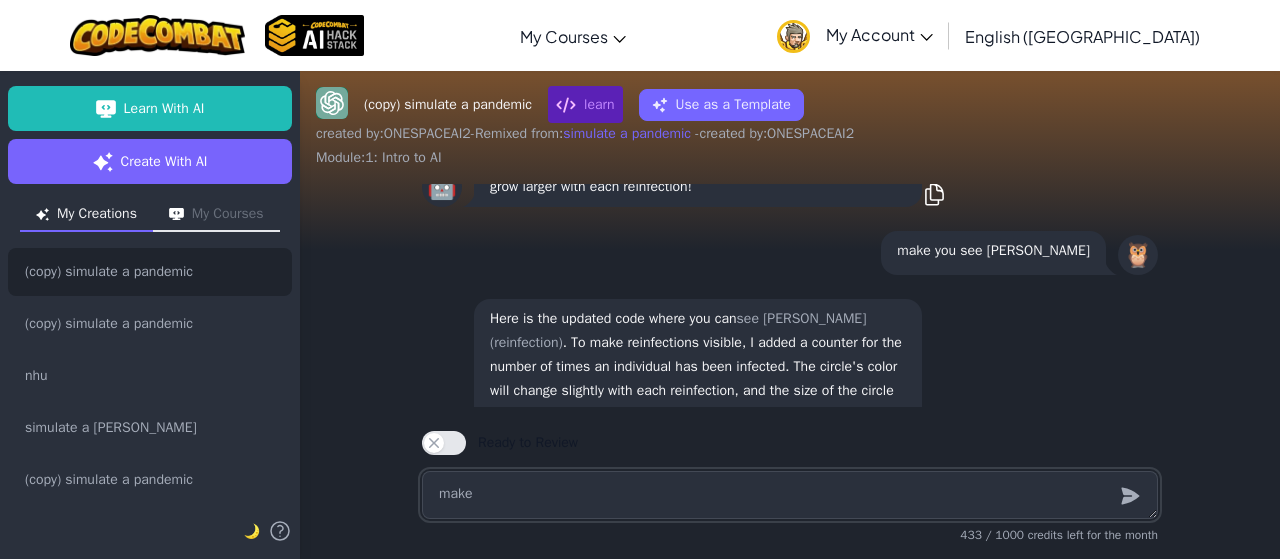 type on "x" 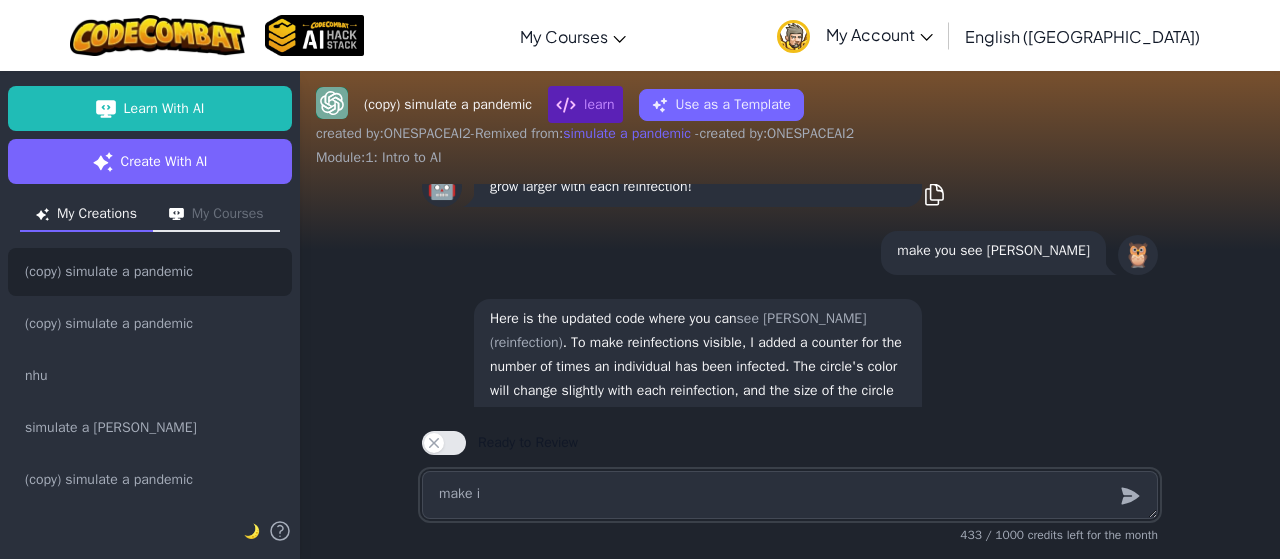 type on "x" 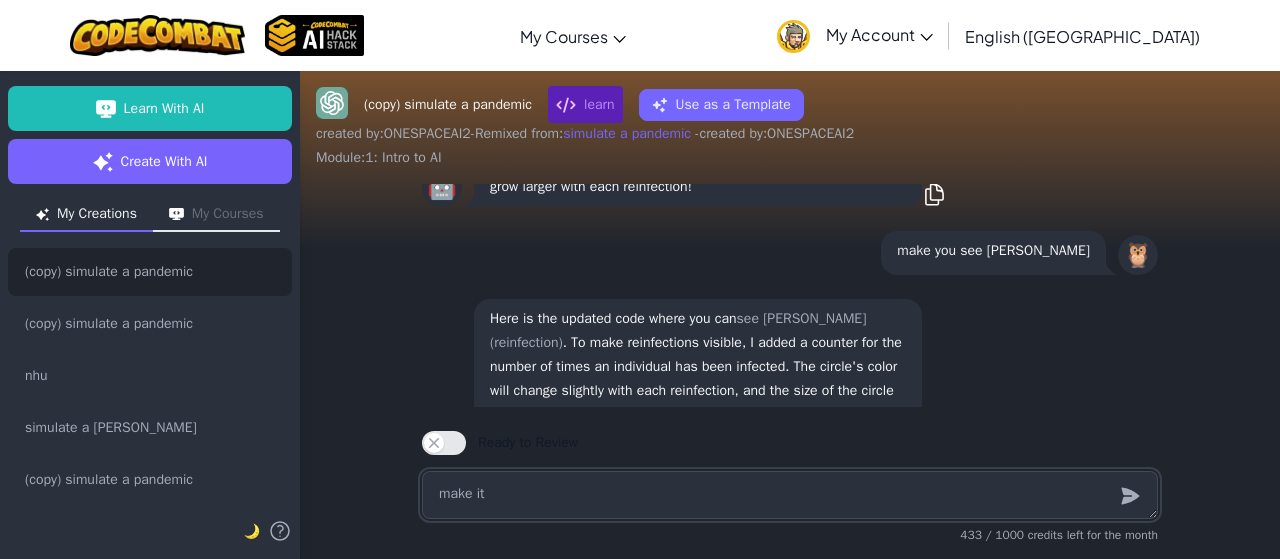 type on "x" 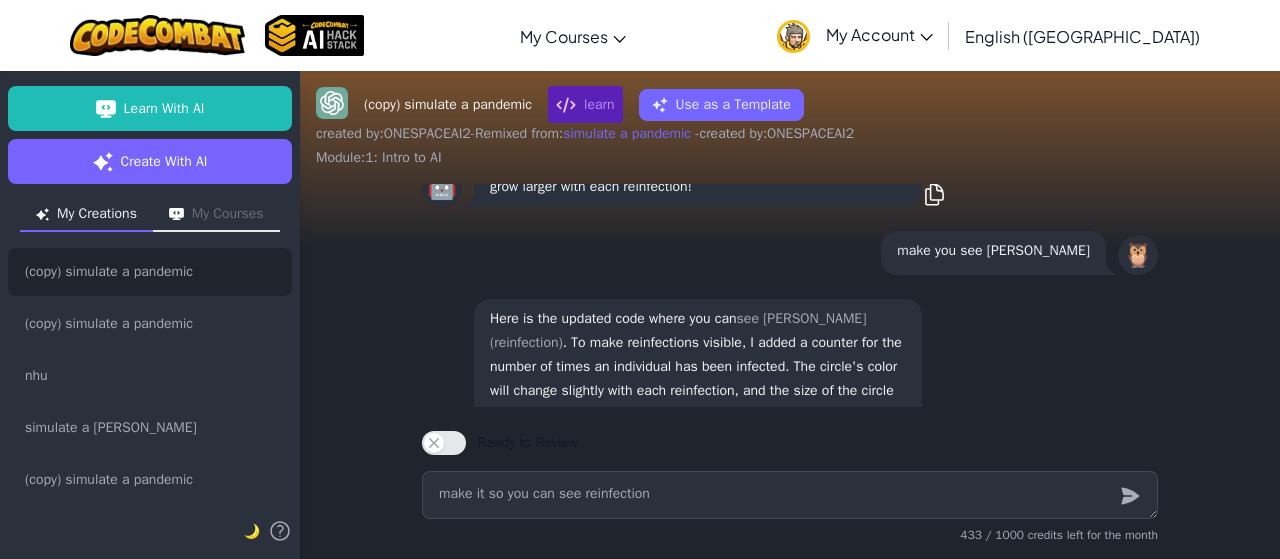 click at bounding box center [1130, 495] 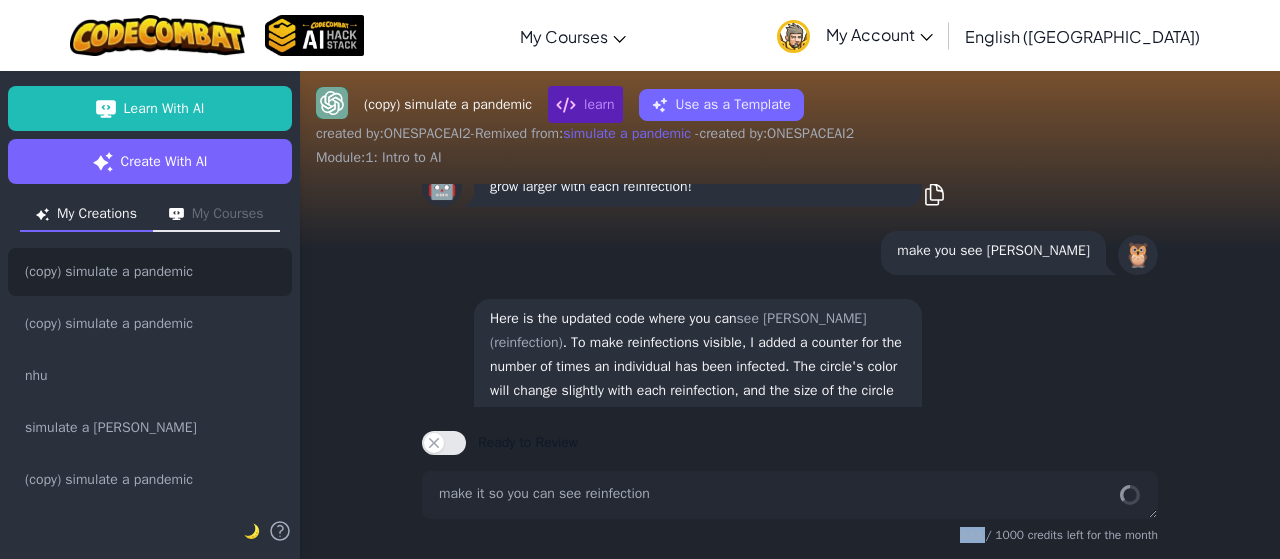 click at bounding box center [1130, 495] 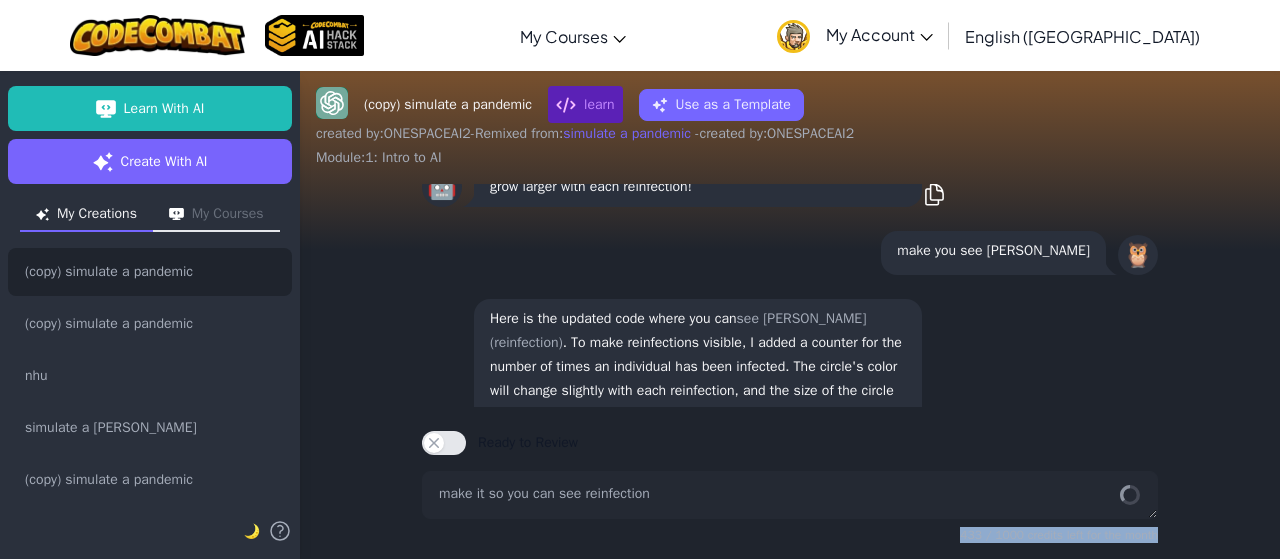 click at bounding box center (1130, 495) 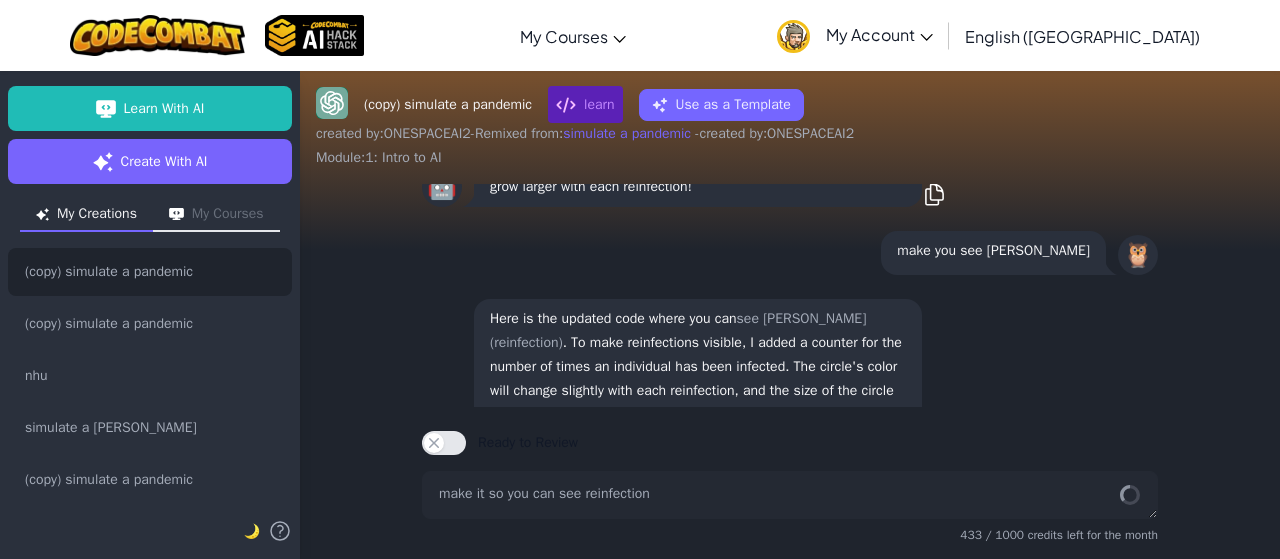 click on "Ready to Review Ready to Review" at bounding box center [790, 435] 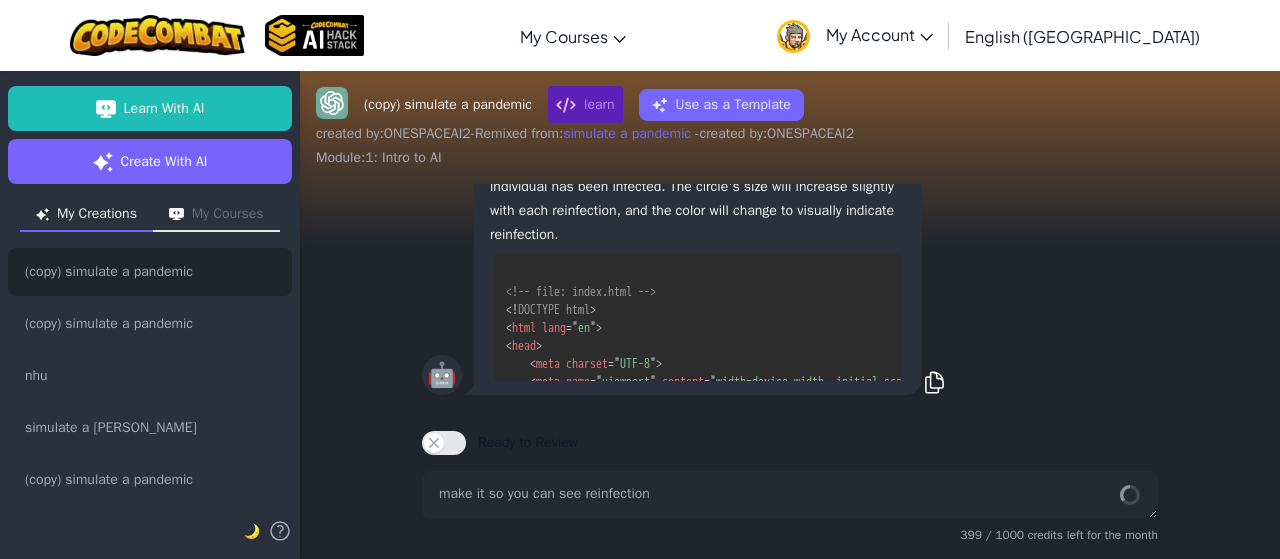scroll, scrollTop: -8684, scrollLeft: 0, axis: vertical 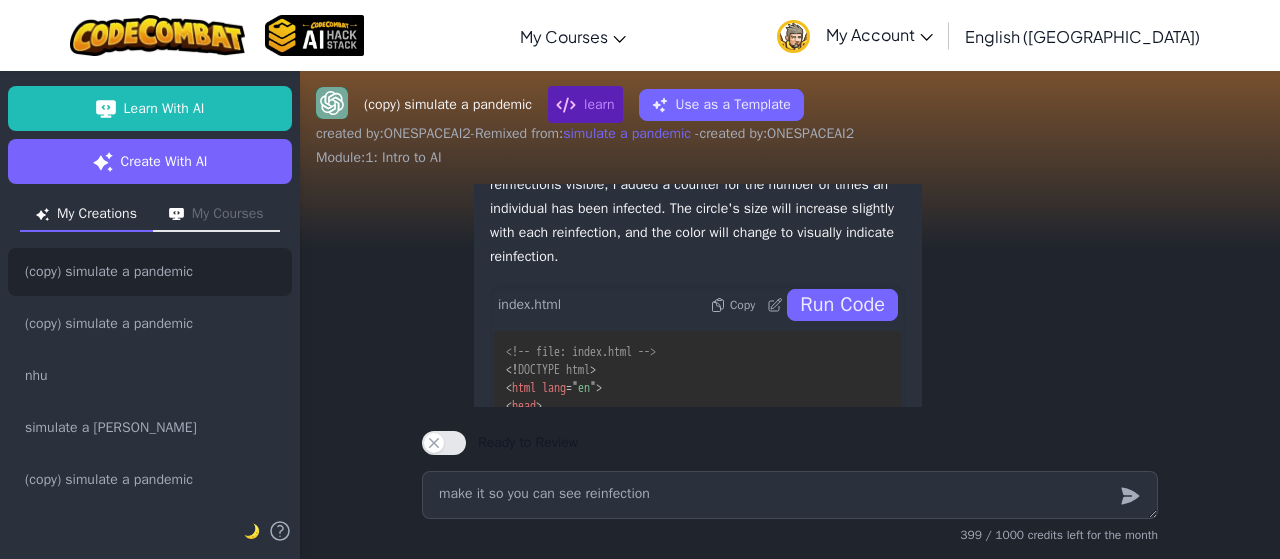 click on "Run Code" at bounding box center [842, 305] 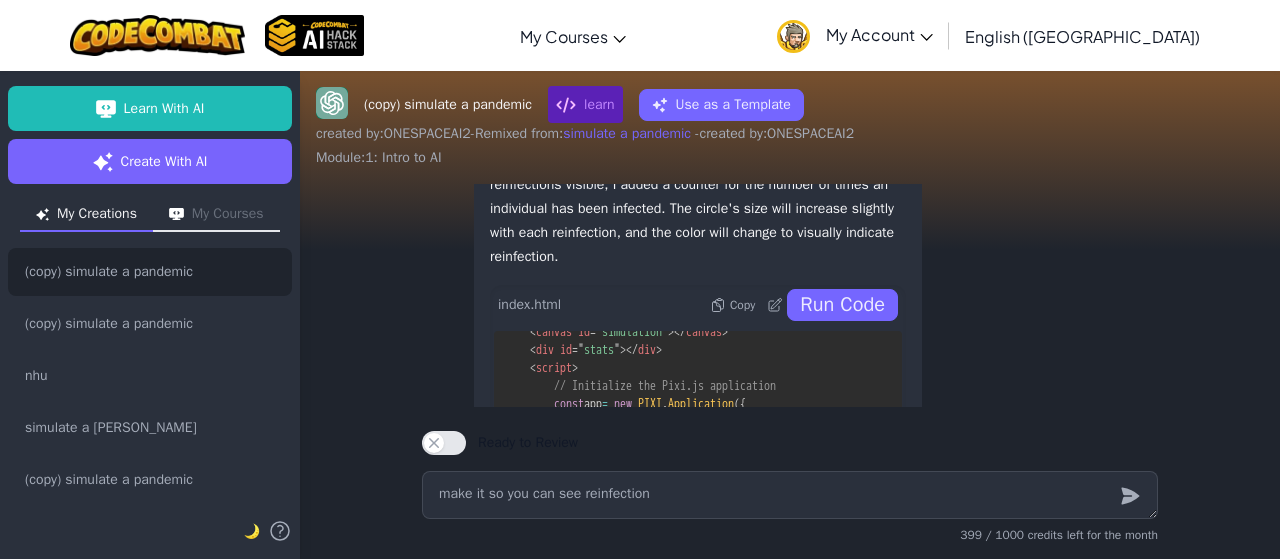 scroll, scrollTop: 382, scrollLeft: 0, axis: vertical 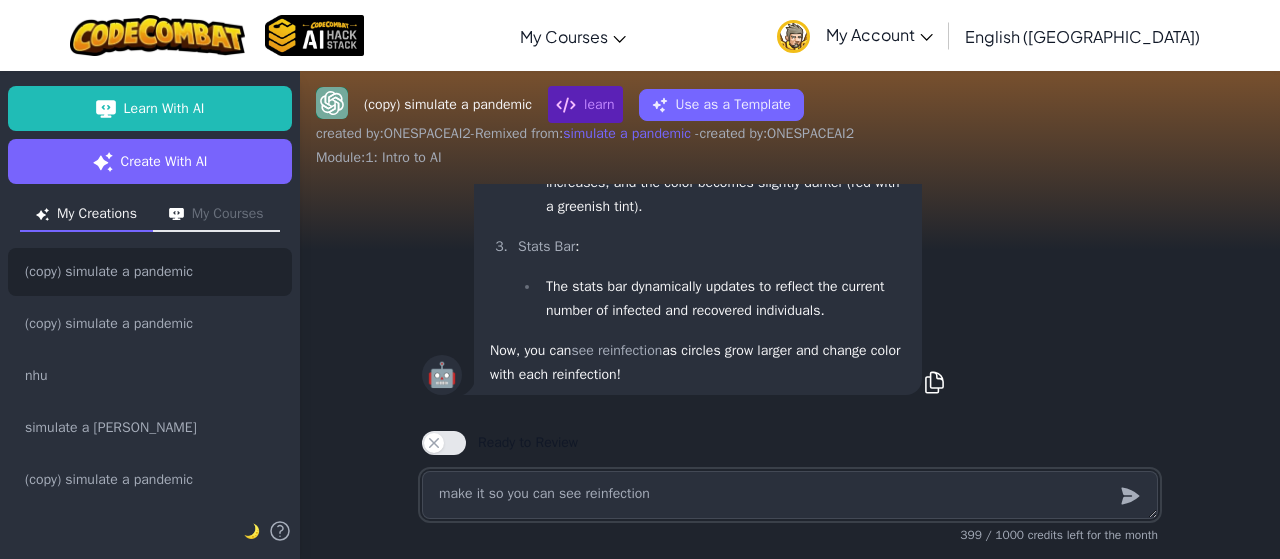 click on "make it so you can see reinfection" at bounding box center (790, 495) 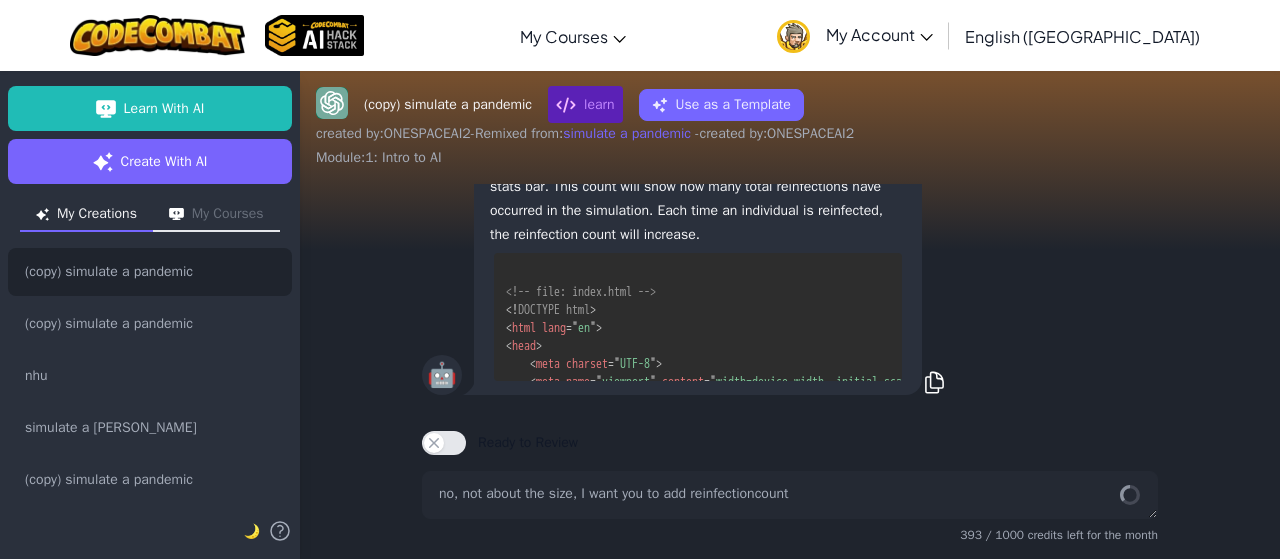 scroll, scrollTop: 0, scrollLeft: 0, axis: both 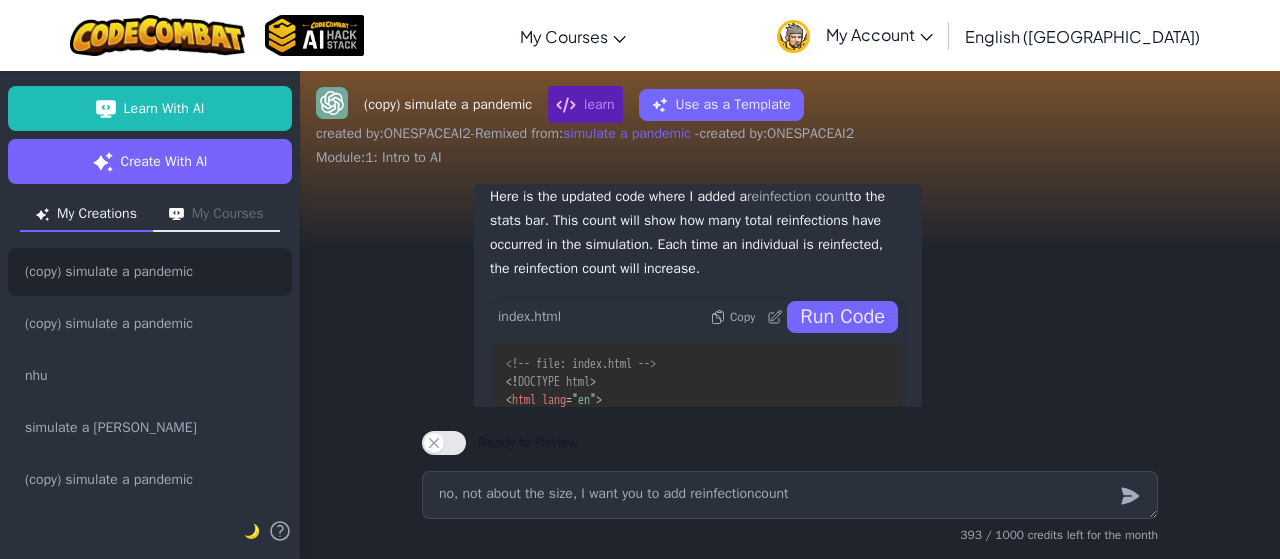 click on "Run Code" at bounding box center (842, 317) 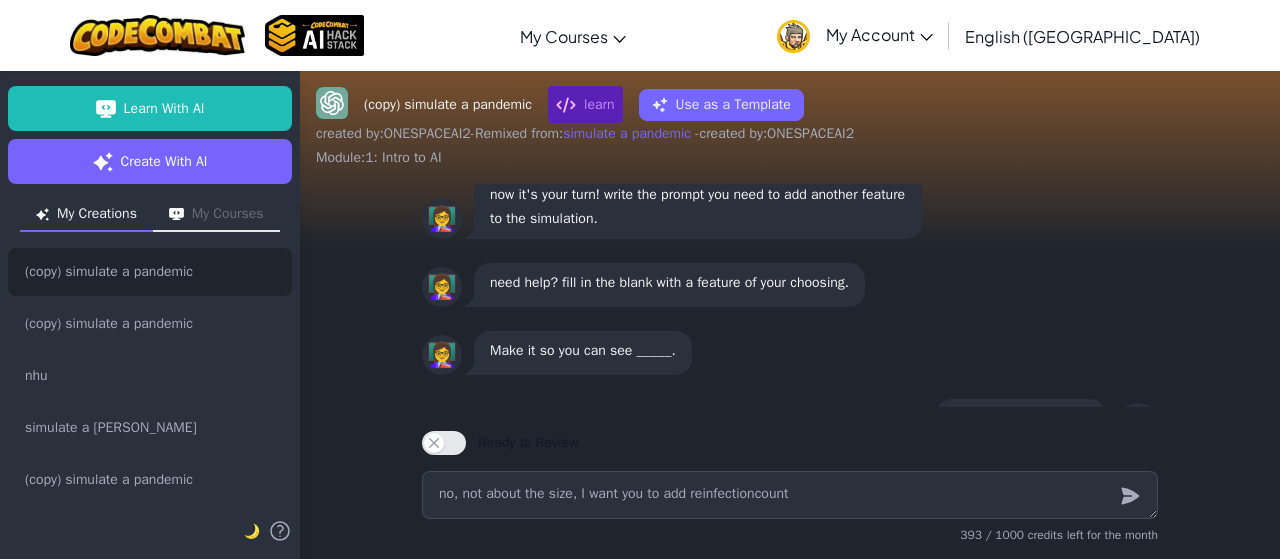 scroll, scrollTop: -4444, scrollLeft: 0, axis: vertical 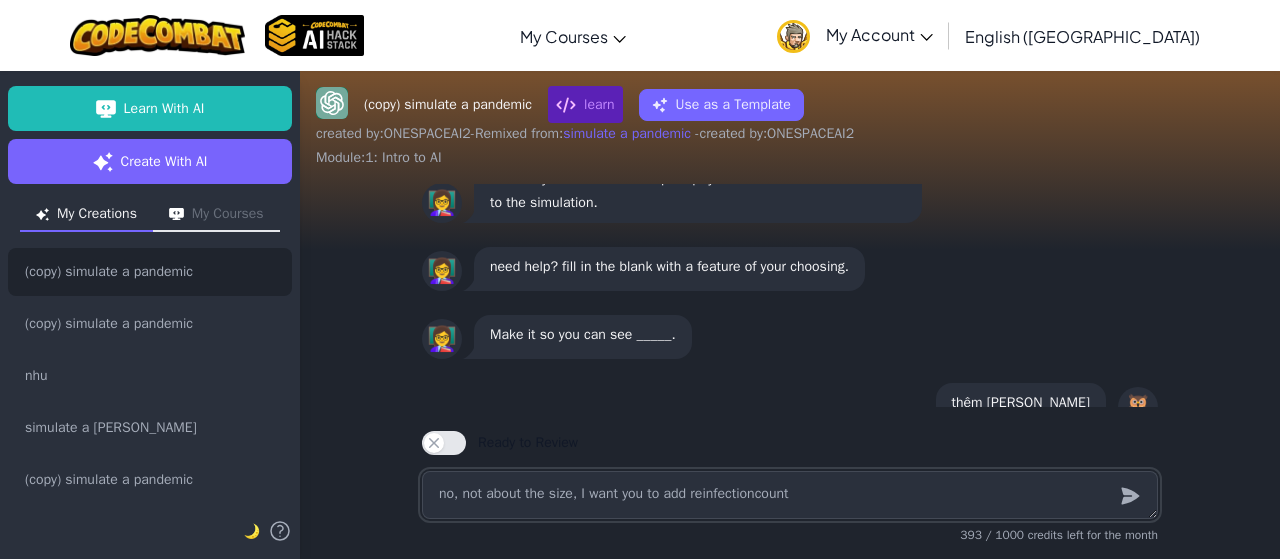 click on "no, not about the size, I want you to add reinfectioncount" at bounding box center [790, 495] 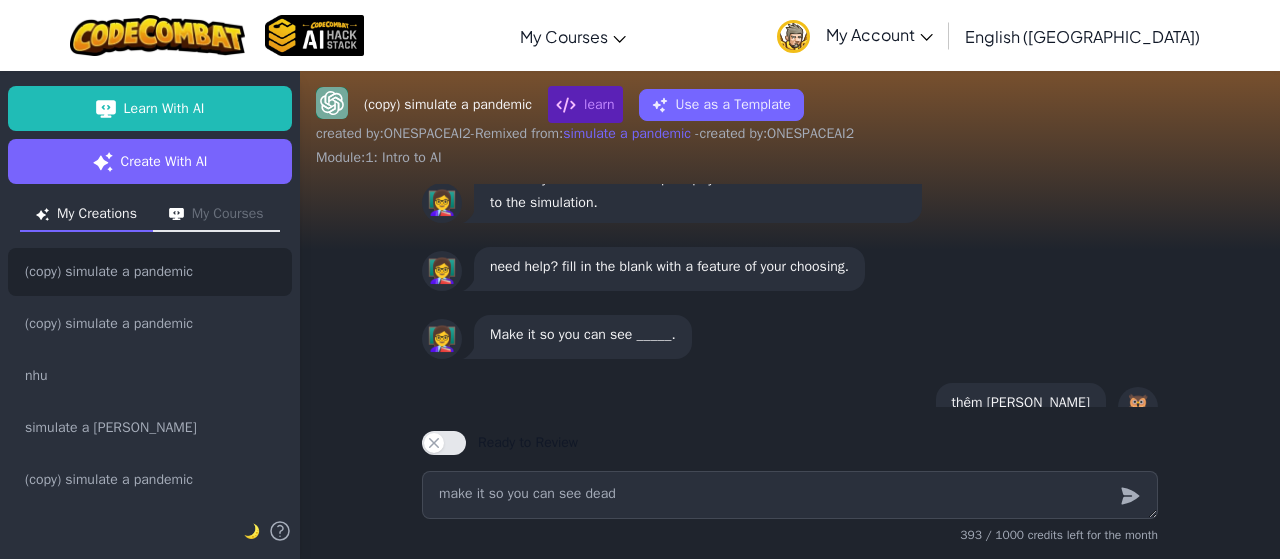 click 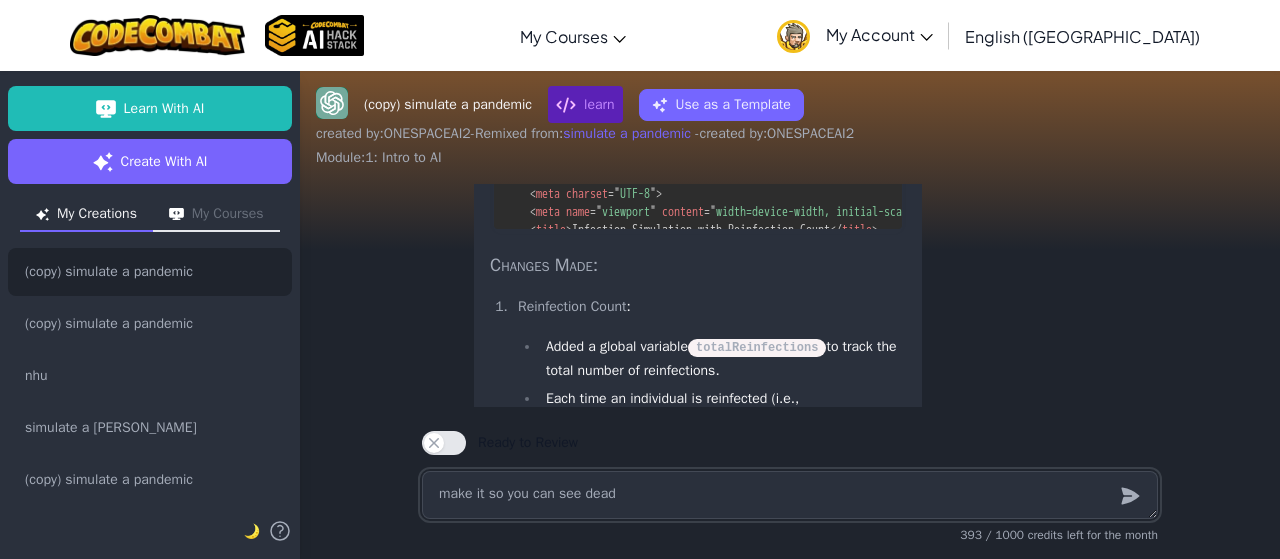 scroll, scrollTop: 0, scrollLeft: 0, axis: both 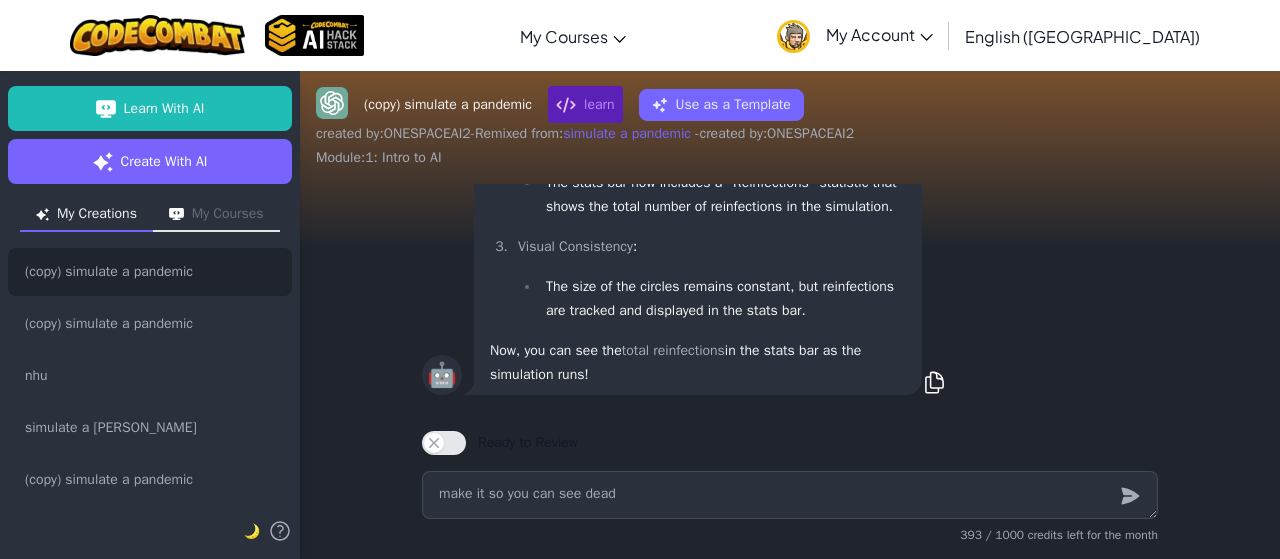 click 